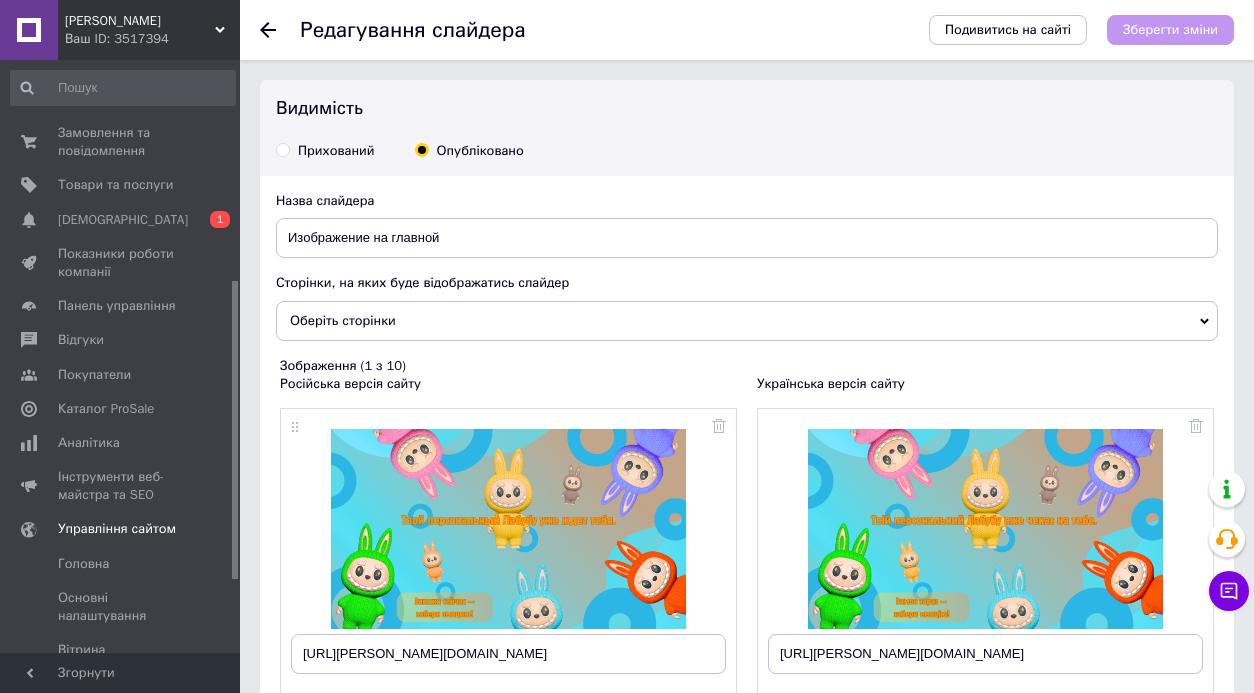 scroll, scrollTop: 116, scrollLeft: 0, axis: vertical 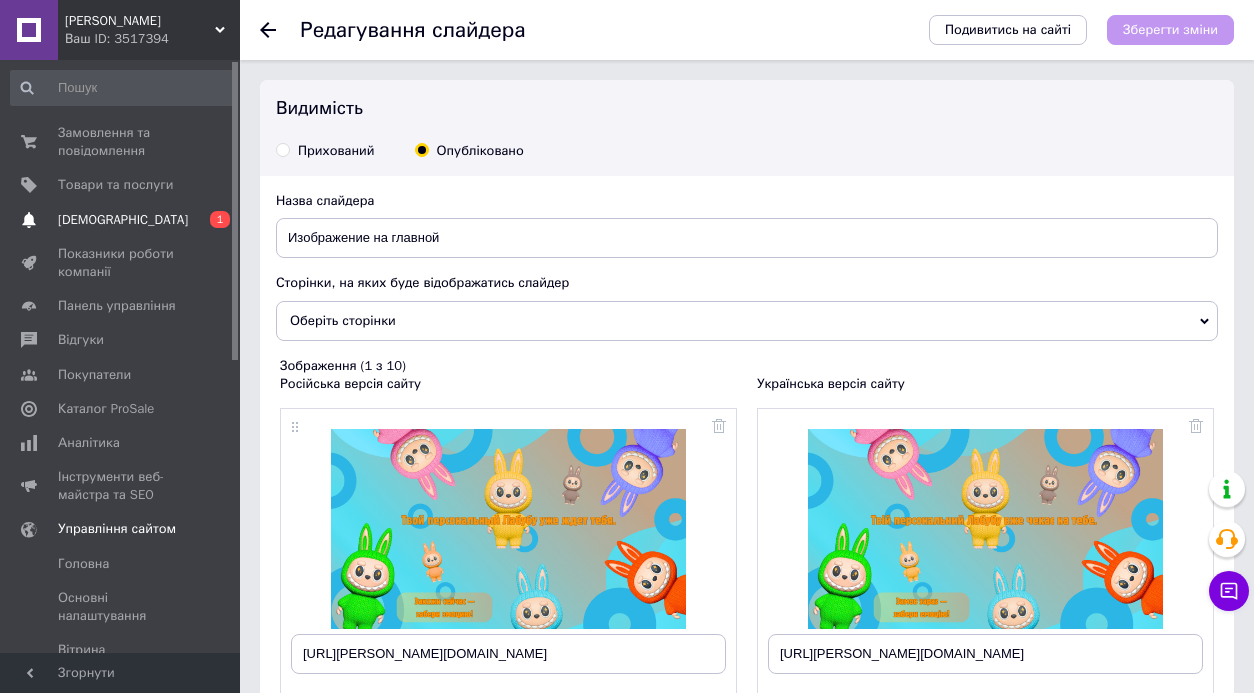 click on "0 1" at bounding box center [212, 220] 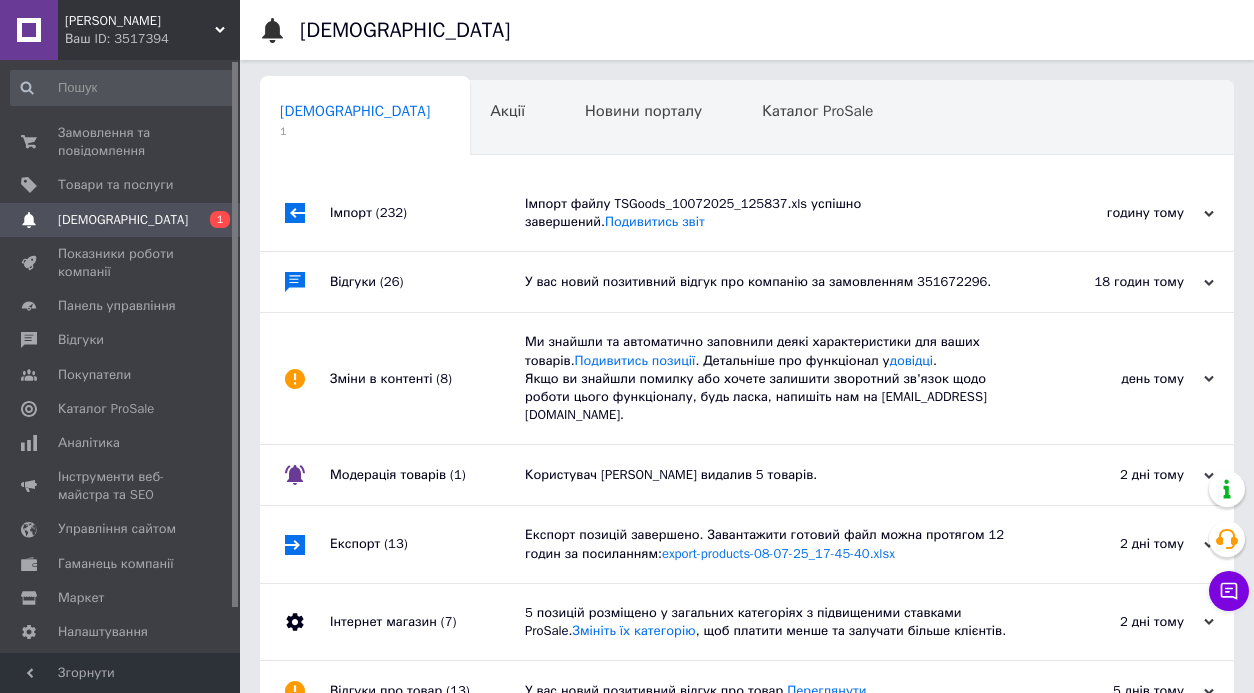 click on "Імпорт   (232)" at bounding box center (427, 213) 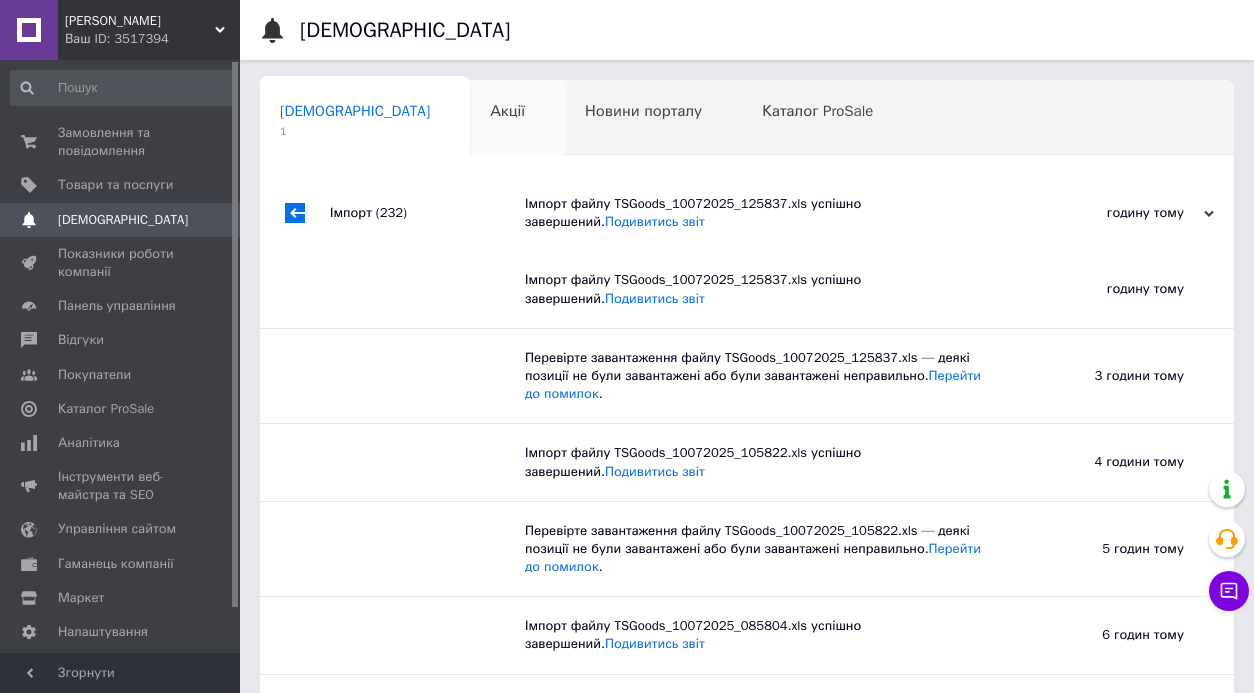 click on "Акції 0" at bounding box center [517, 119] 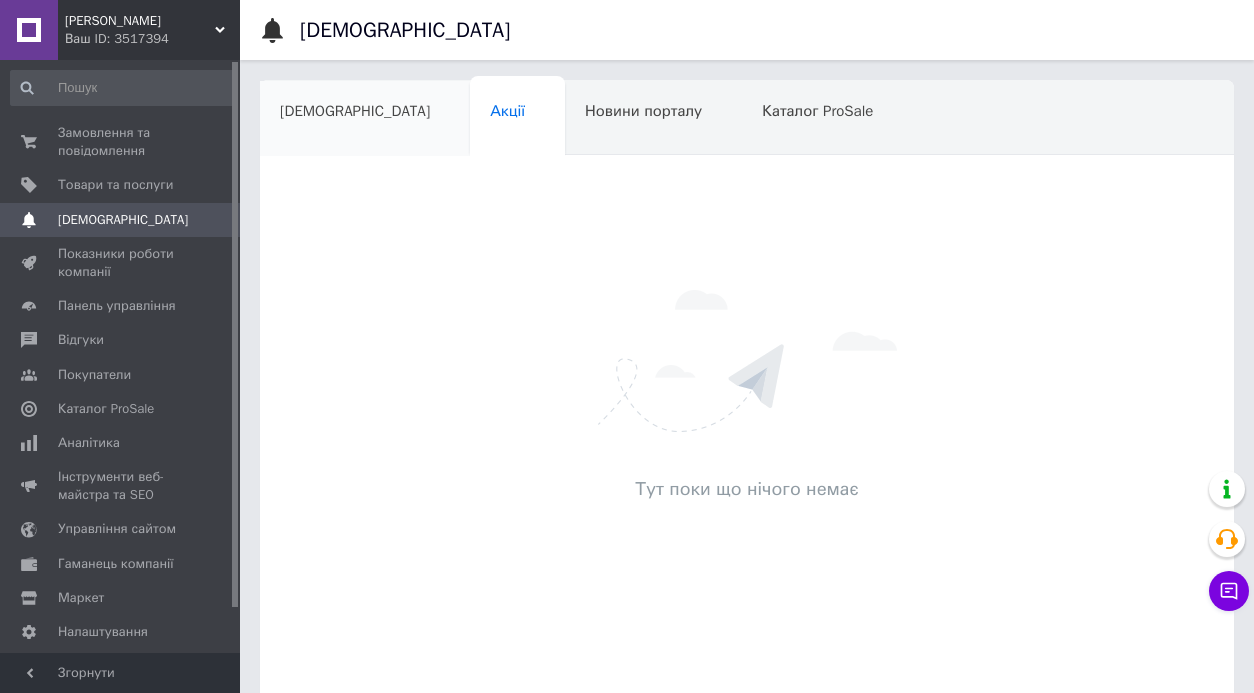 click on "[DEMOGRAPHIC_DATA]" at bounding box center (365, 119) 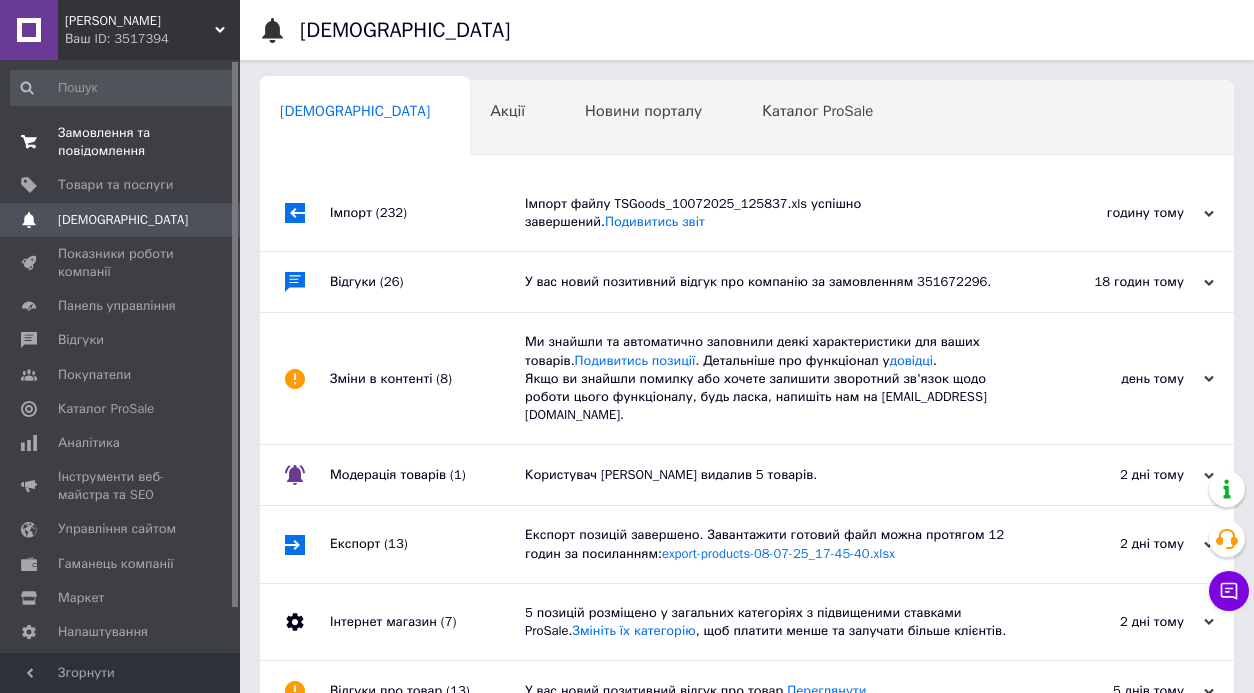 click on "Замовлення та повідомлення" at bounding box center [121, 142] 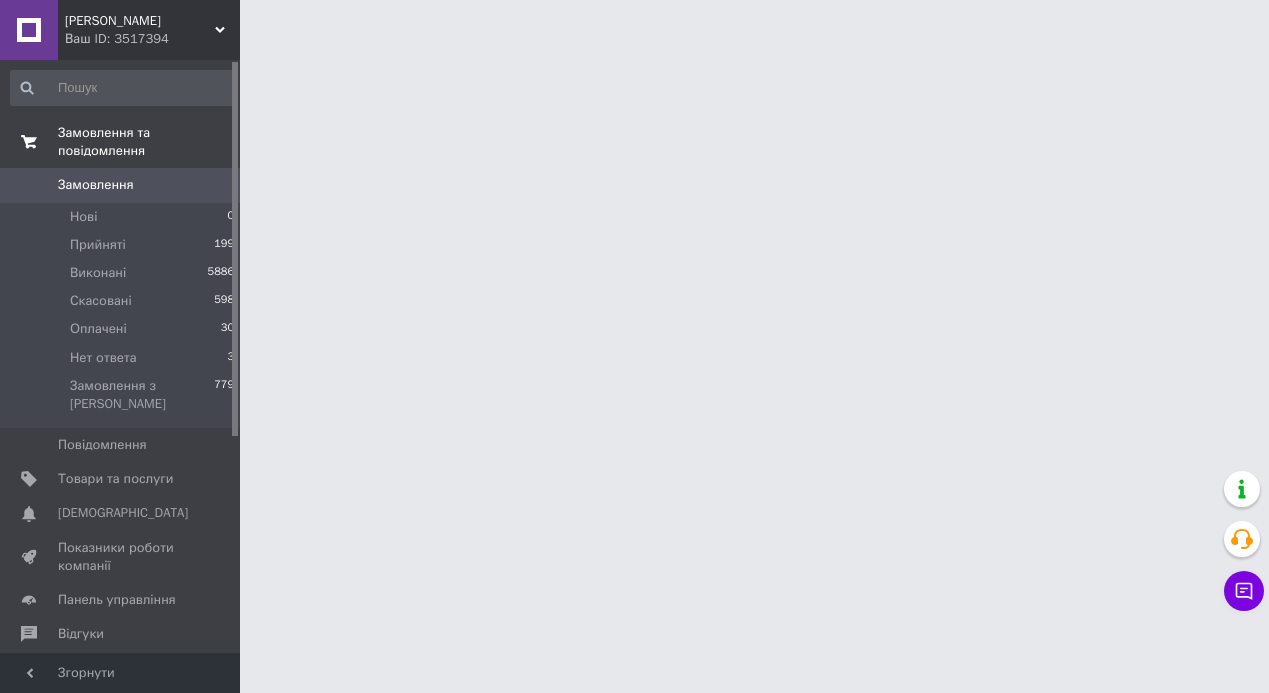 click on "Замовлення та повідомлення" at bounding box center [149, 142] 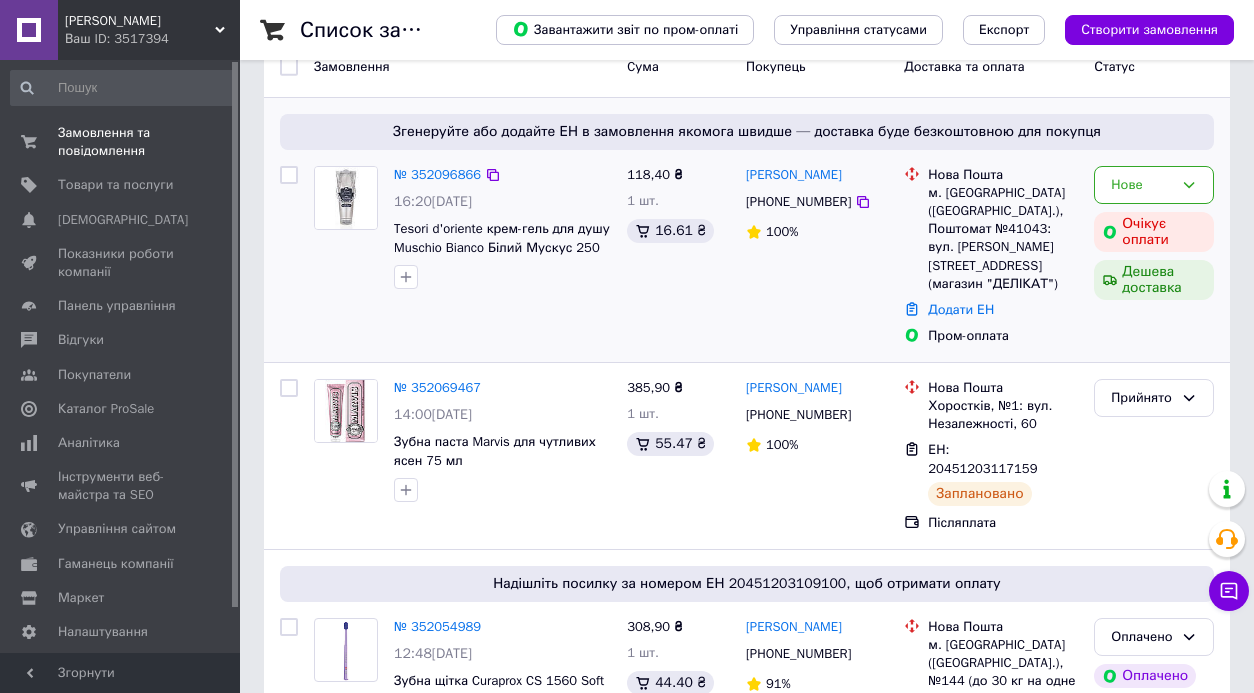 scroll, scrollTop: 117, scrollLeft: 0, axis: vertical 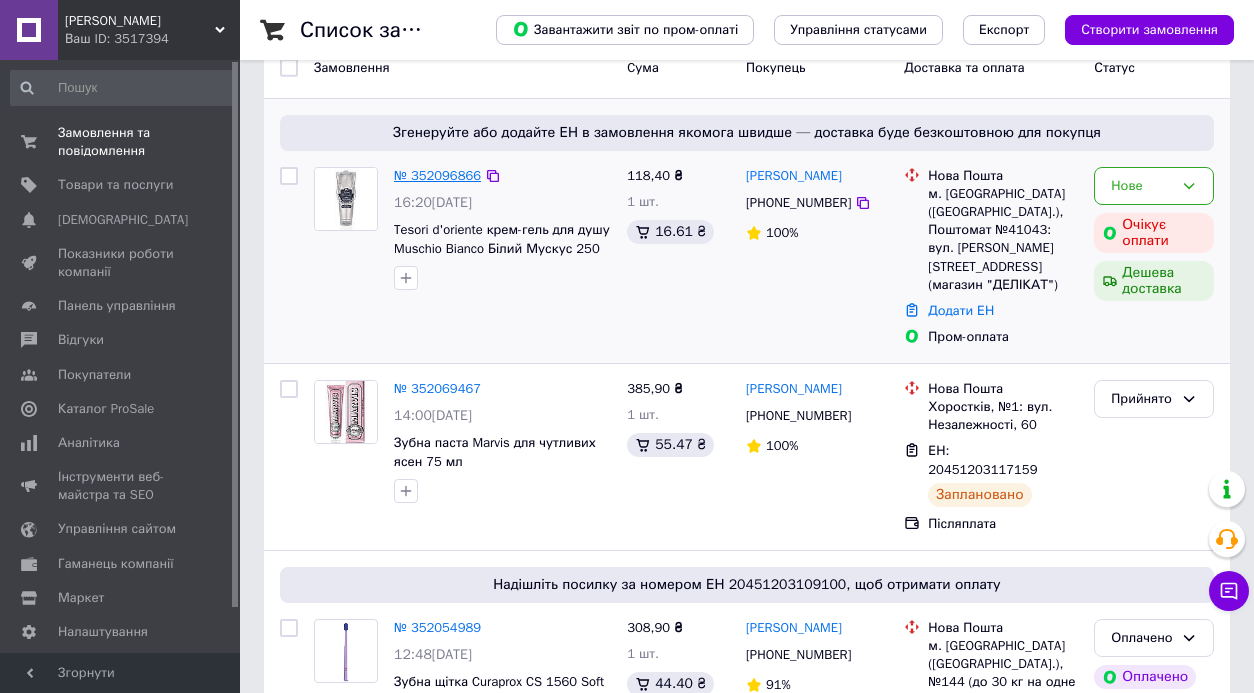 click on "№ 352096866" at bounding box center [437, 175] 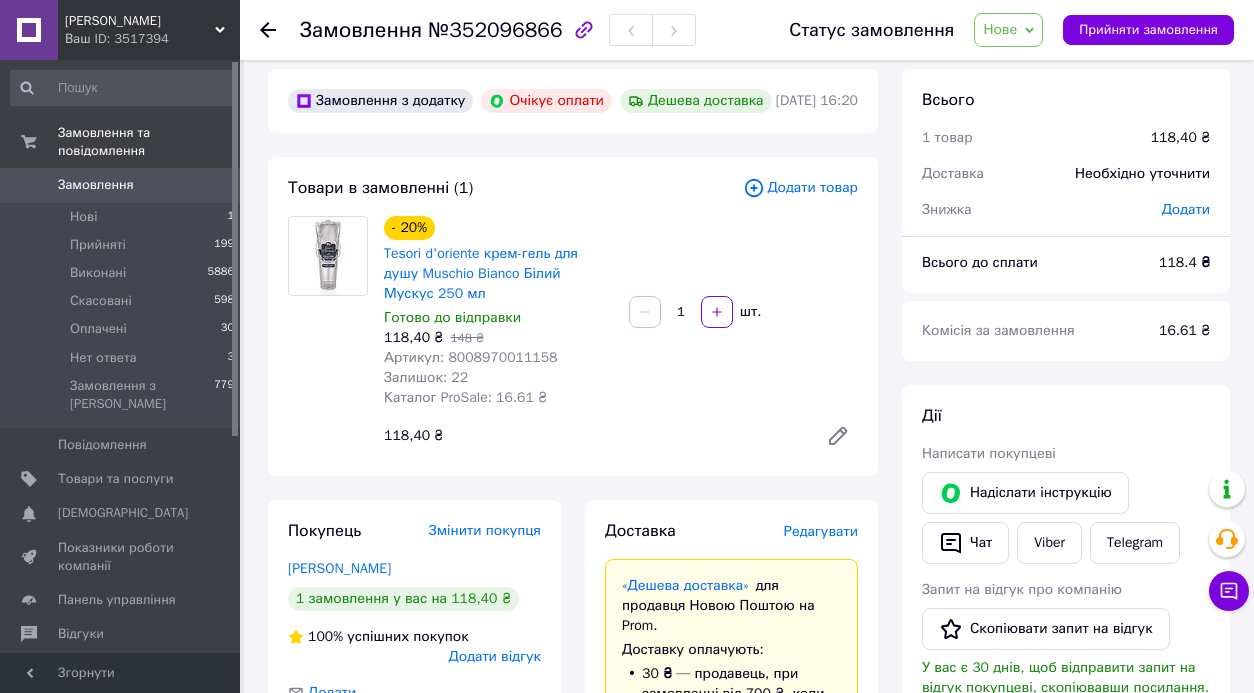 scroll, scrollTop: 0, scrollLeft: 0, axis: both 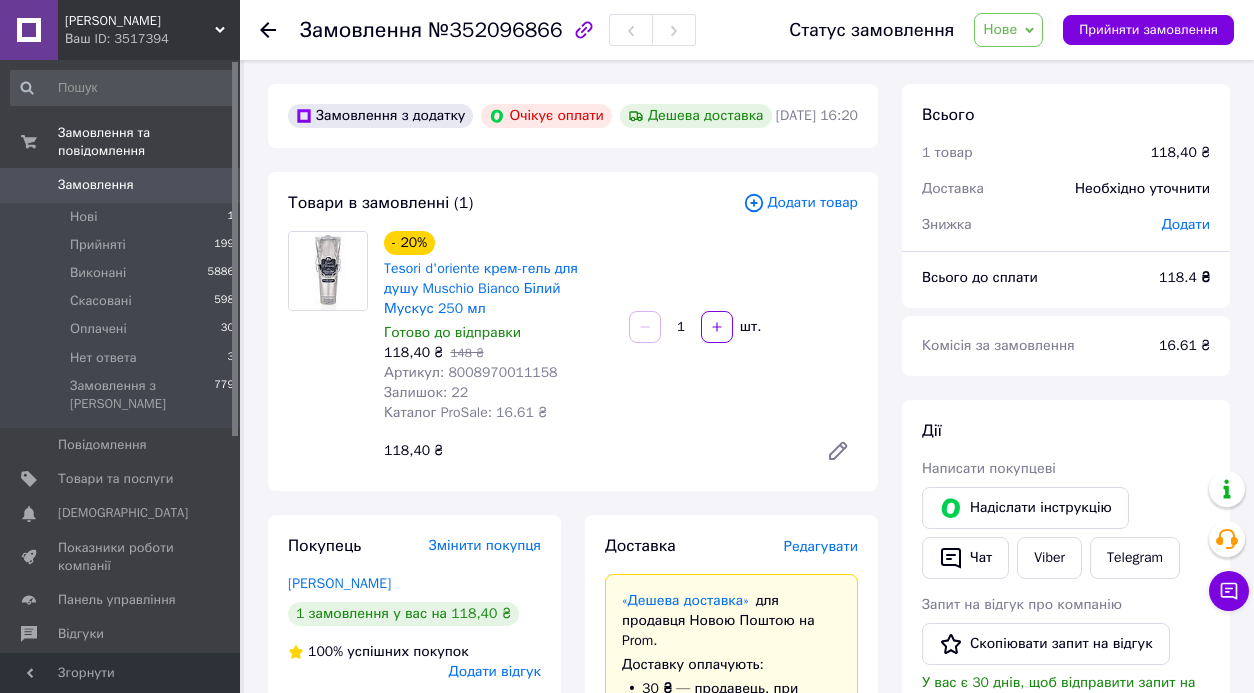 click on "Артикул: 8008970011158" at bounding box center [471, 372] 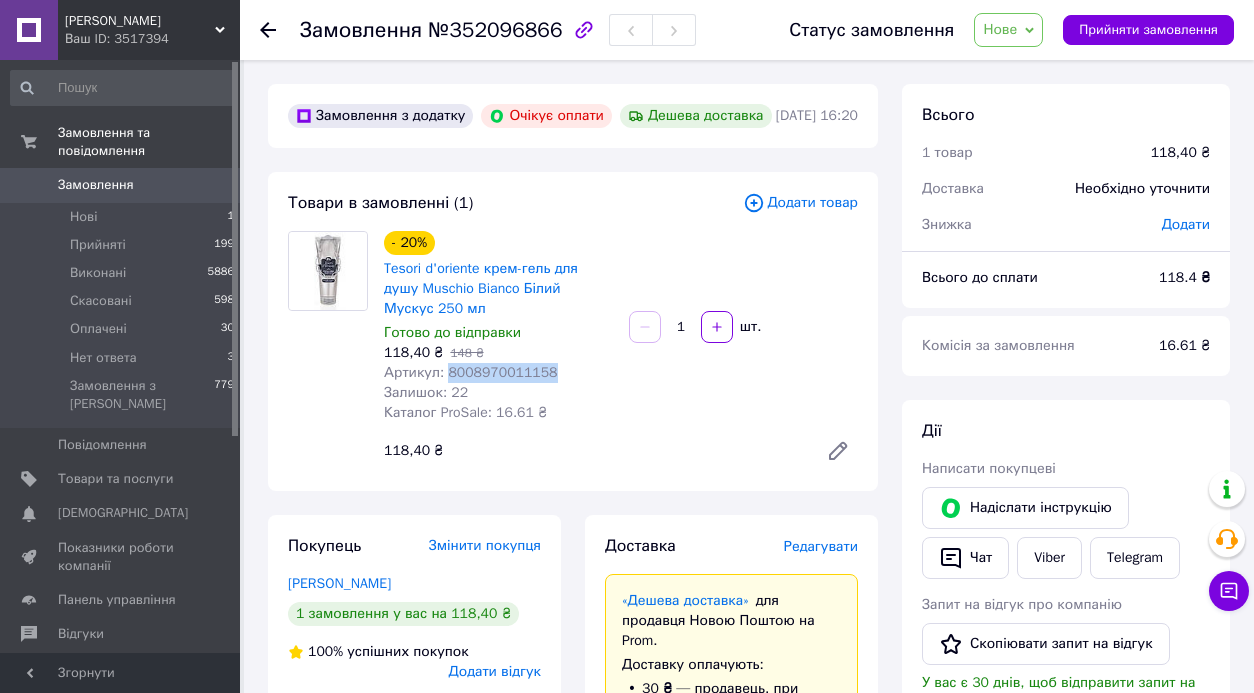 copy on "8008970011158" 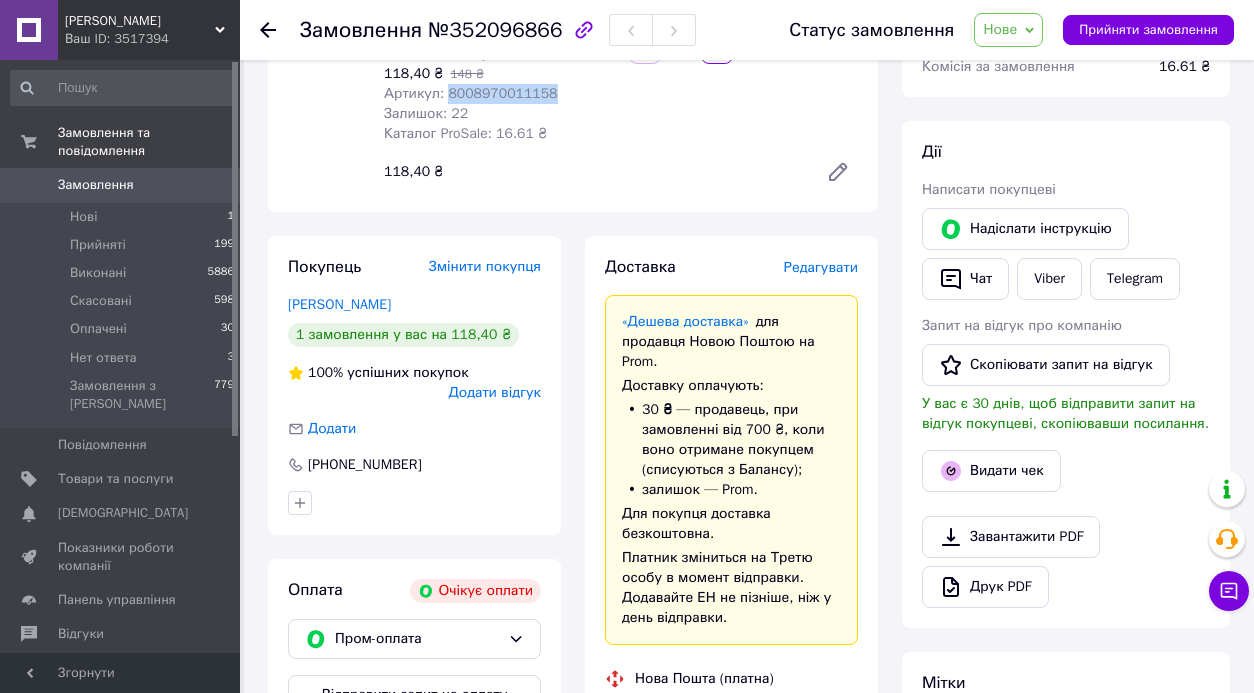 scroll, scrollTop: 280, scrollLeft: 0, axis: vertical 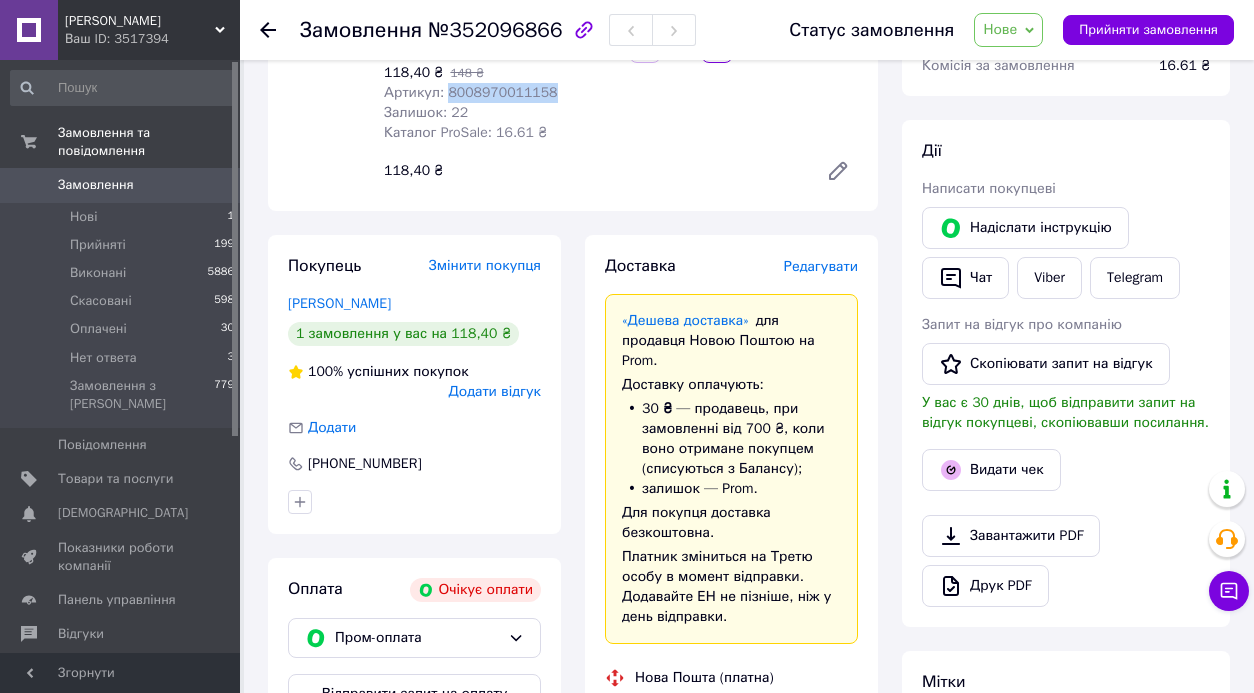 click 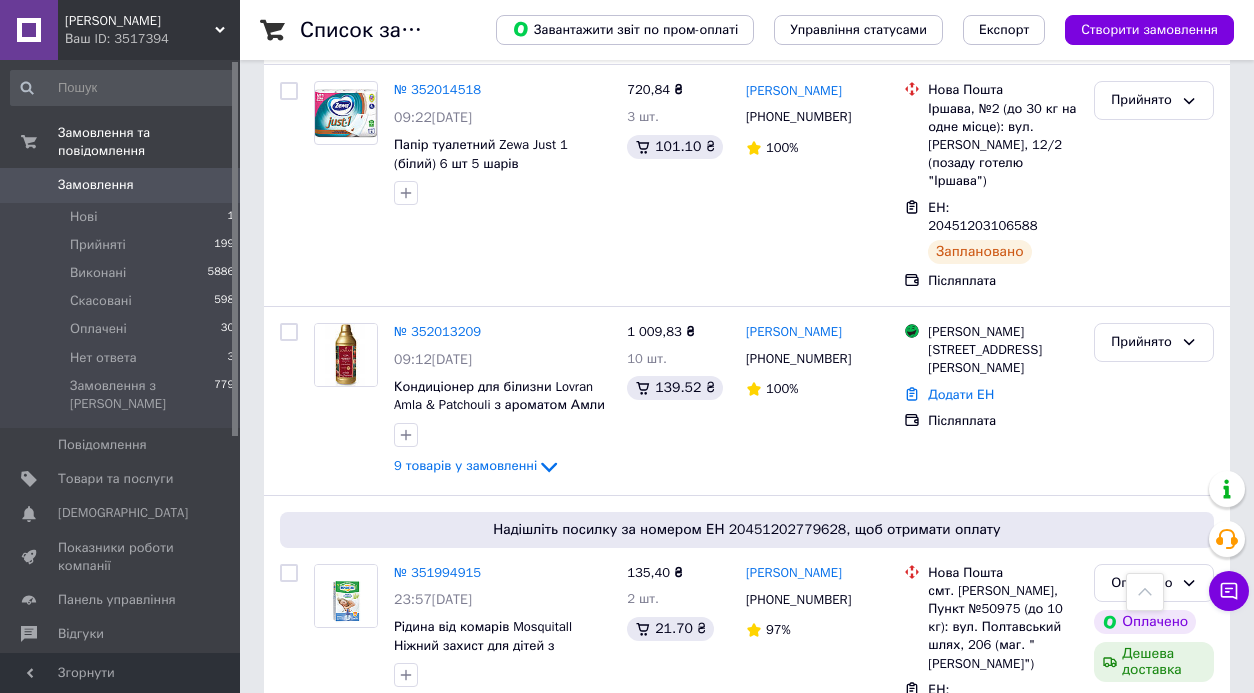 scroll, scrollTop: 2126, scrollLeft: 0, axis: vertical 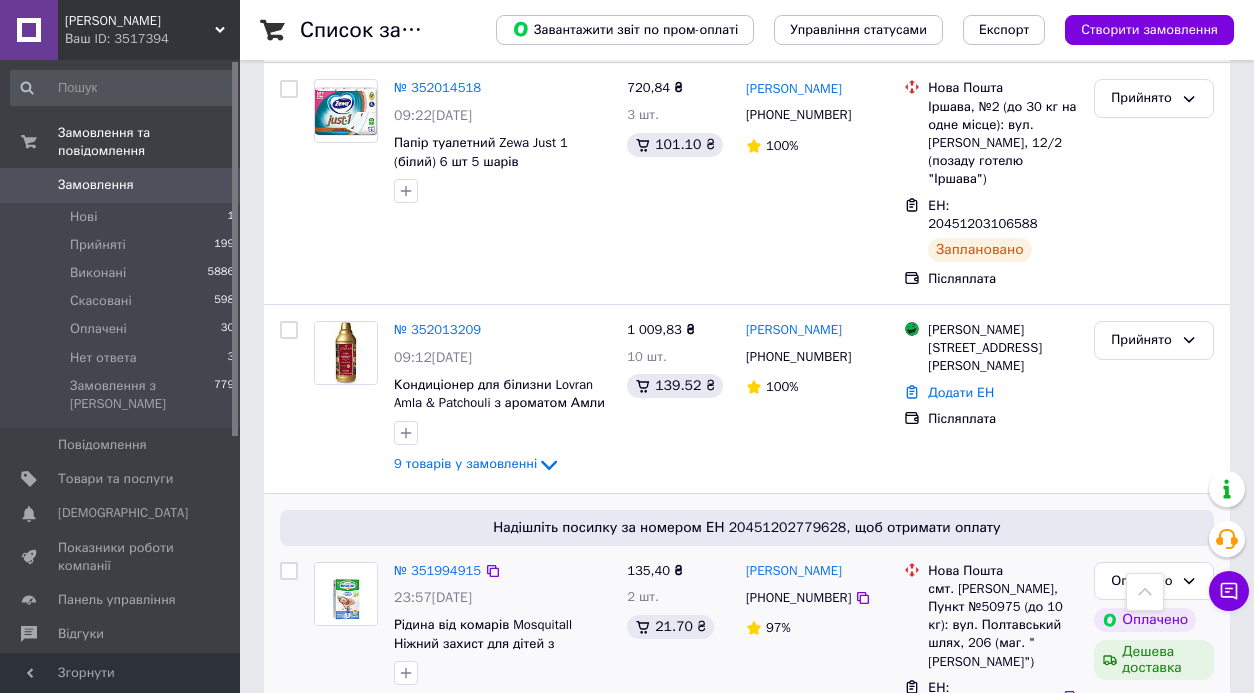 click on "2 товара у замовленні" at bounding box center (464, 704) 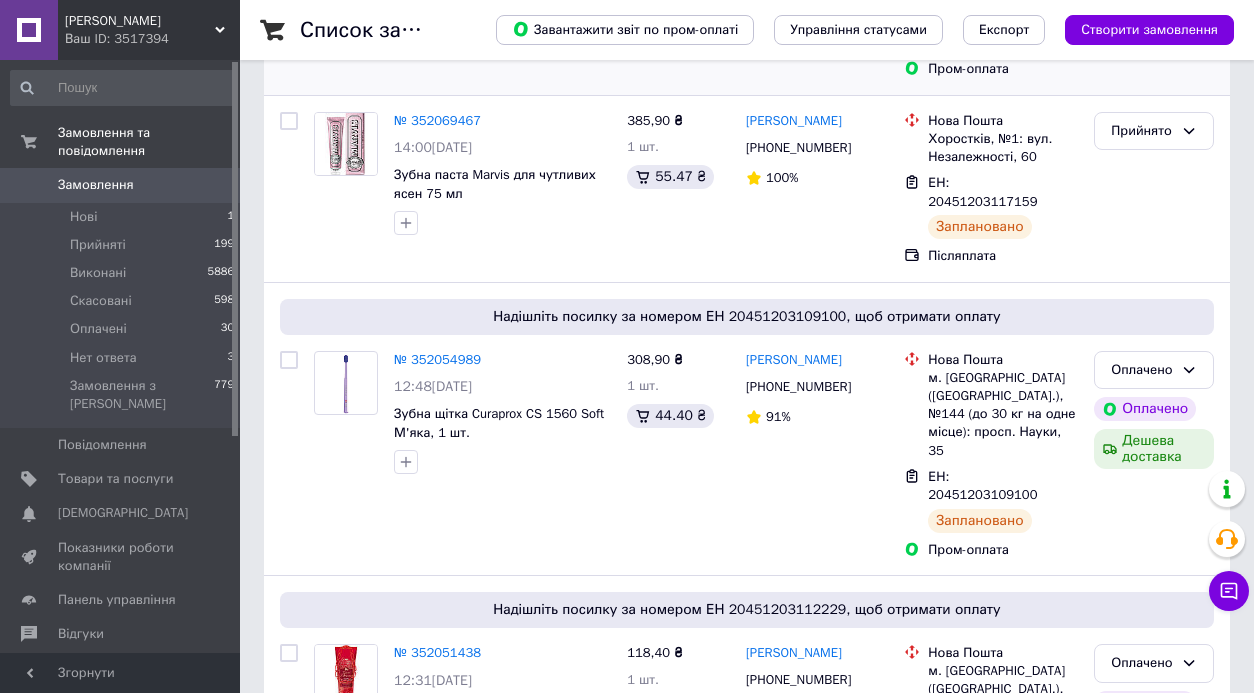 scroll, scrollTop: 405, scrollLeft: 0, axis: vertical 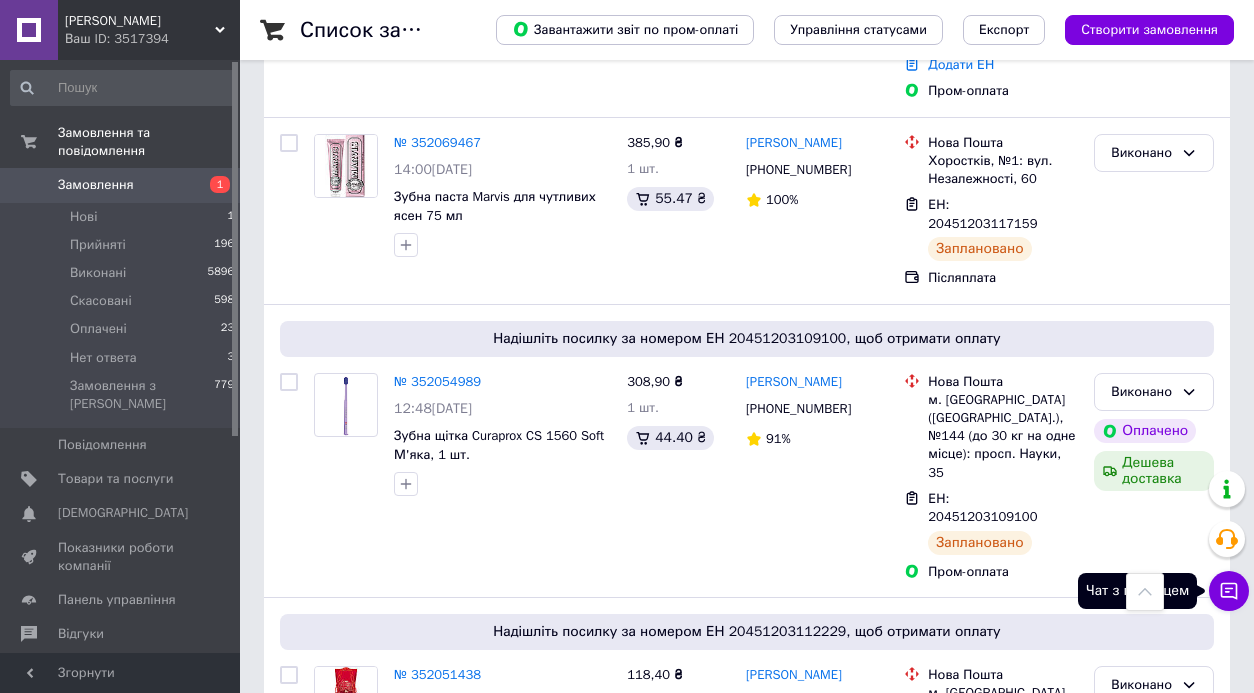 click 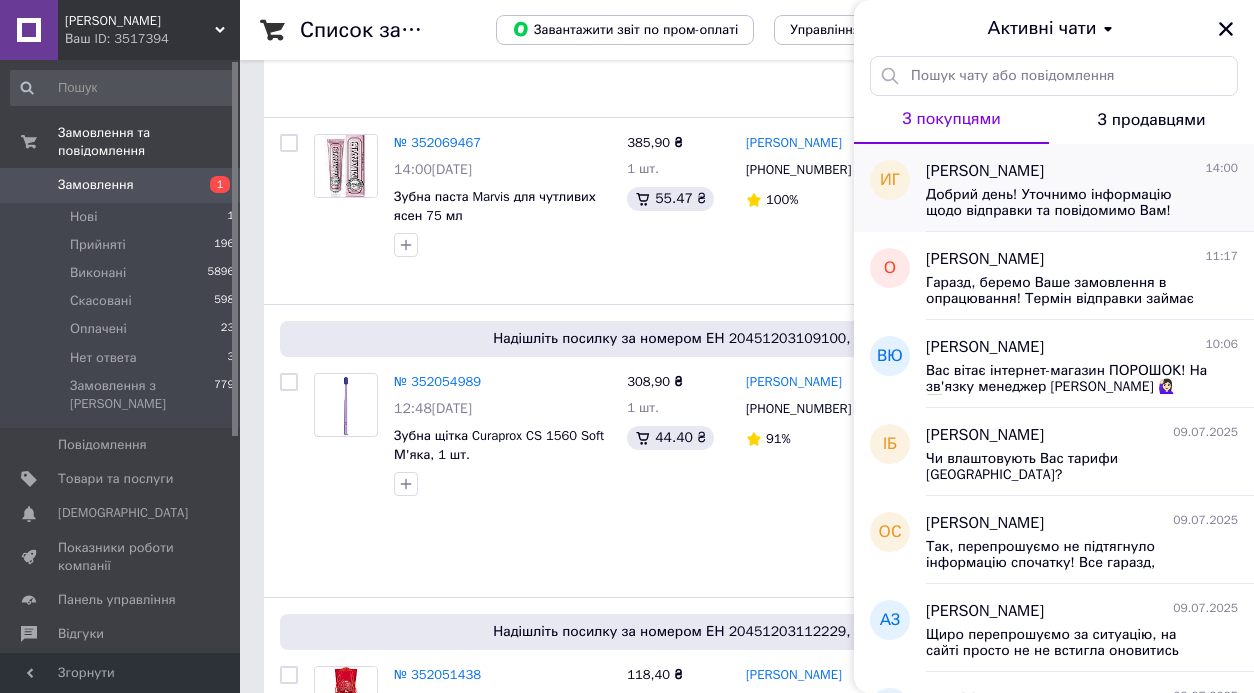 click on "Добрий день! Уточнимо інформацію щодо відправки та повідомимо Вам!" at bounding box center [1068, 203] 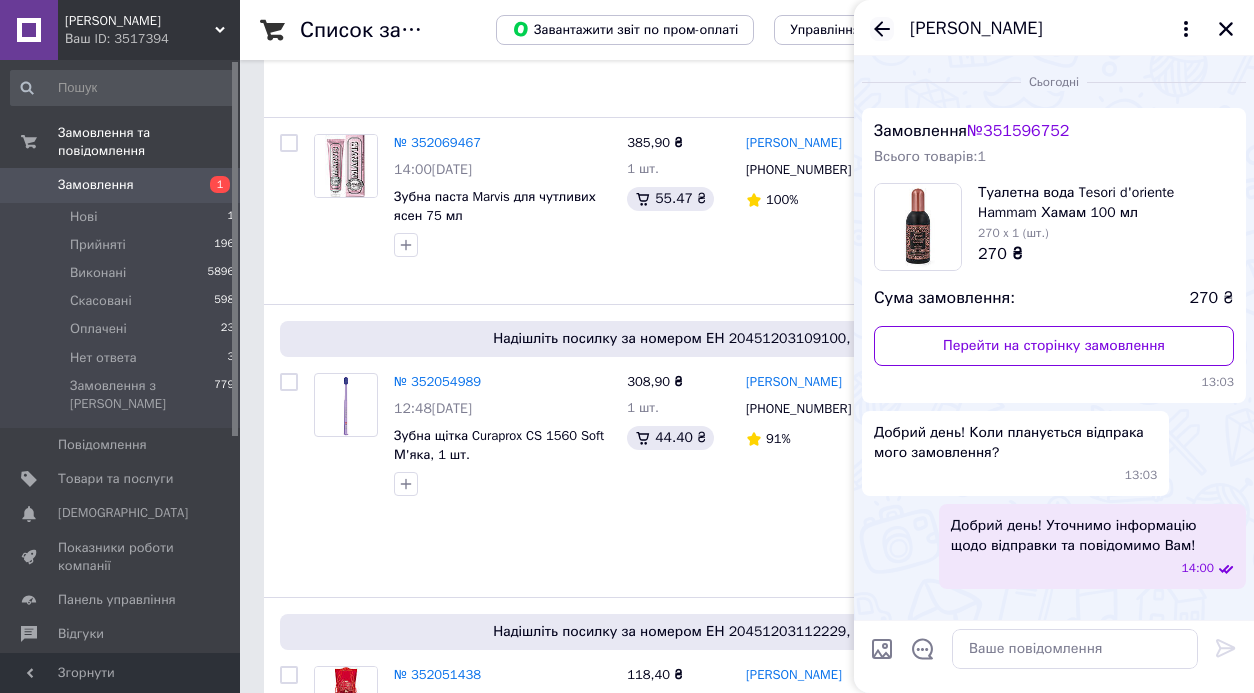 click 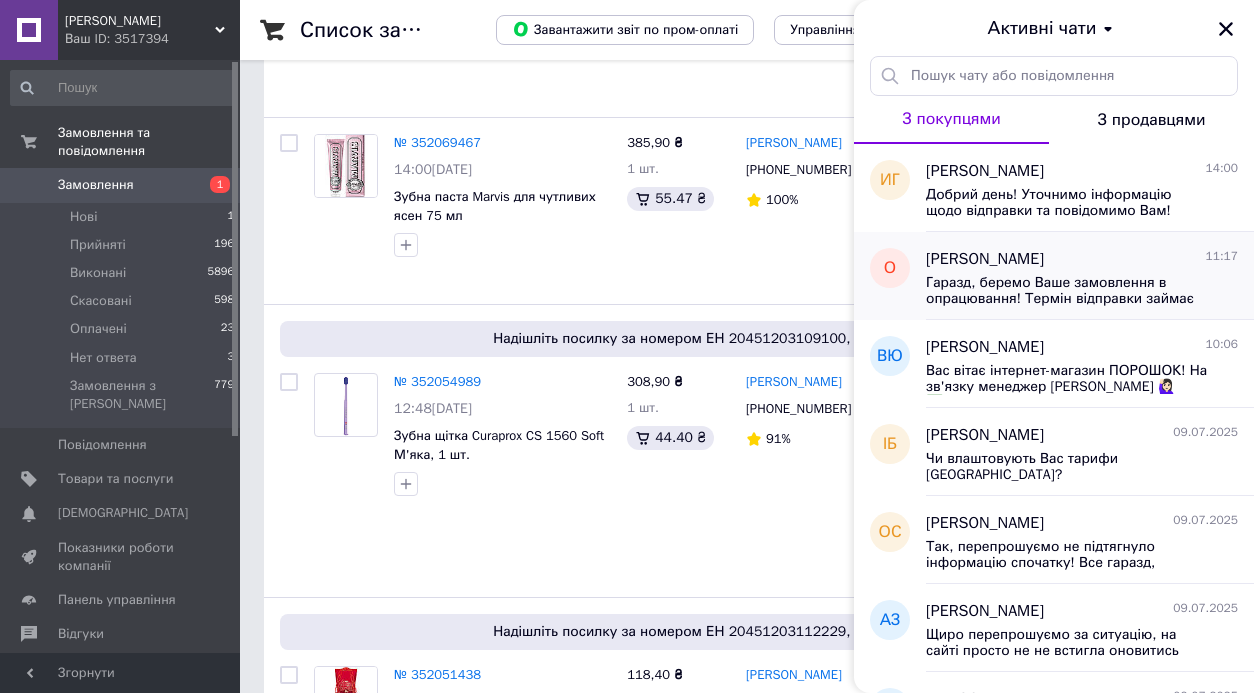 click on "Гаразд, беремо Ваше замовлення в опрацювання!
Термін відправки займає до 3-ох робочих днів!" at bounding box center (1068, 291) 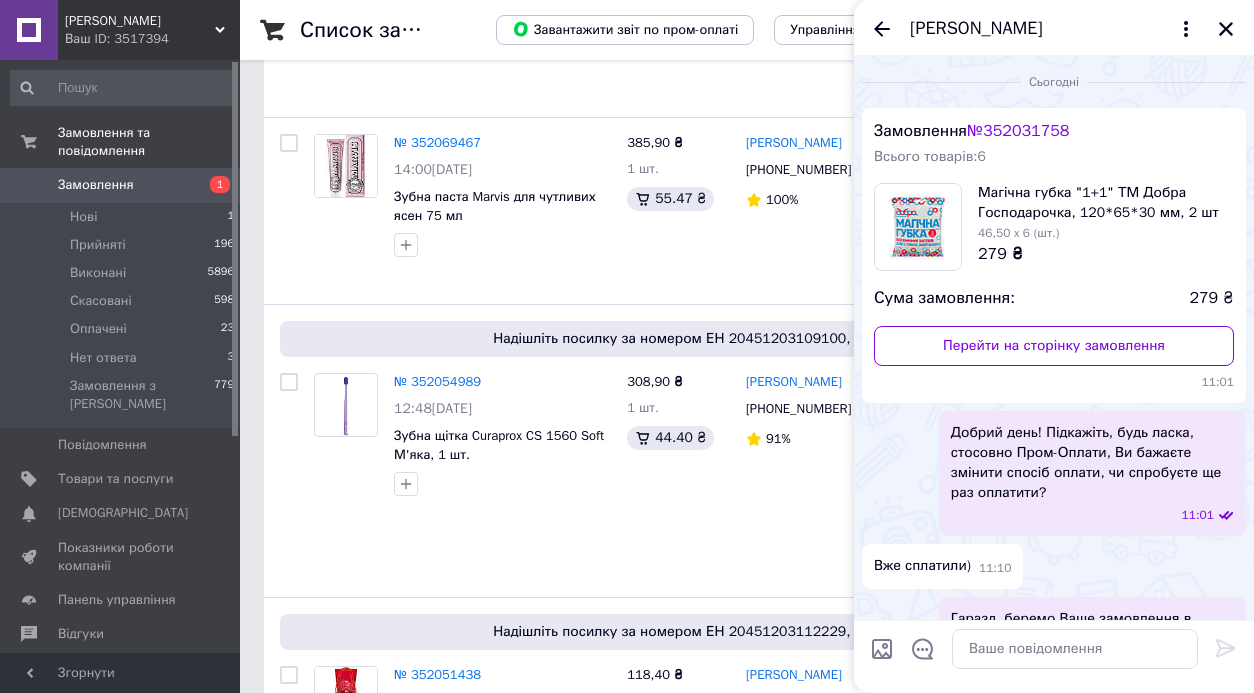 scroll, scrollTop: 110, scrollLeft: 0, axis: vertical 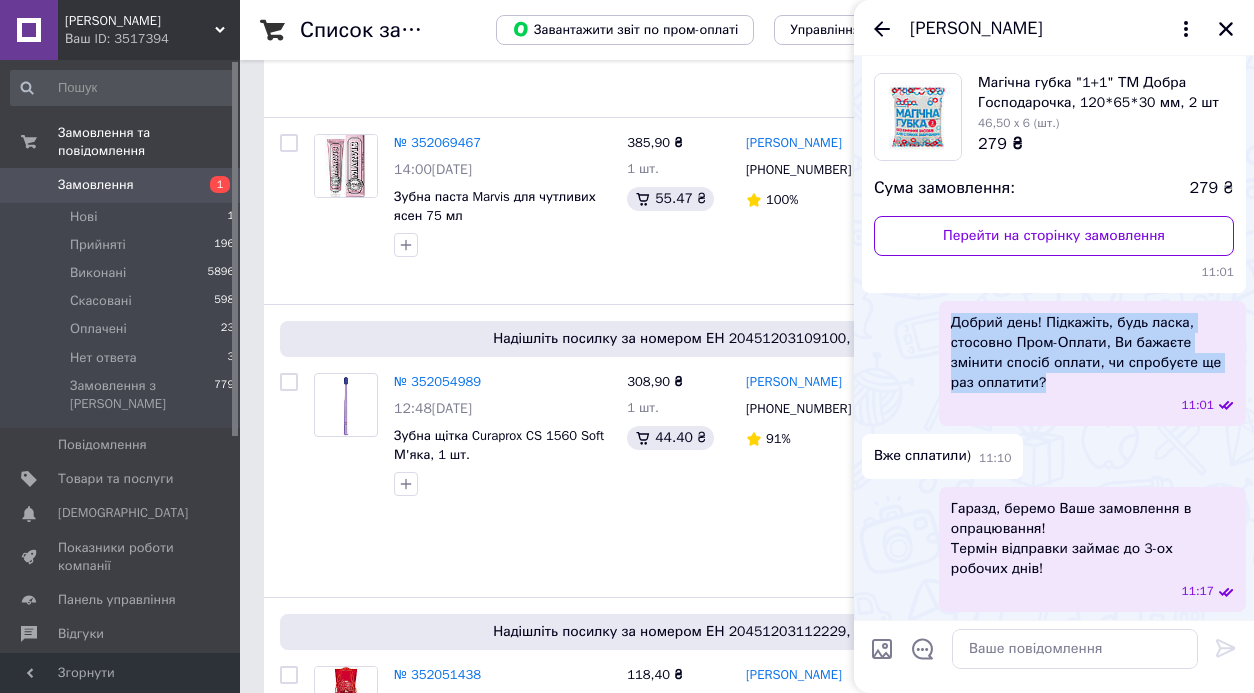 drag, startPoint x: 1056, startPoint y: 382, endPoint x: 947, endPoint y: 316, distance: 127.424484 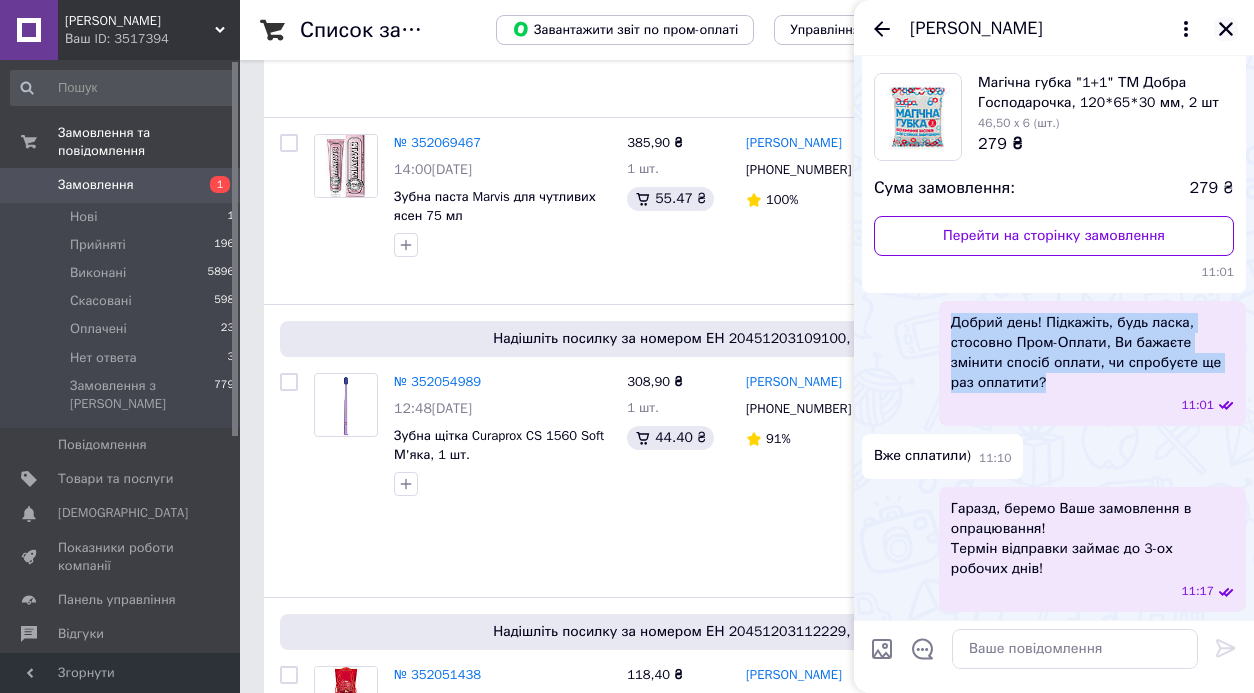 click 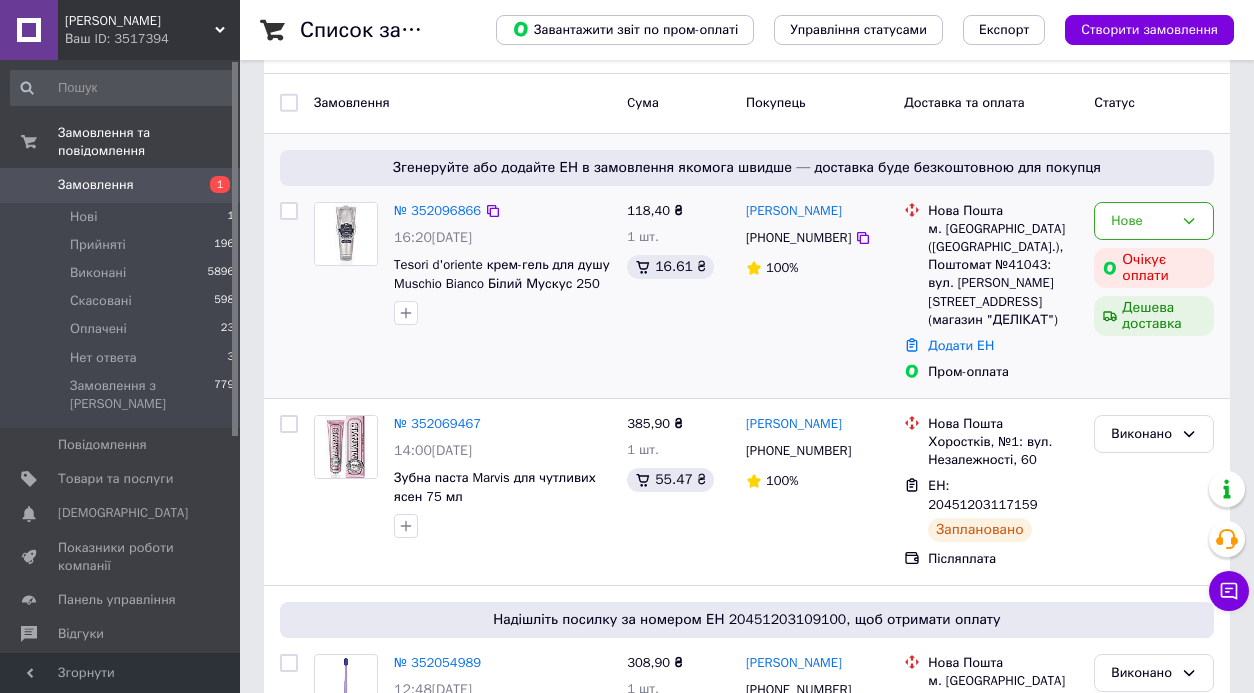 scroll, scrollTop: 51, scrollLeft: 0, axis: vertical 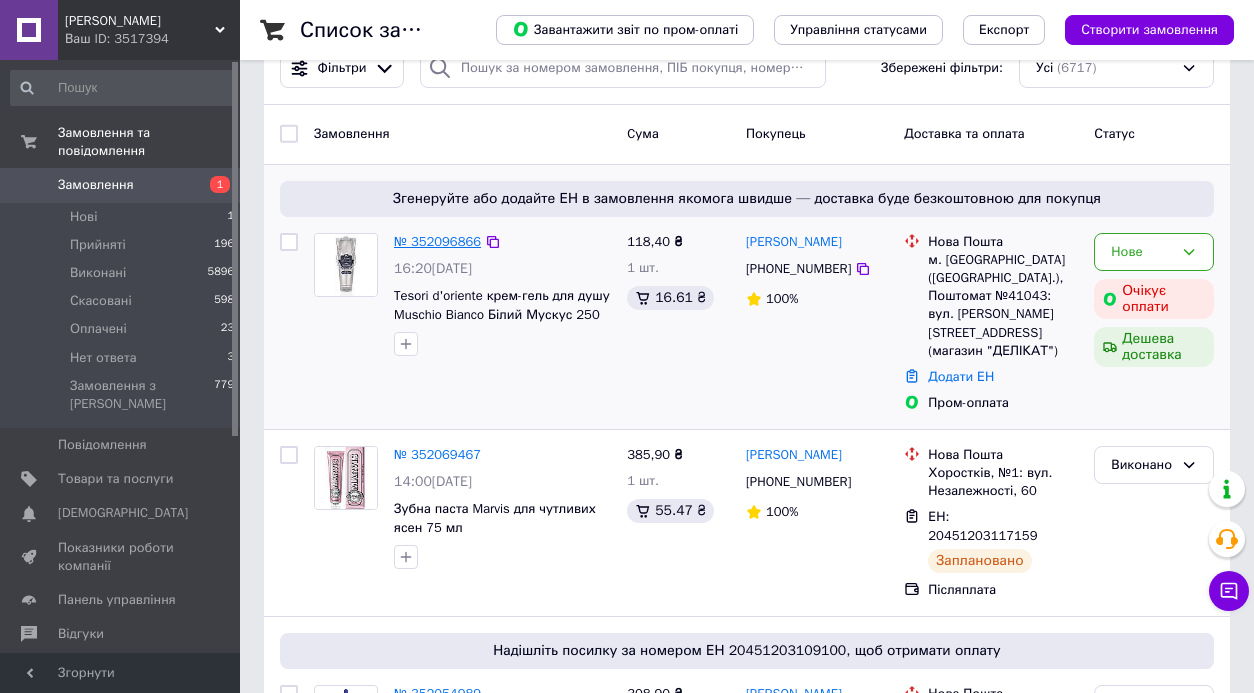 click on "№ 352096866" at bounding box center [437, 241] 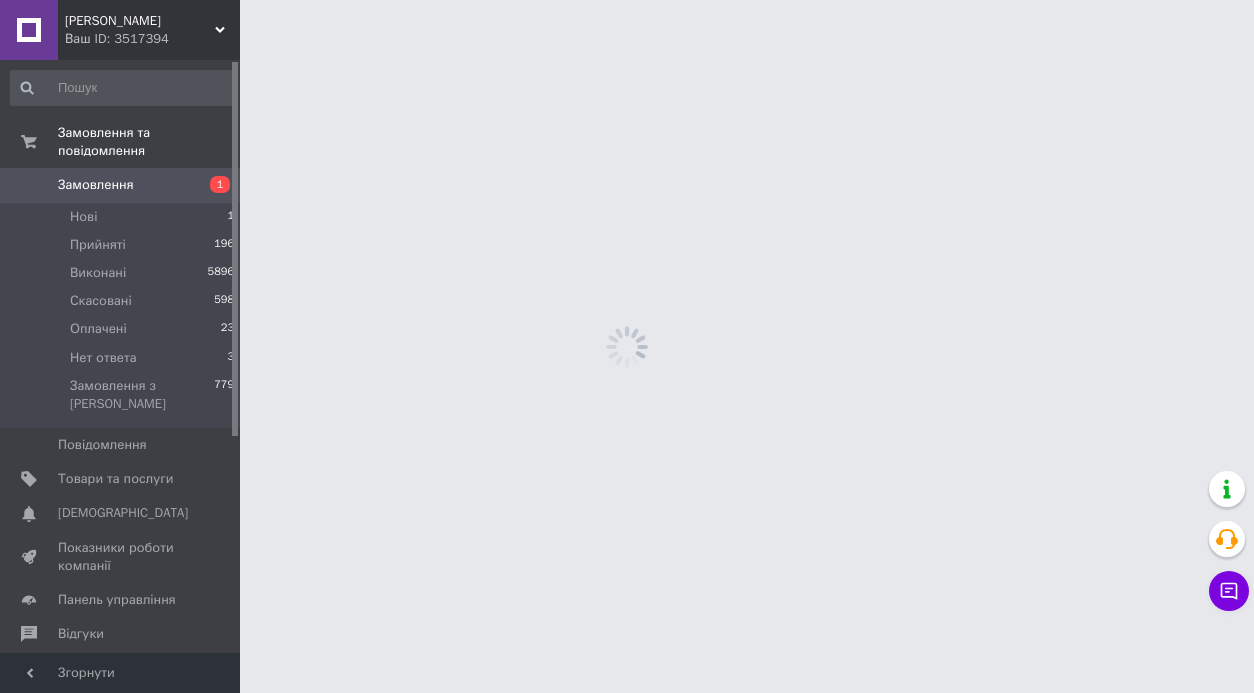 scroll, scrollTop: 0, scrollLeft: 0, axis: both 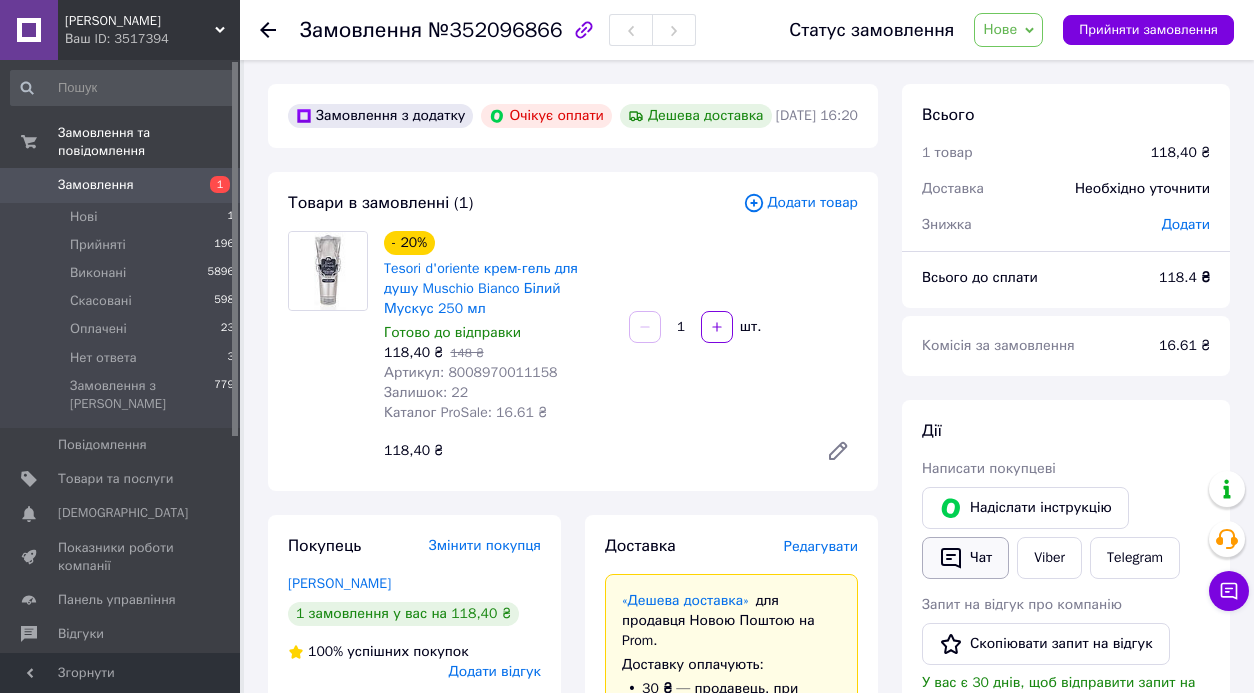 click on "Чат" at bounding box center (965, 558) 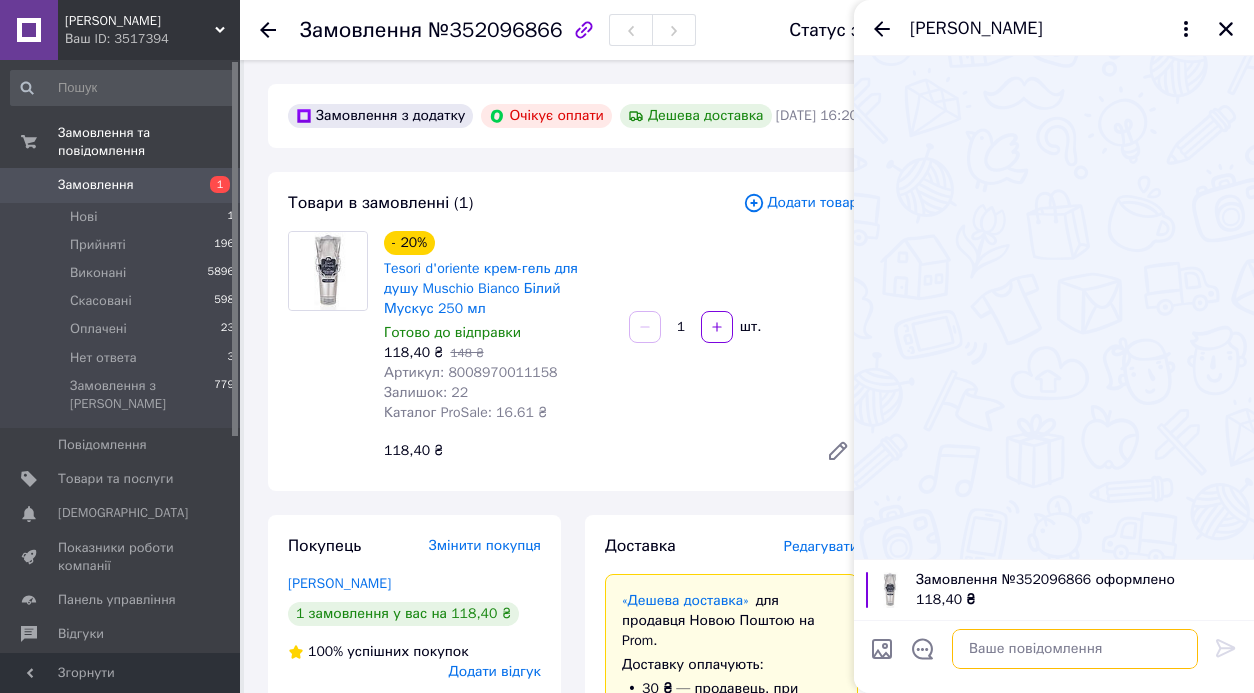click at bounding box center (1075, 649) 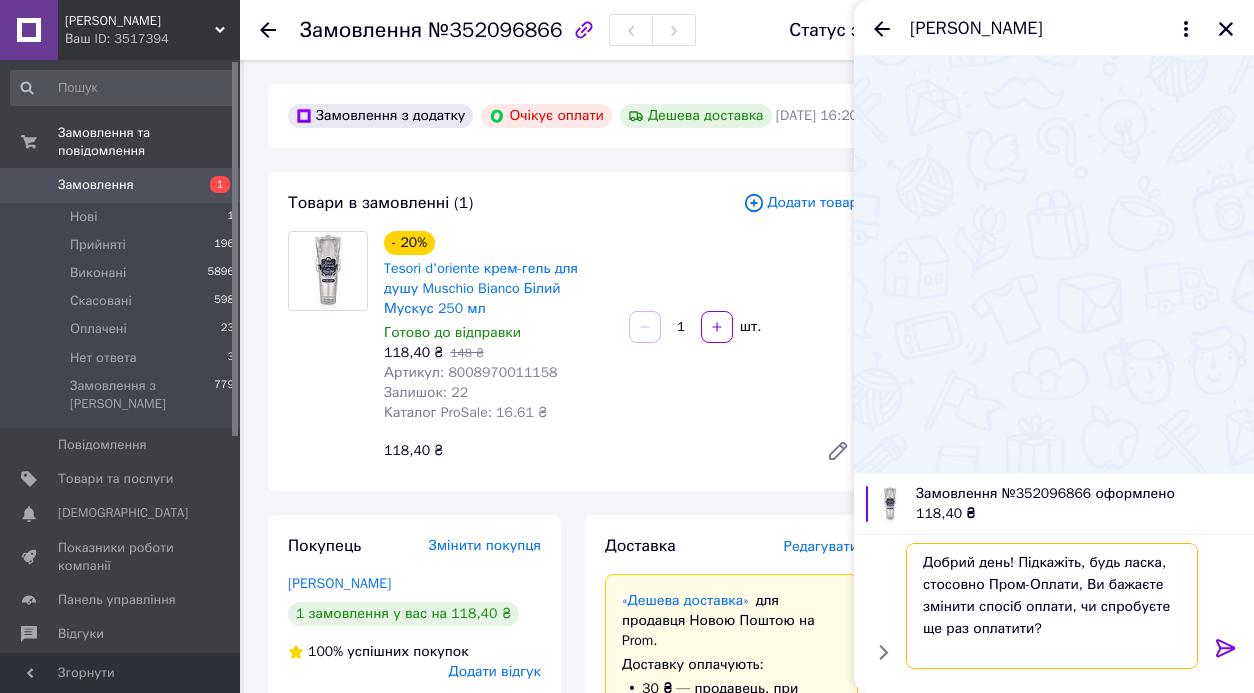 type 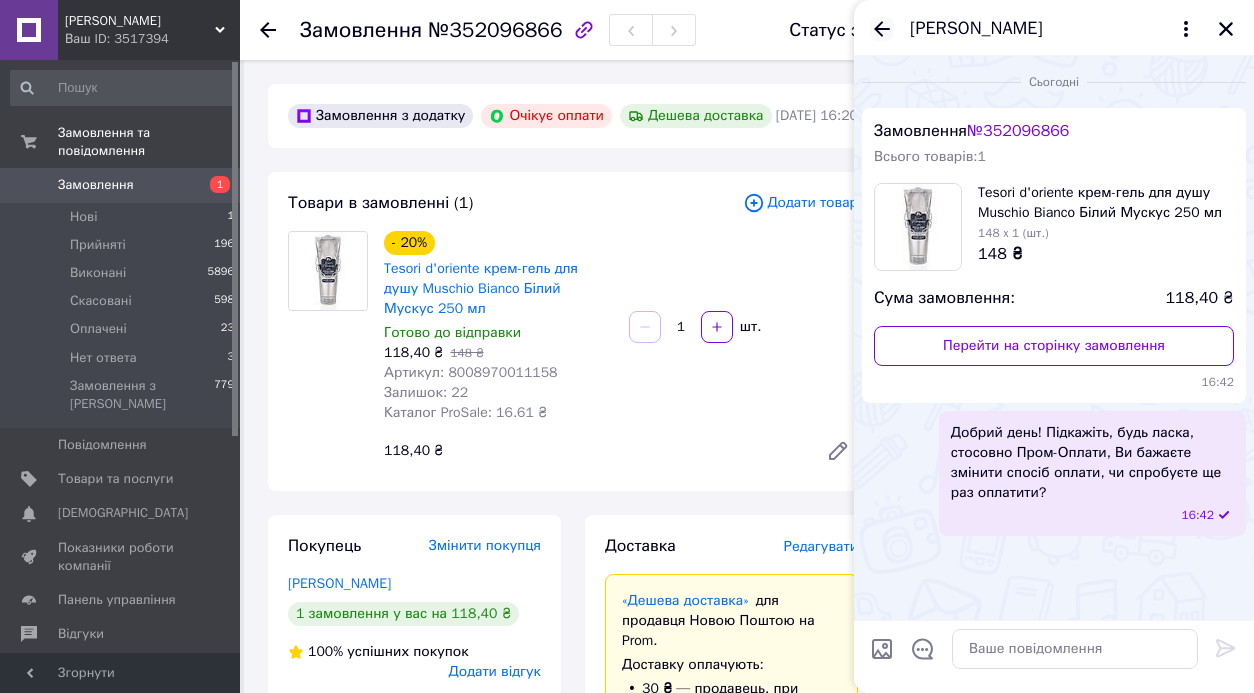 click 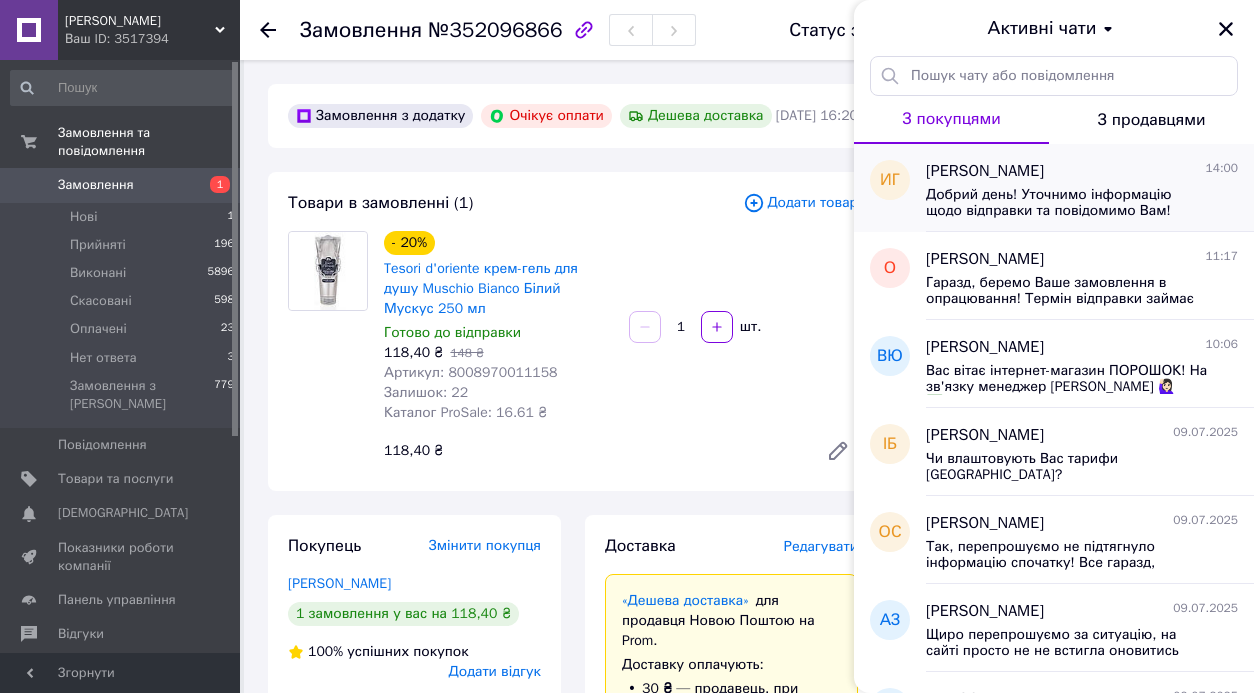click on "Добрий день! Уточнимо інформацію щодо відправки та повідомимо Вам!" at bounding box center [1068, 203] 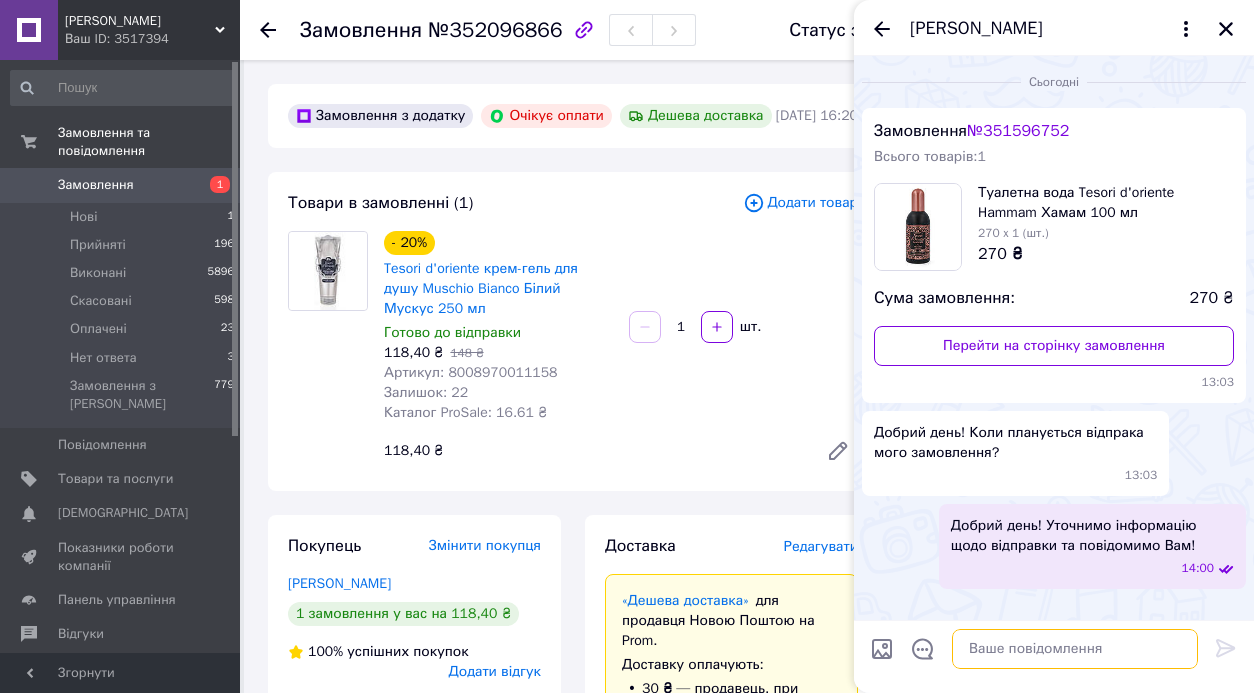 click at bounding box center [1075, 649] 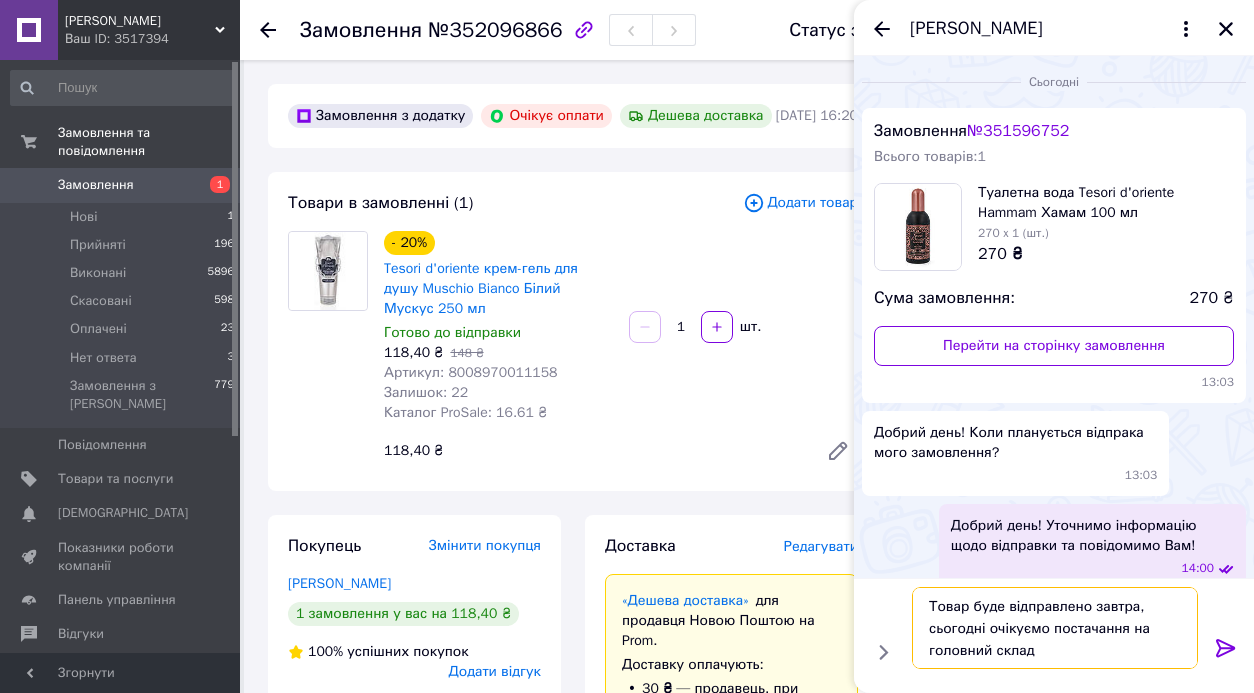 click on "Товар буде відправлено завтра, сьогодні очікуємо постачання на головний склад" at bounding box center [1055, 628] 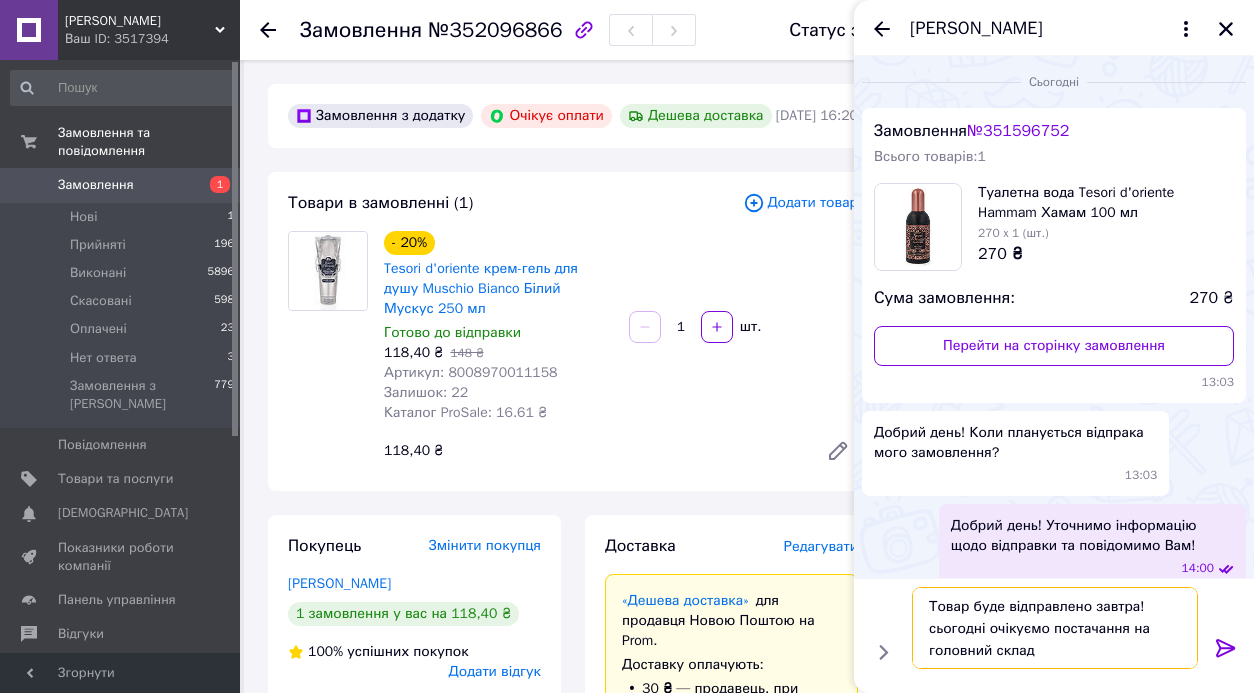click on "Товар буде відправлено завтра!сьогодні очікуємо постачання на головний склад" at bounding box center [1055, 628] 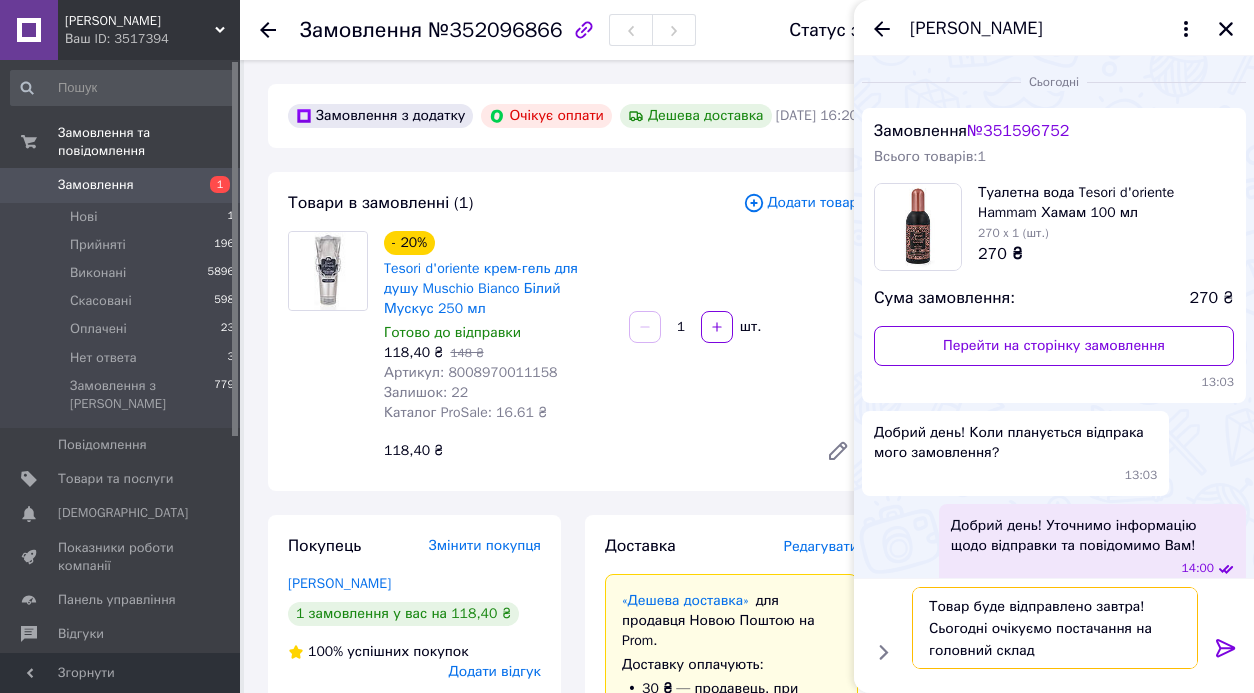 click on "Товар буде відправлено завтра!Сьогодні очікуємо постачання на головний склад" at bounding box center [1055, 628] 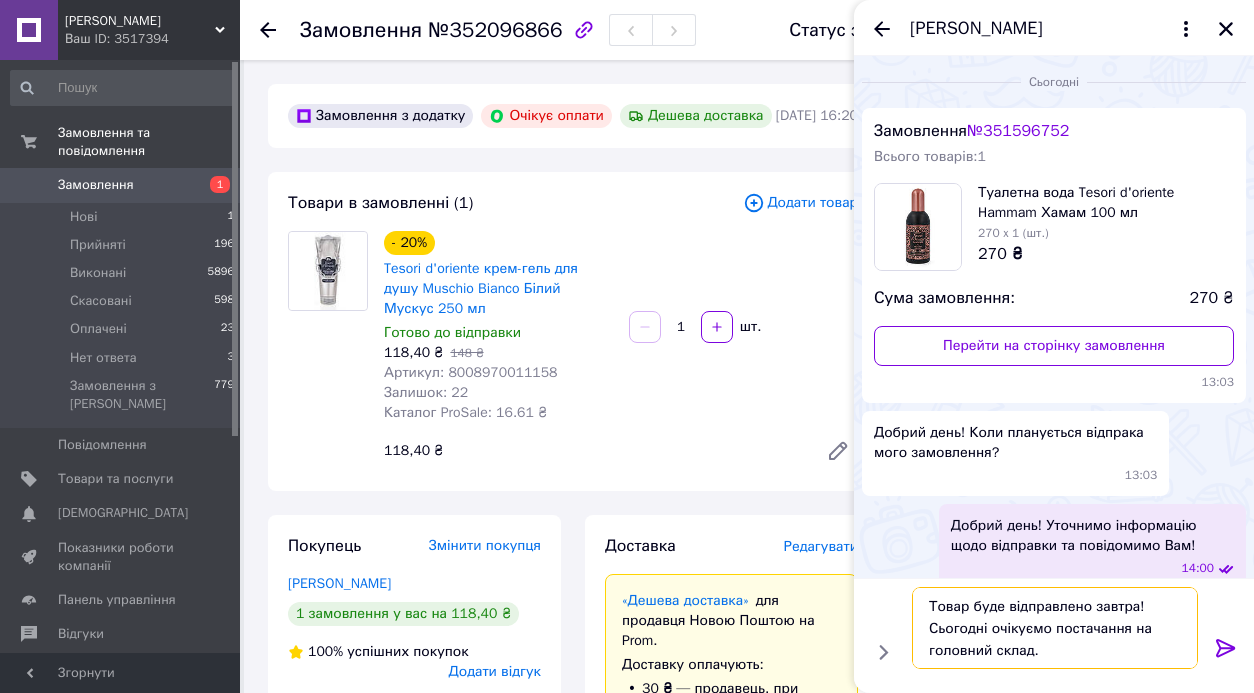 type 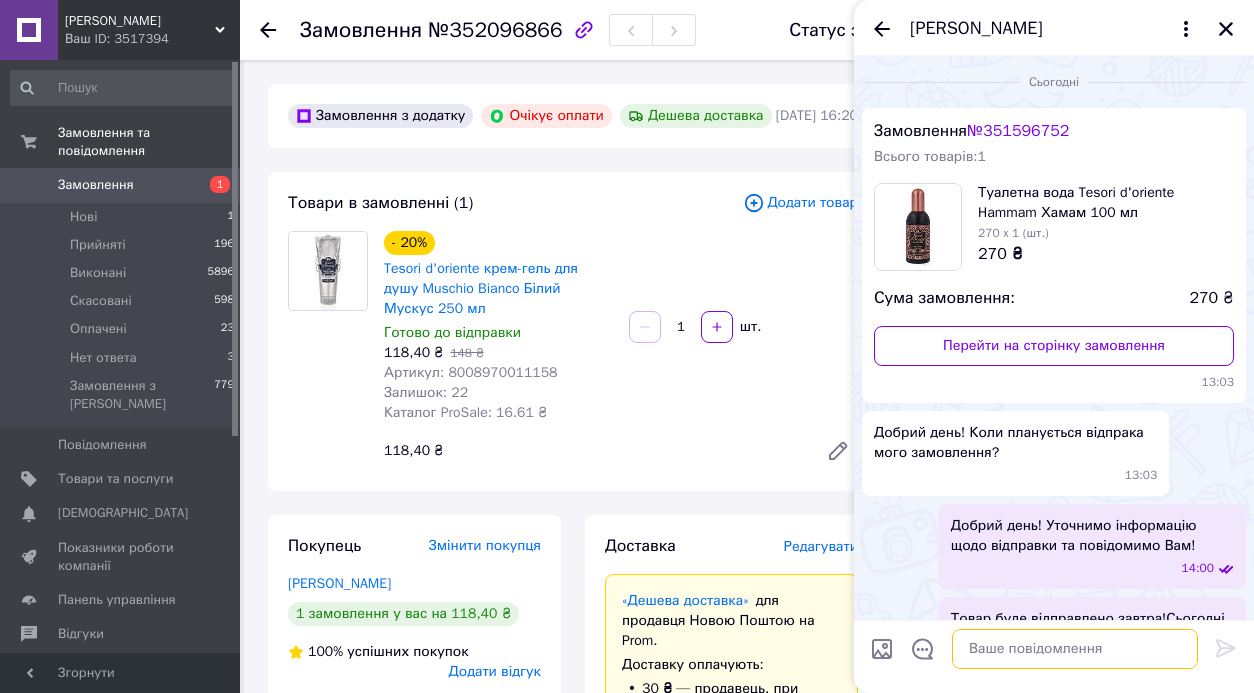 scroll, scrollTop: 70, scrollLeft: 0, axis: vertical 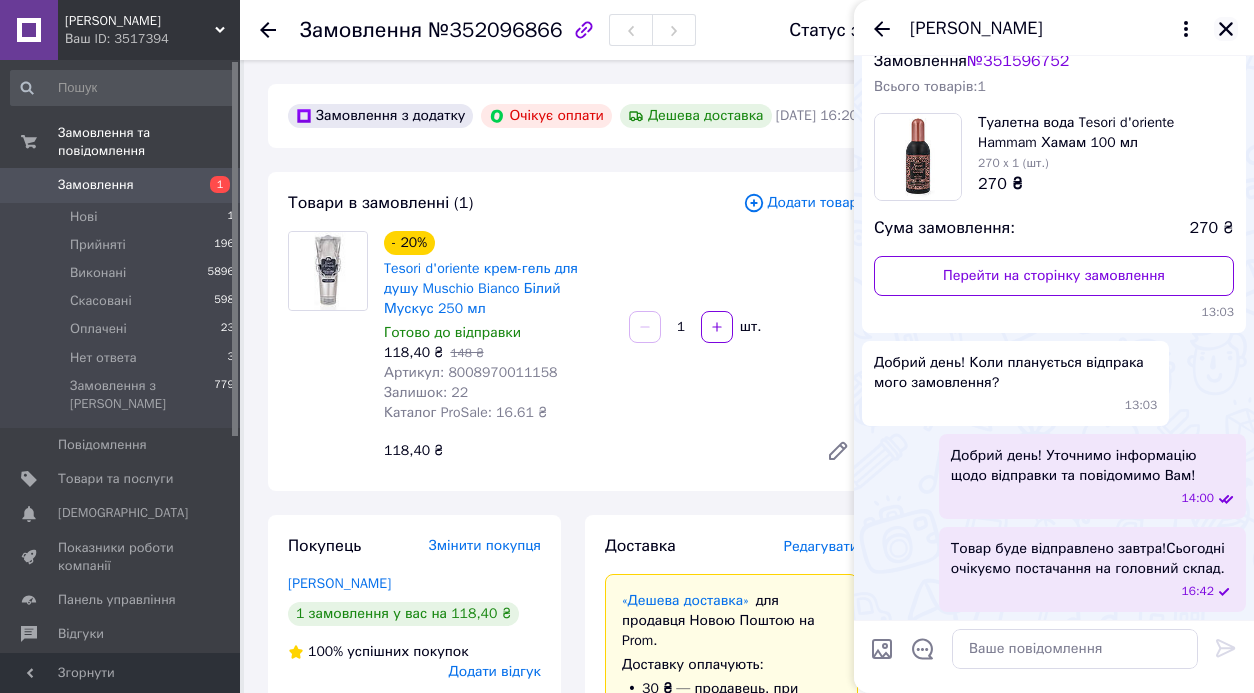 click 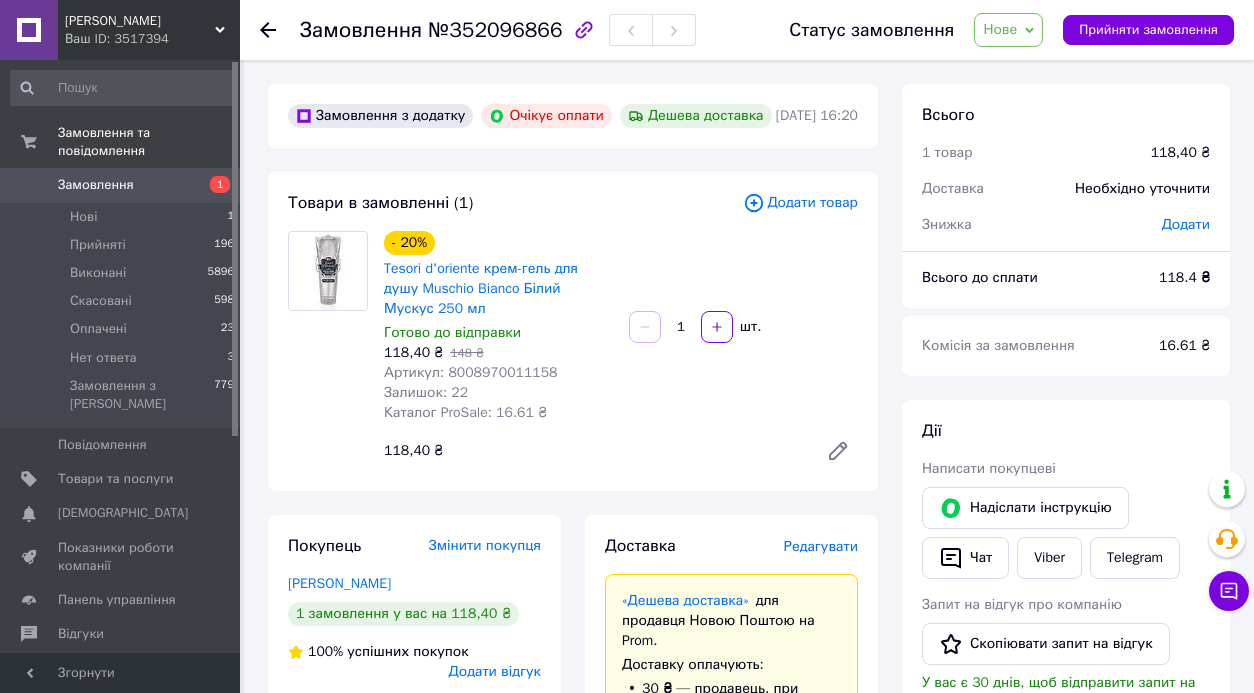 click on "1" at bounding box center (212, 185) 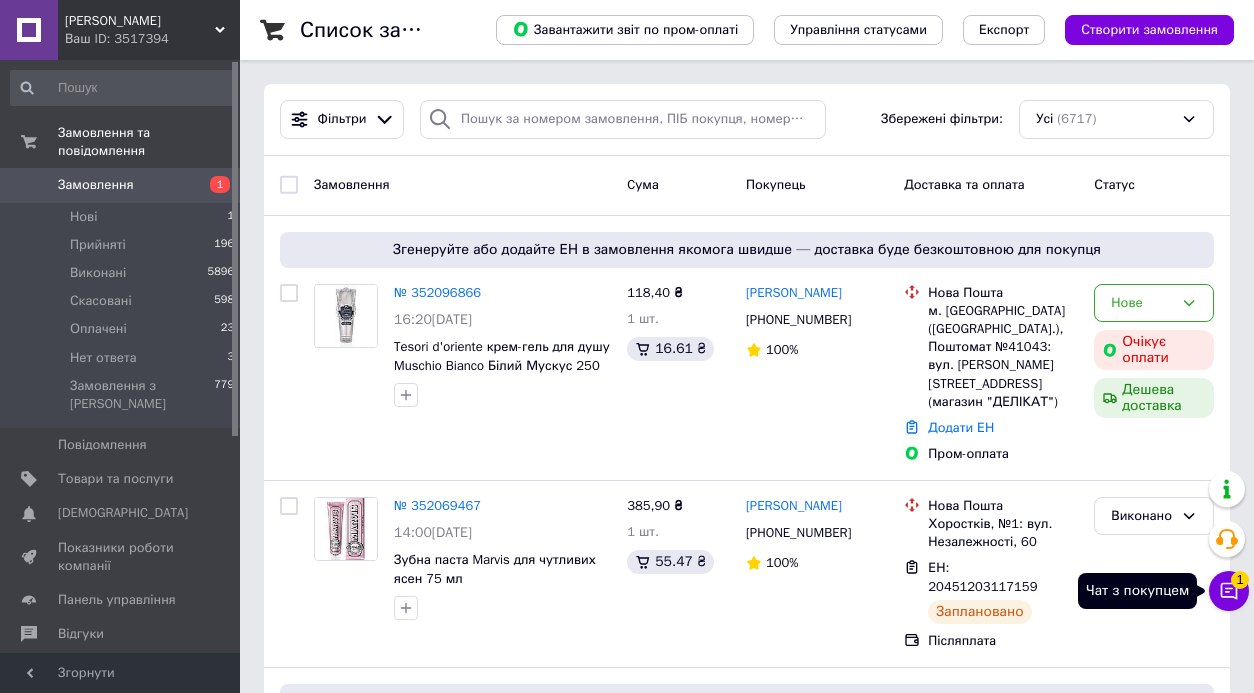 click on "1" at bounding box center [1240, 580] 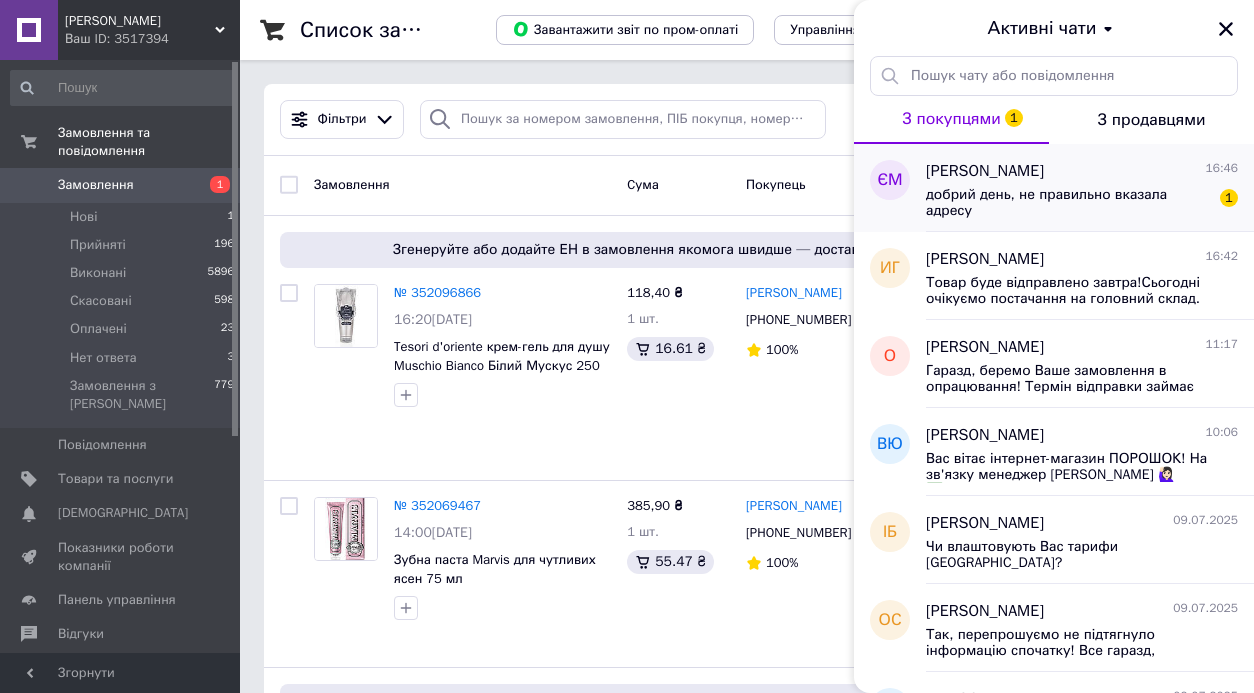 click on "добрий день, не правильно вказала адресу 1" at bounding box center [1082, 201] 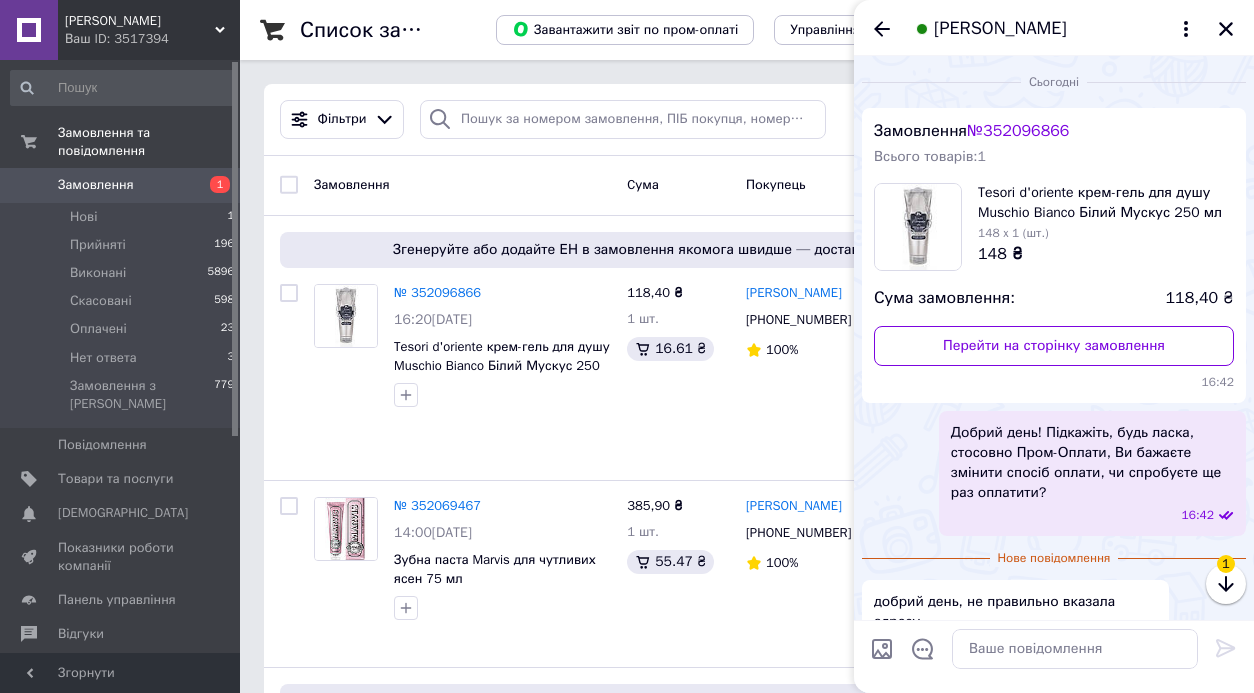 scroll, scrollTop: 53, scrollLeft: 0, axis: vertical 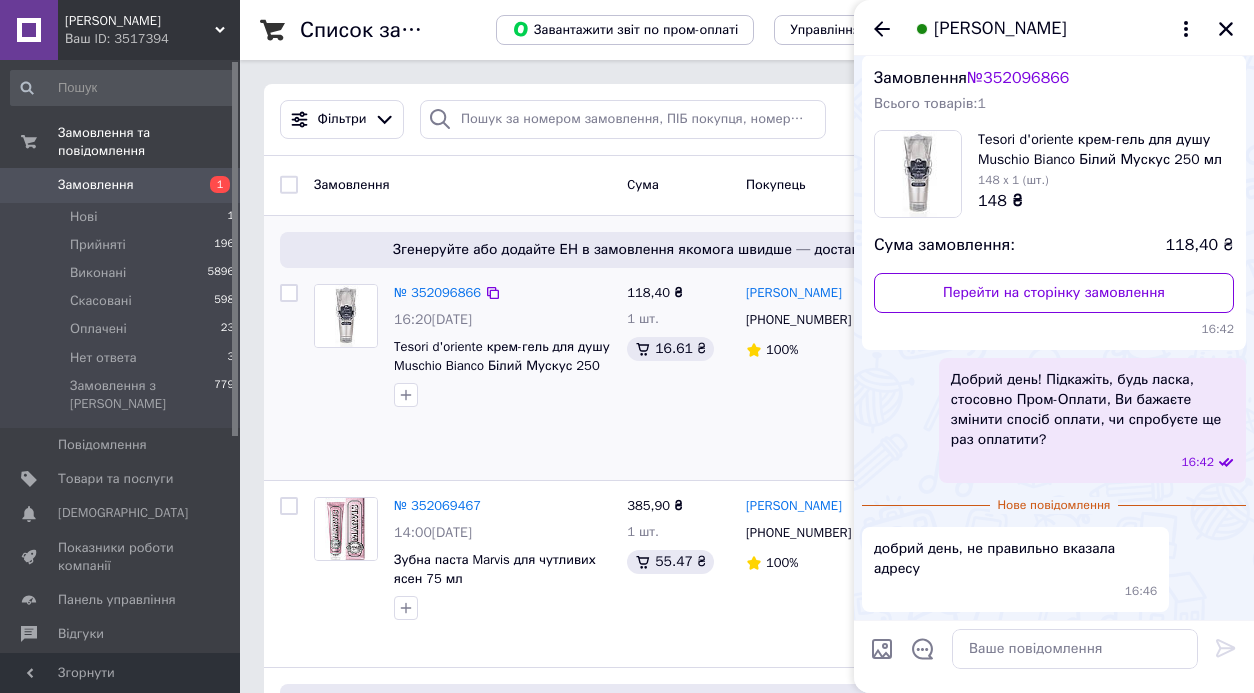 click on "Єва Малишко +380638988506 100%" at bounding box center [817, 374] 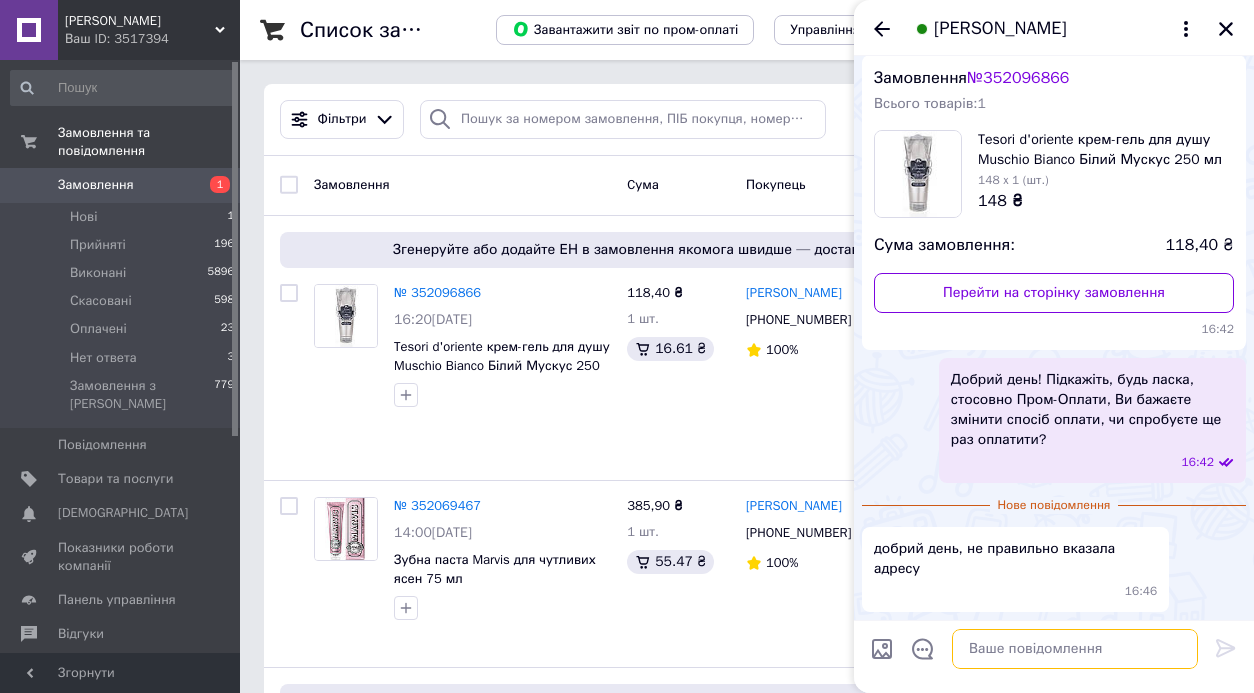 click at bounding box center (1075, 649) 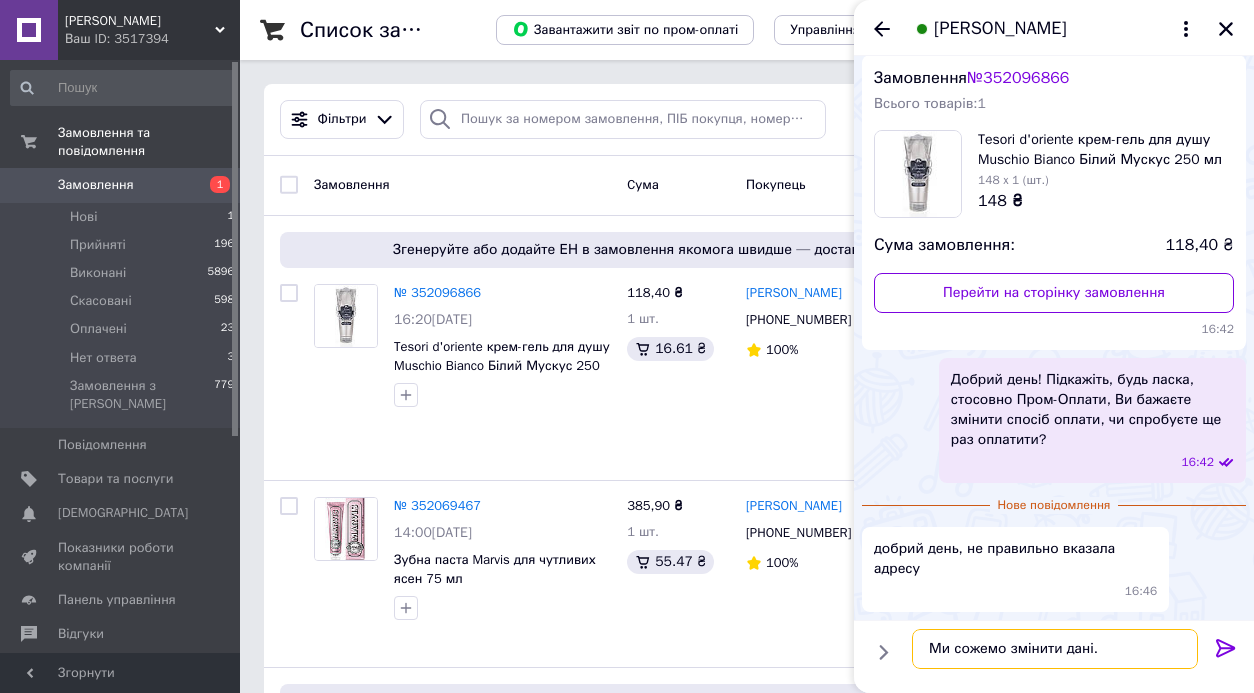 click on "Ми сожемо змінити дані." at bounding box center [1055, 649] 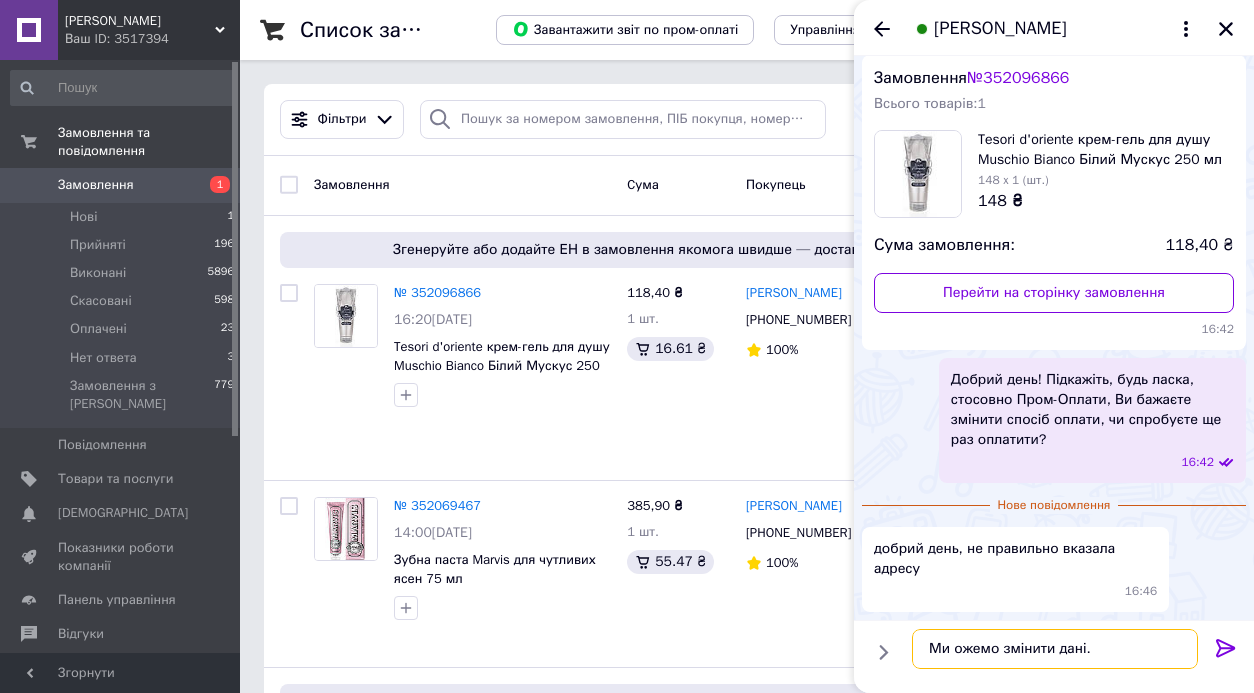 type on "Ми можемо змінити дані." 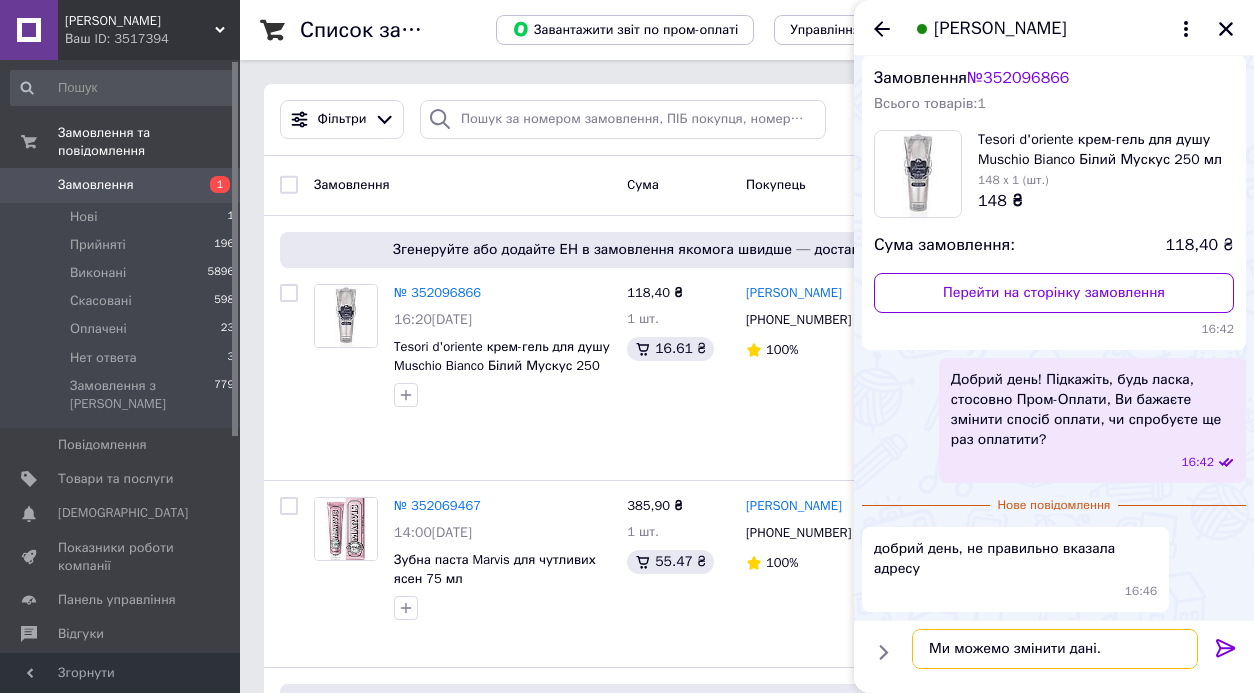 type 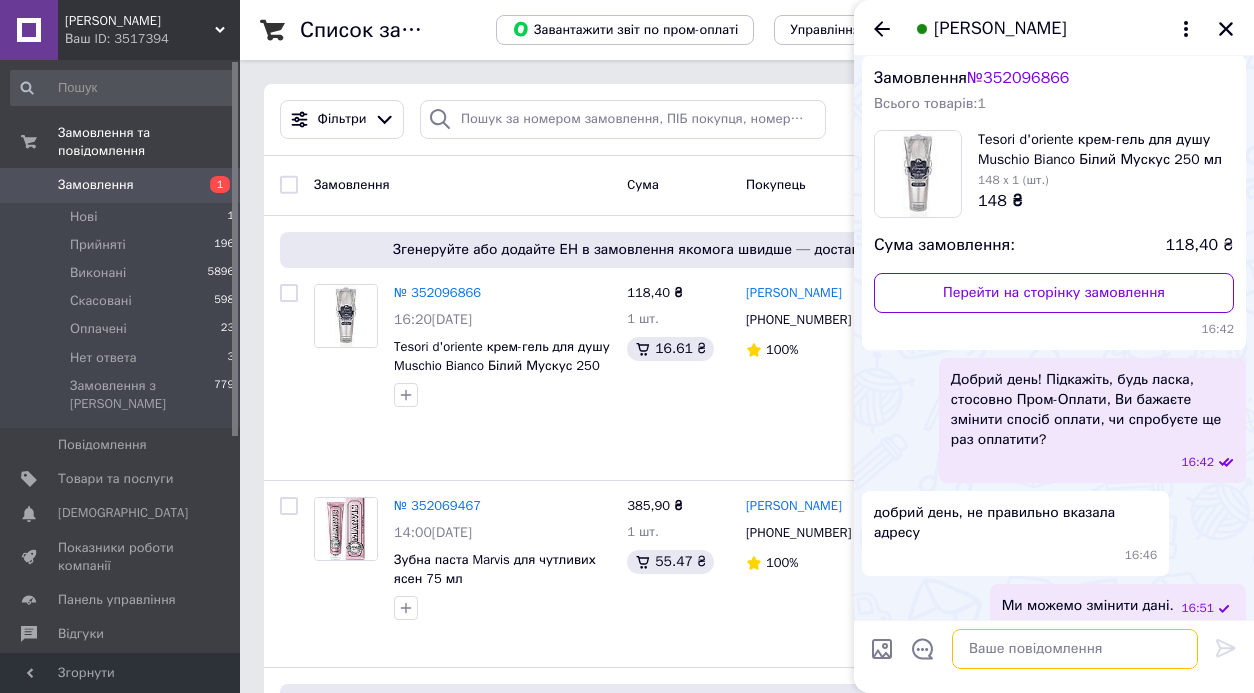 scroll, scrollTop: 70, scrollLeft: 0, axis: vertical 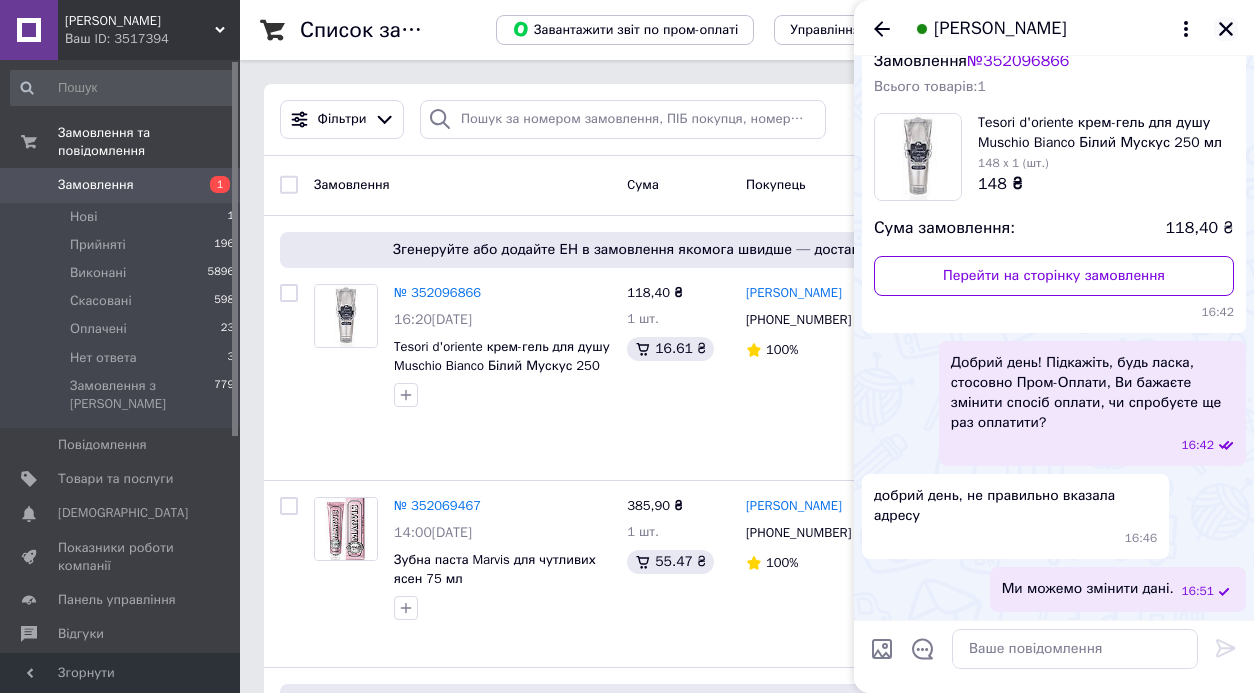 click 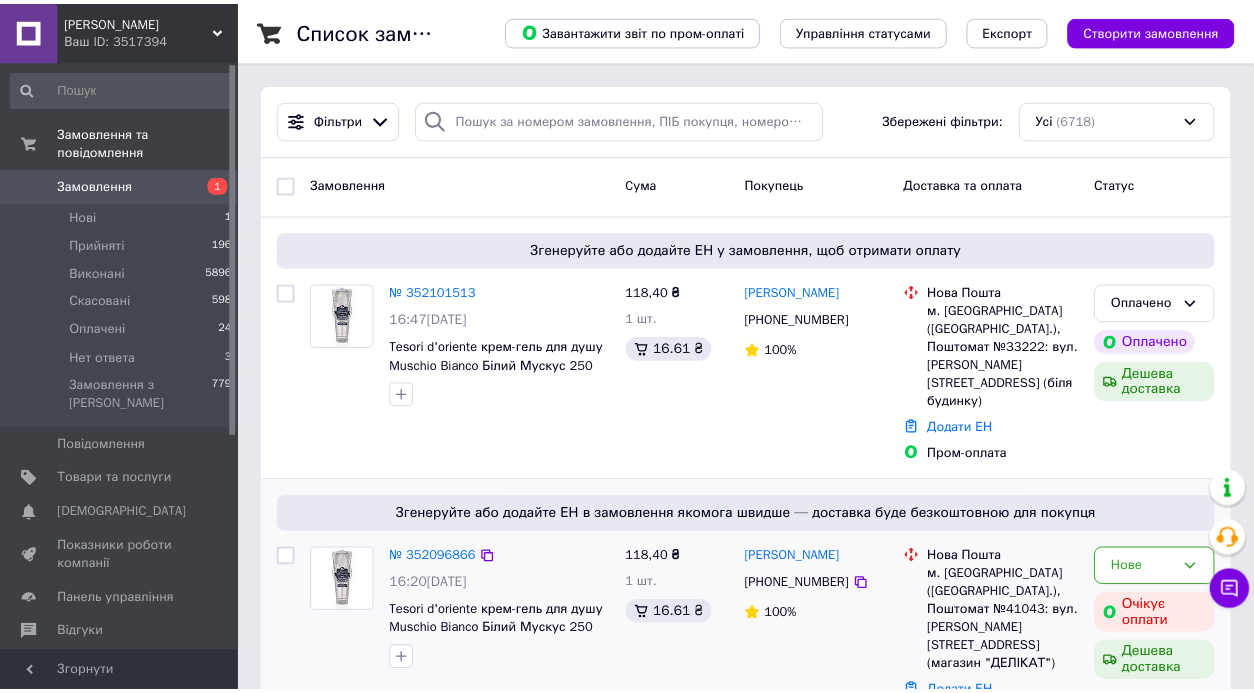 scroll, scrollTop: 188, scrollLeft: 0, axis: vertical 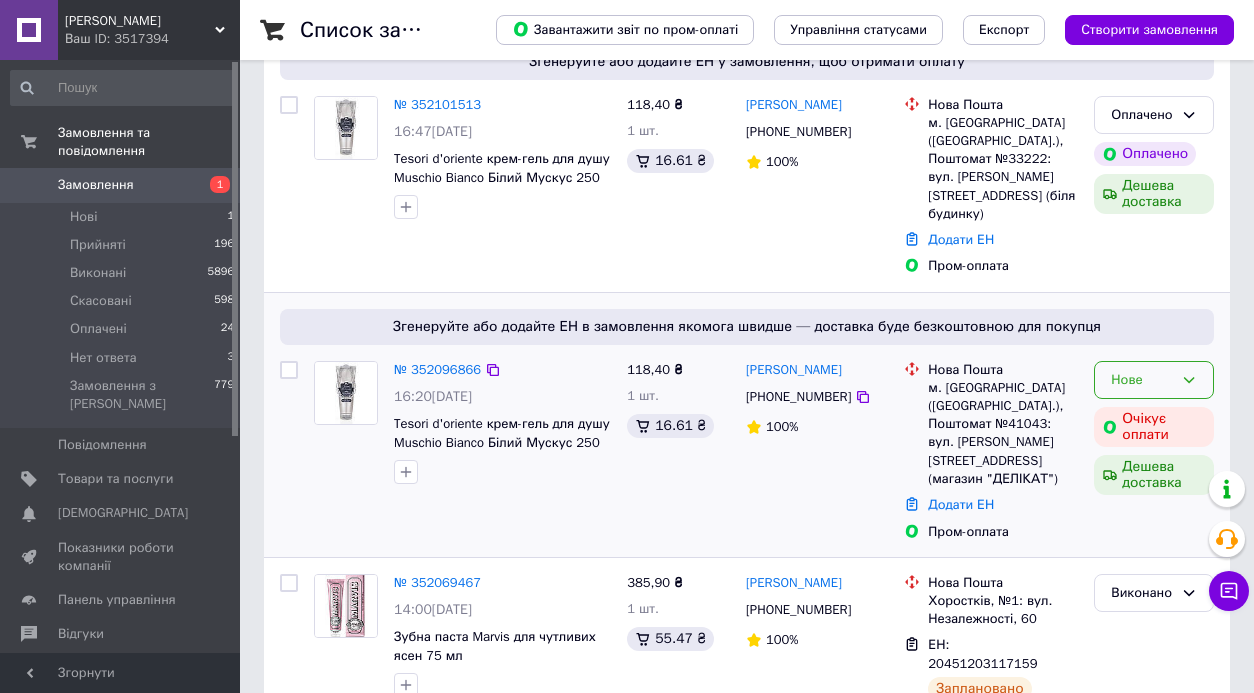 click on "Нове" at bounding box center [1142, 380] 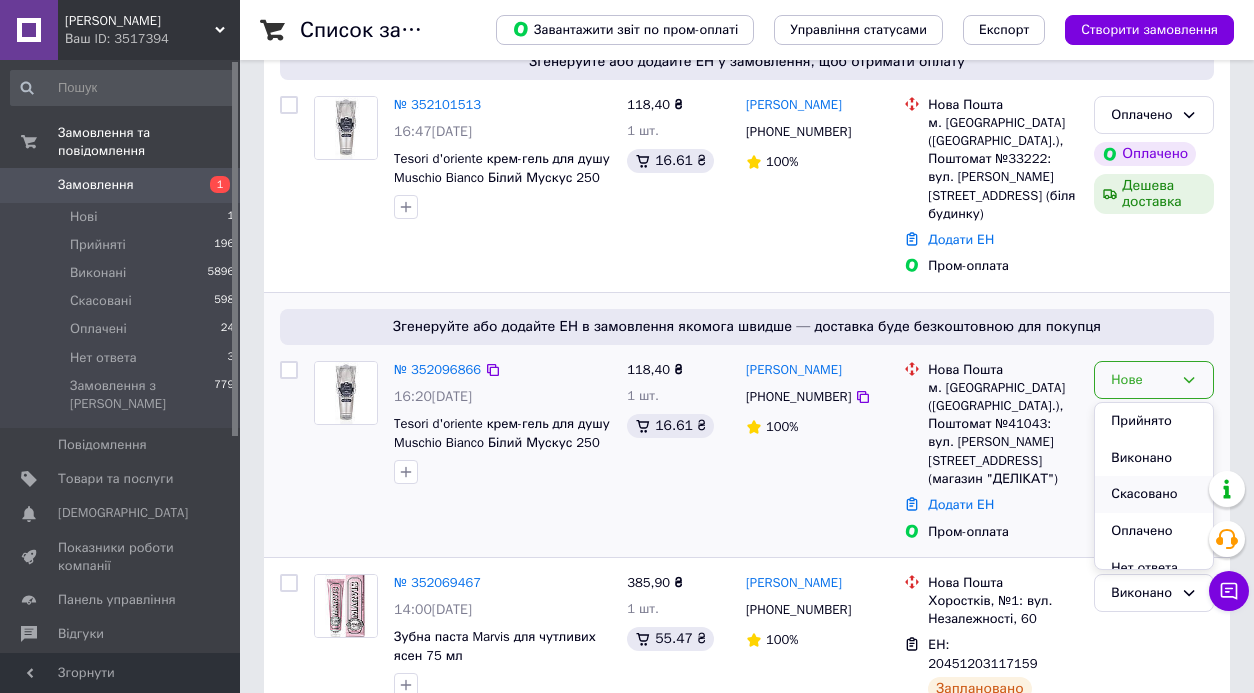 click on "Скасовано" at bounding box center [1154, 494] 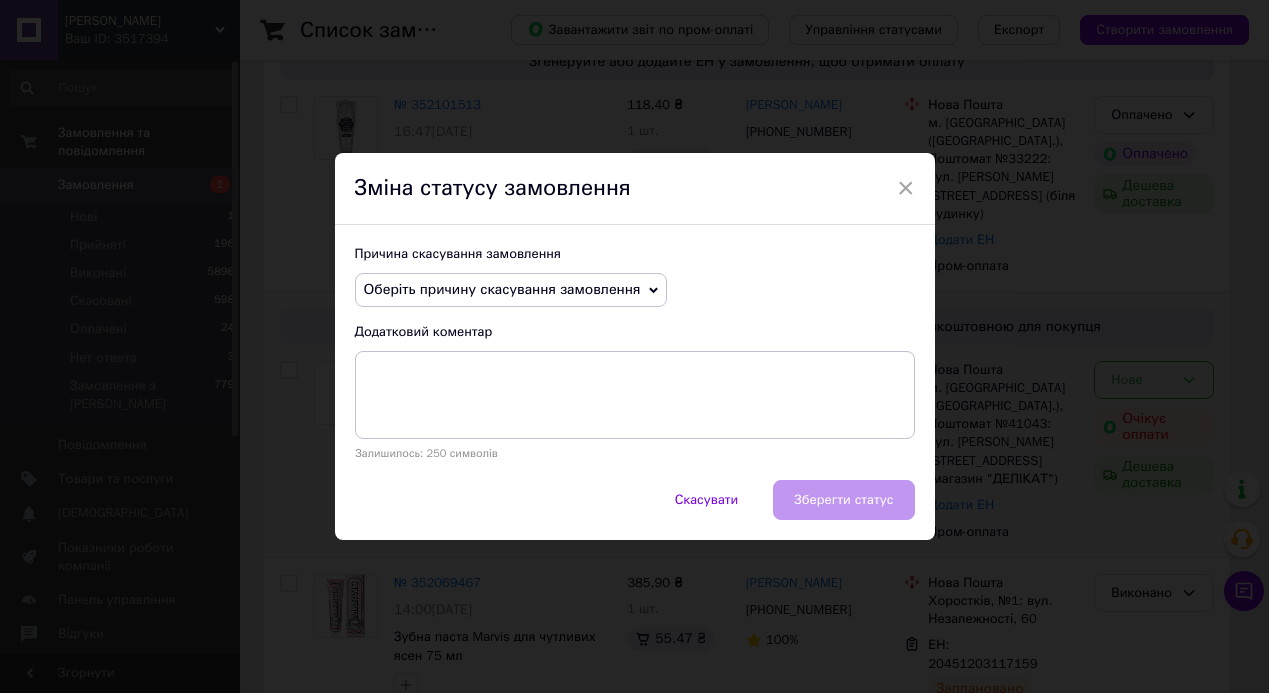 click on "Оберіть причину скасування замовлення" at bounding box center (511, 290) 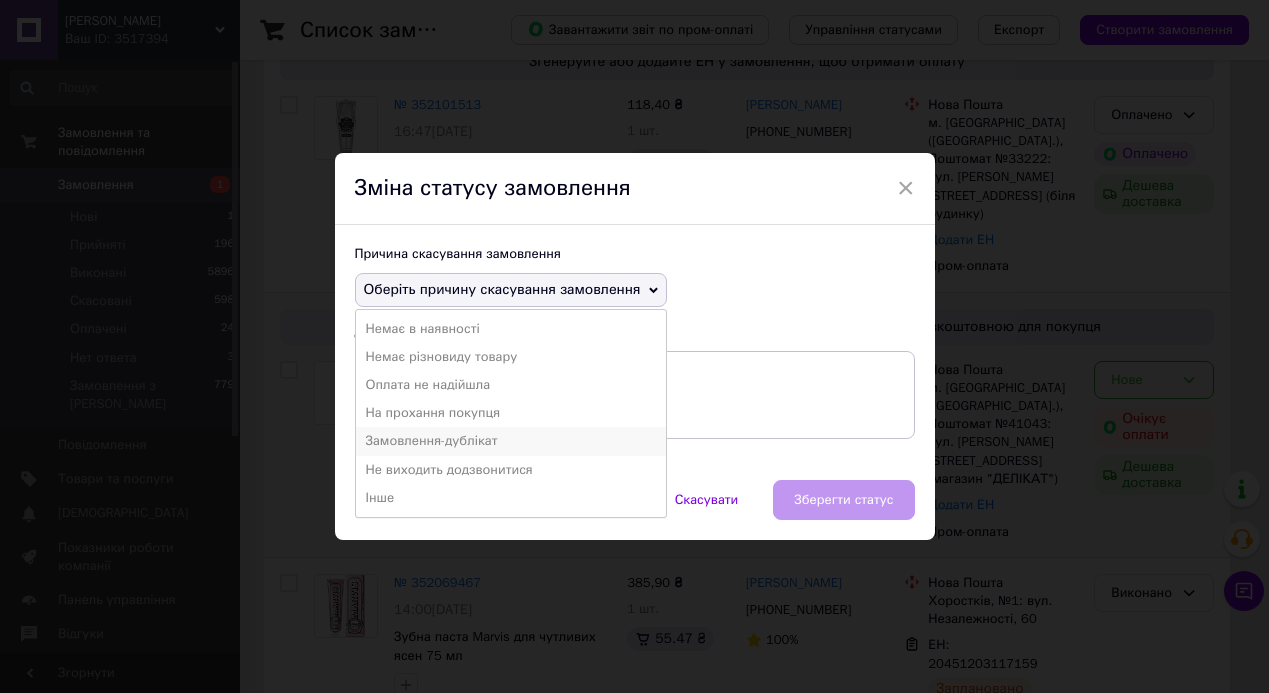 click on "Замовлення-дублікат" at bounding box center (511, 441) 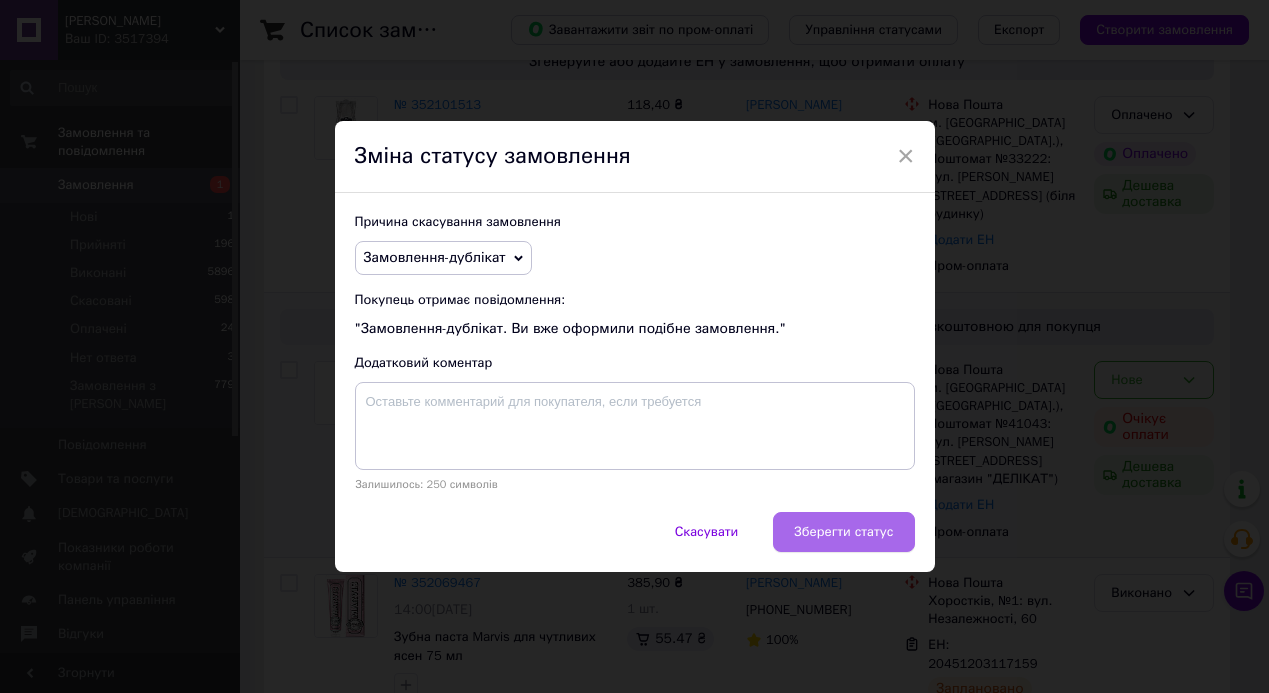 click on "Зберегти статус" at bounding box center [843, 532] 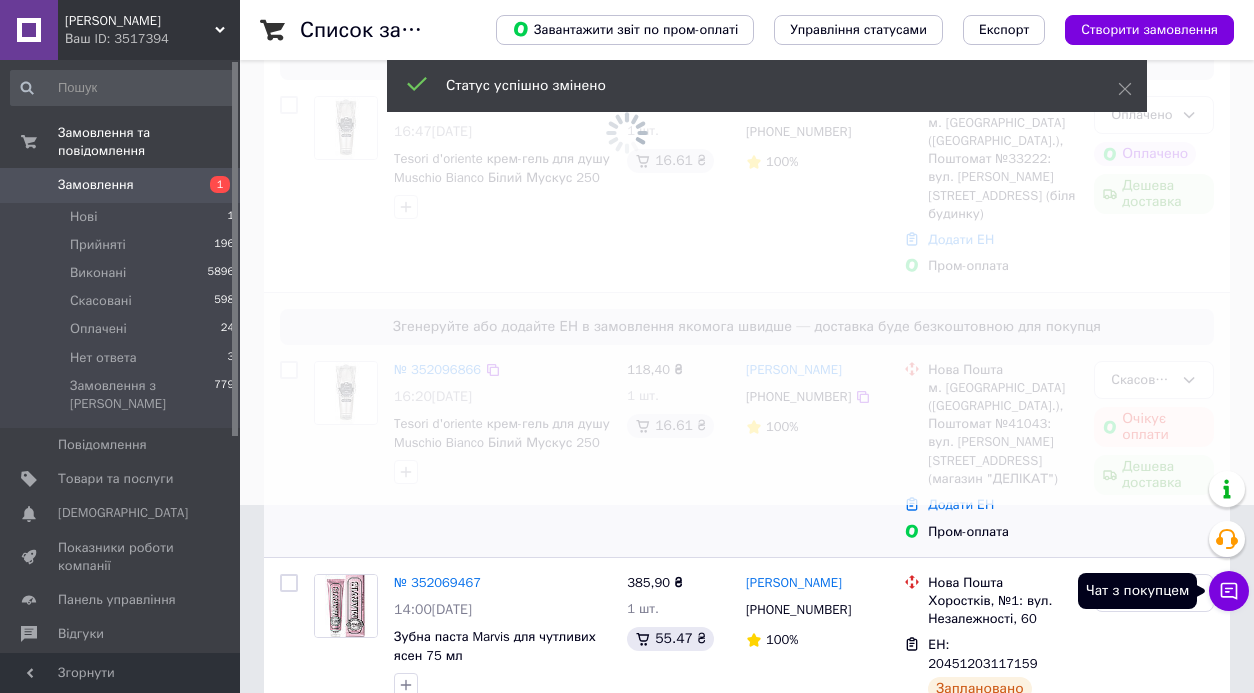 click on "Чат з покупцем" at bounding box center [1229, 591] 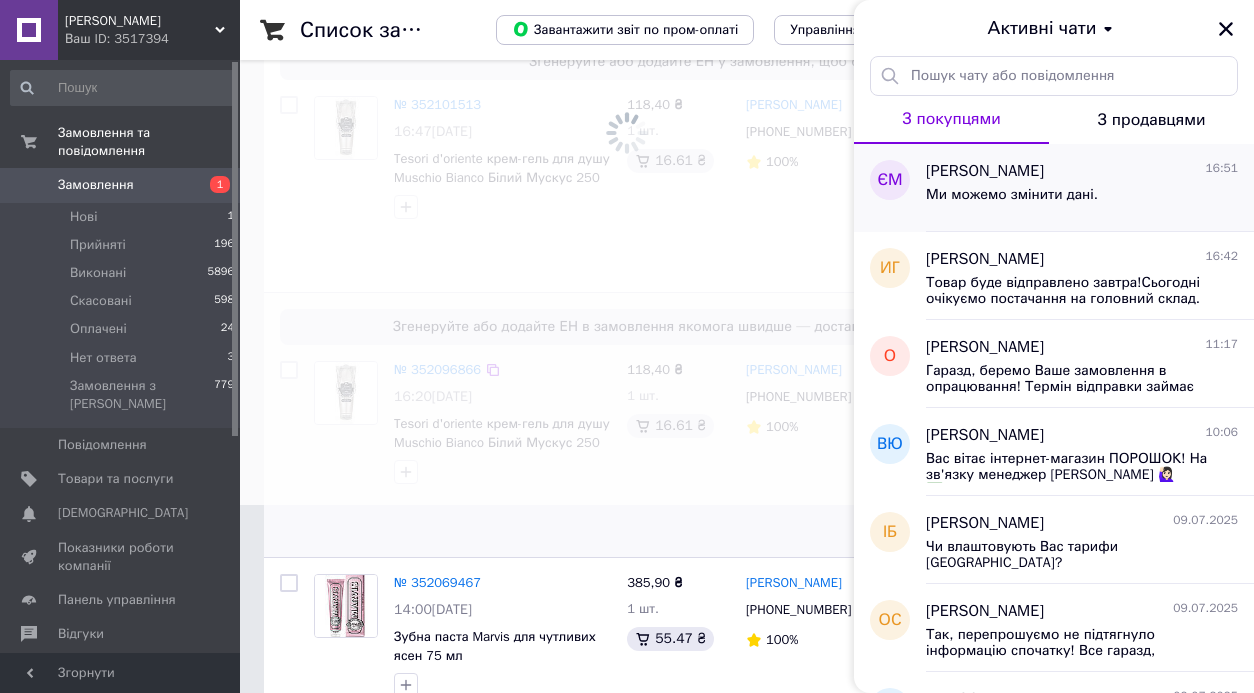 click on "Єва Малишко" at bounding box center (985, 171) 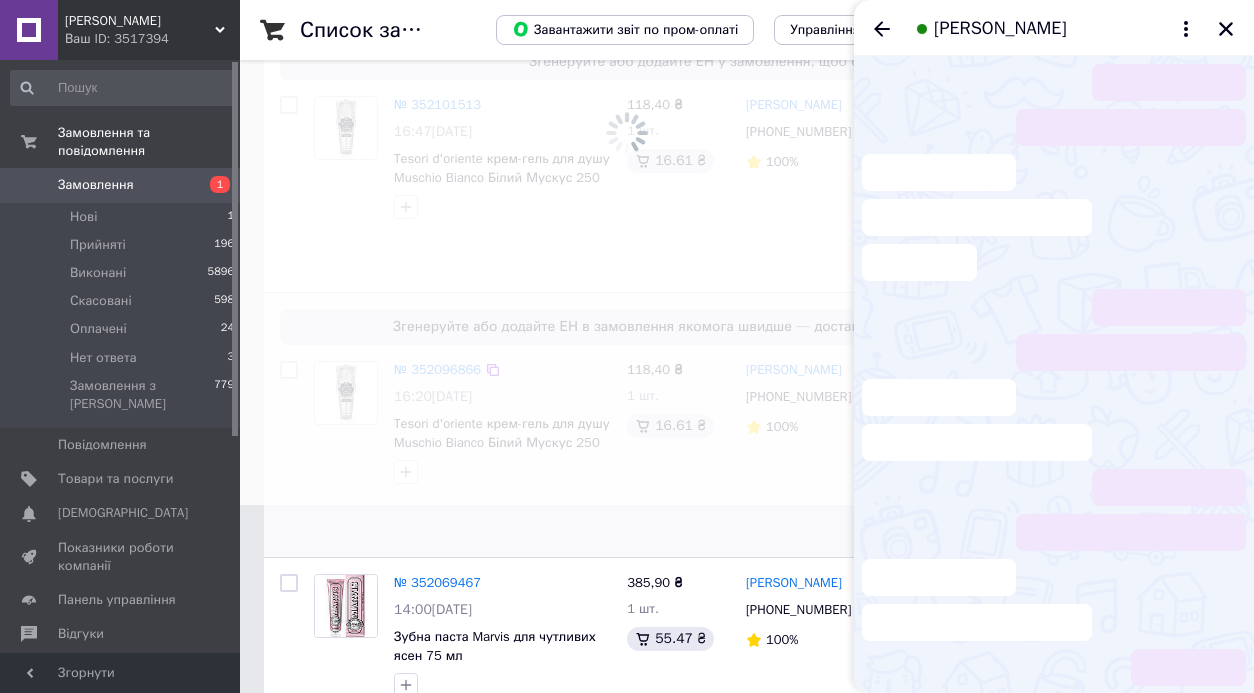 scroll, scrollTop: 70, scrollLeft: 0, axis: vertical 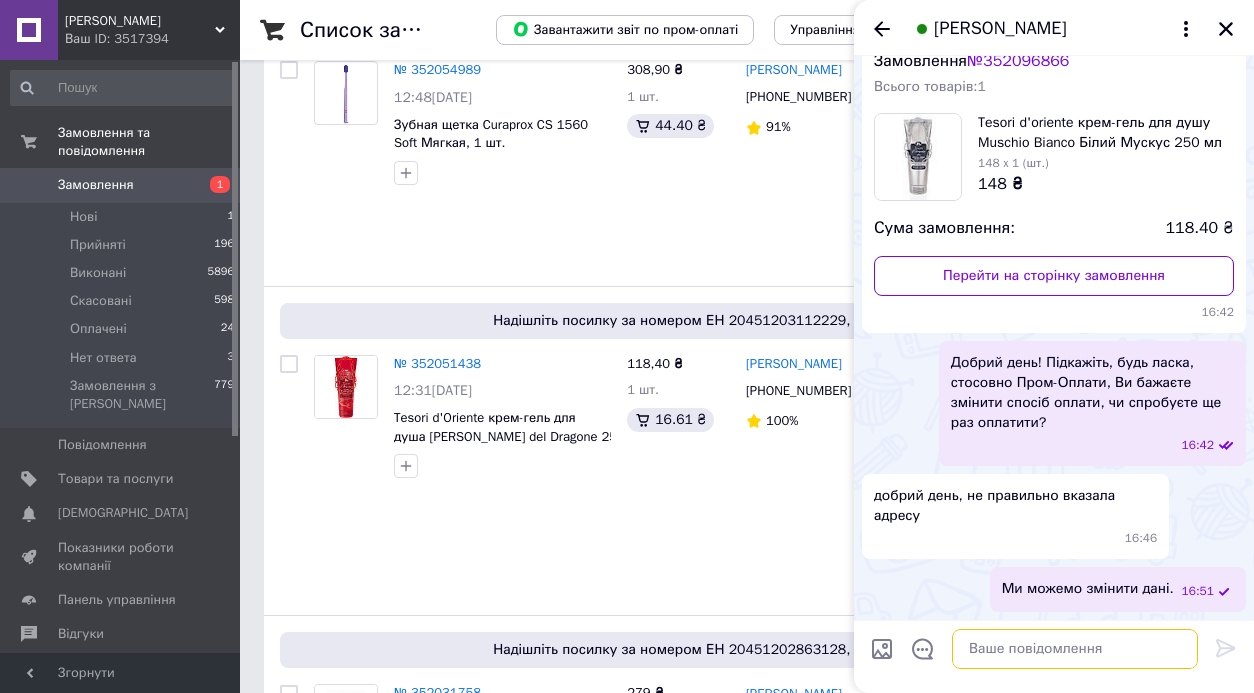 click at bounding box center [1075, 649] 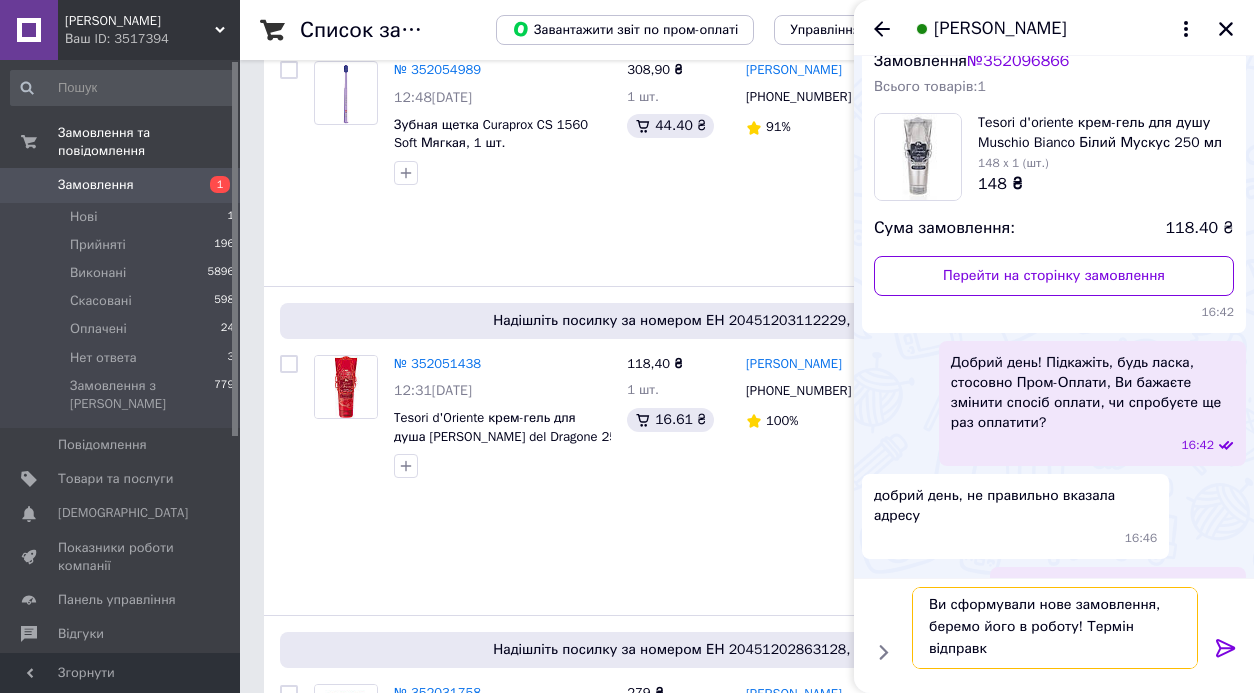 scroll, scrollTop: 2, scrollLeft: 0, axis: vertical 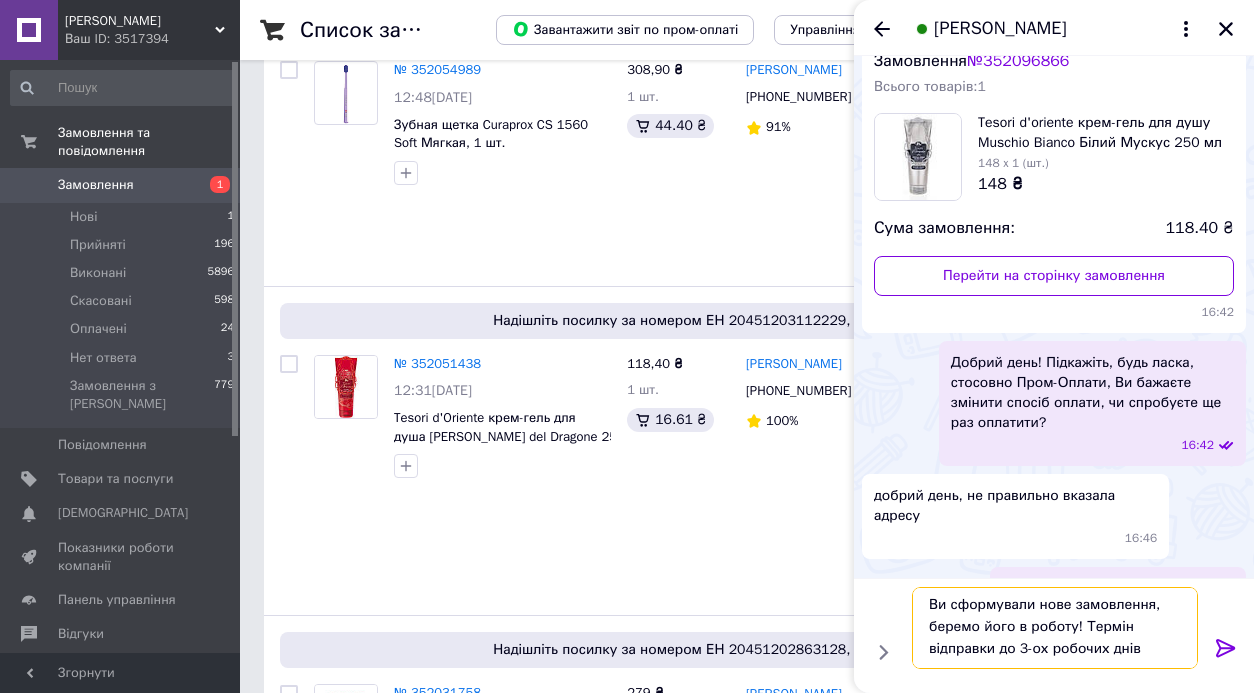 type on "Ви сформували нове замовлення, беремо його в роботу! Термін відправки до 3-ох робочих днів!" 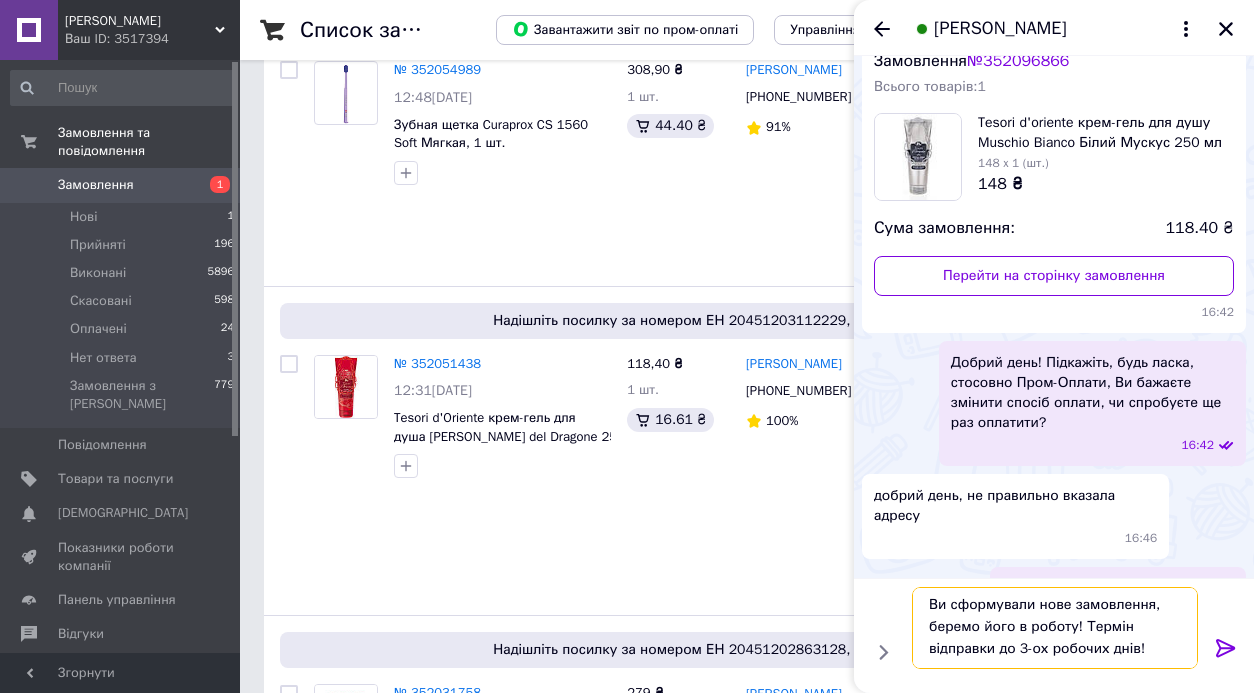 type 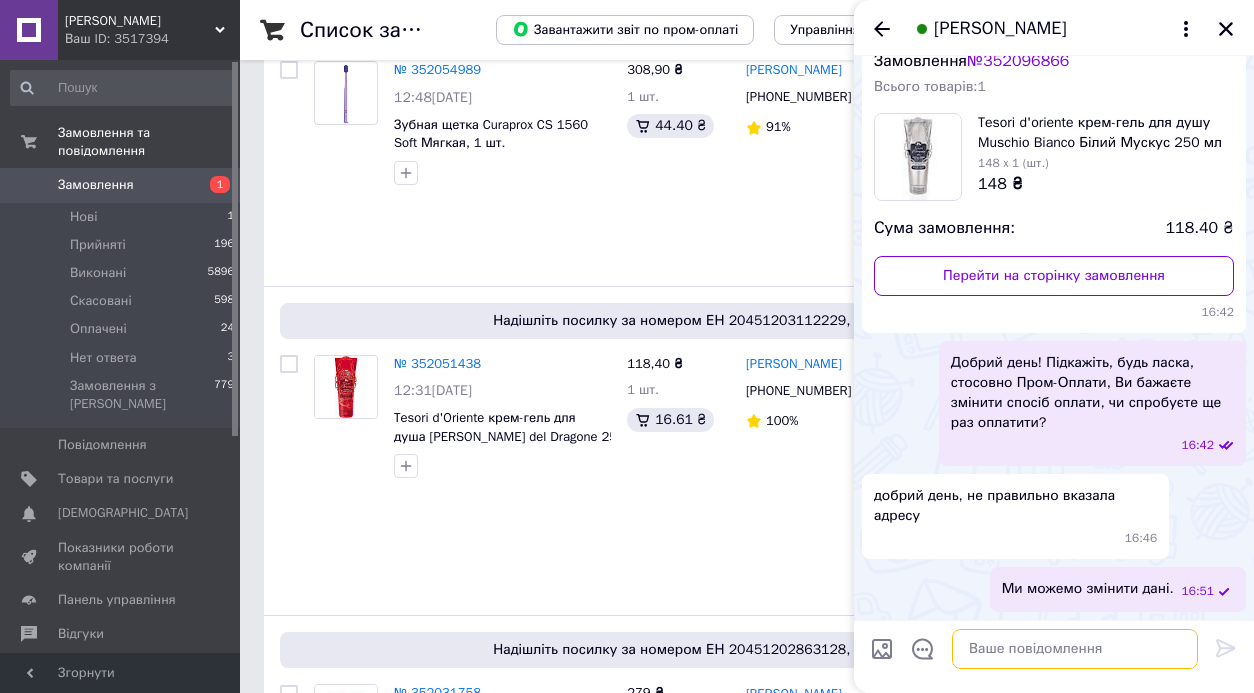scroll, scrollTop: 0, scrollLeft: 0, axis: both 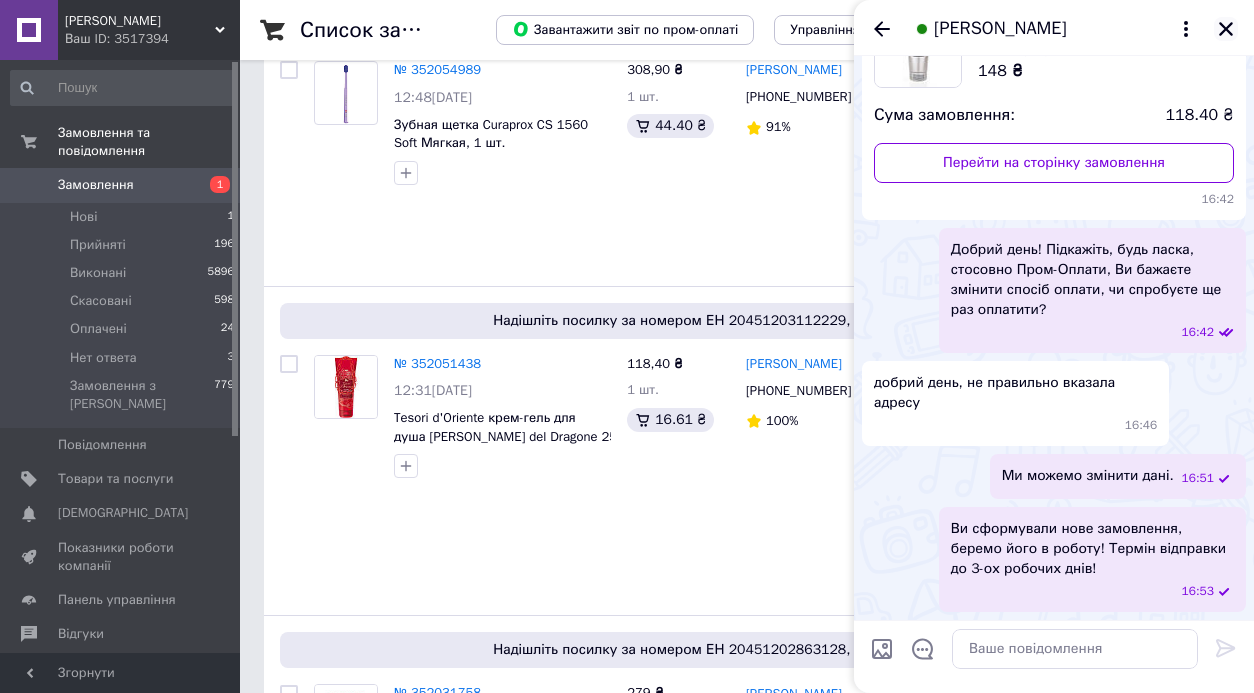 click 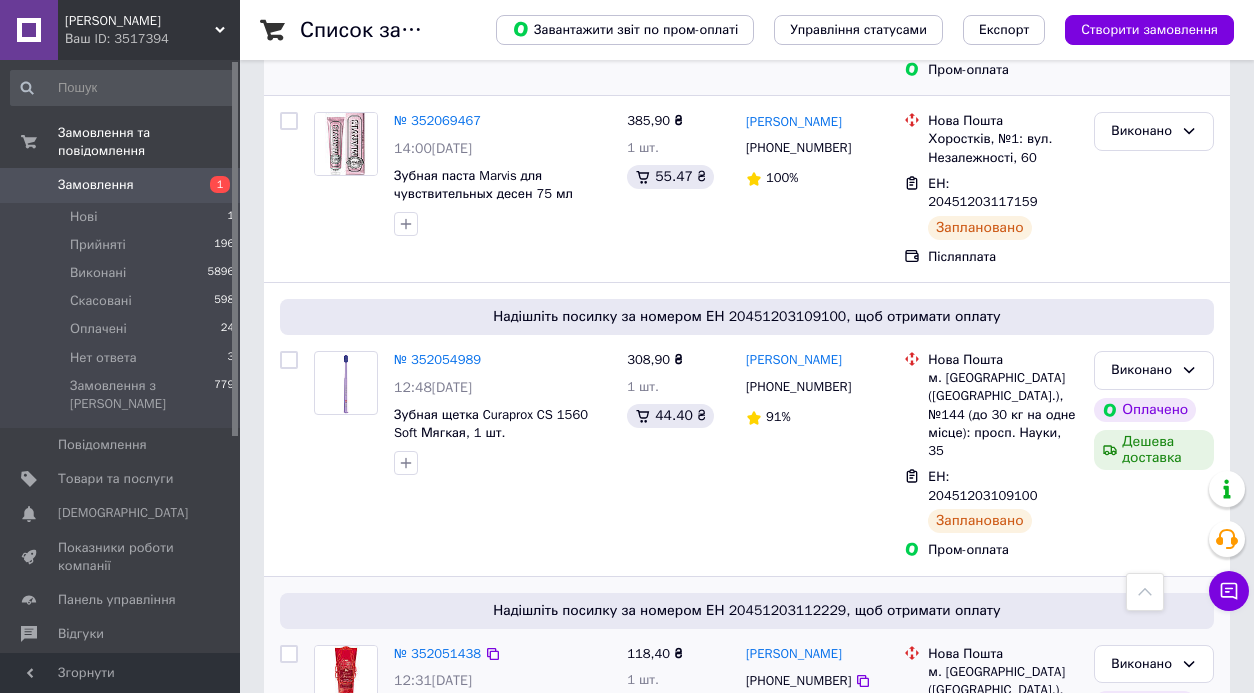 scroll, scrollTop: 0, scrollLeft: 0, axis: both 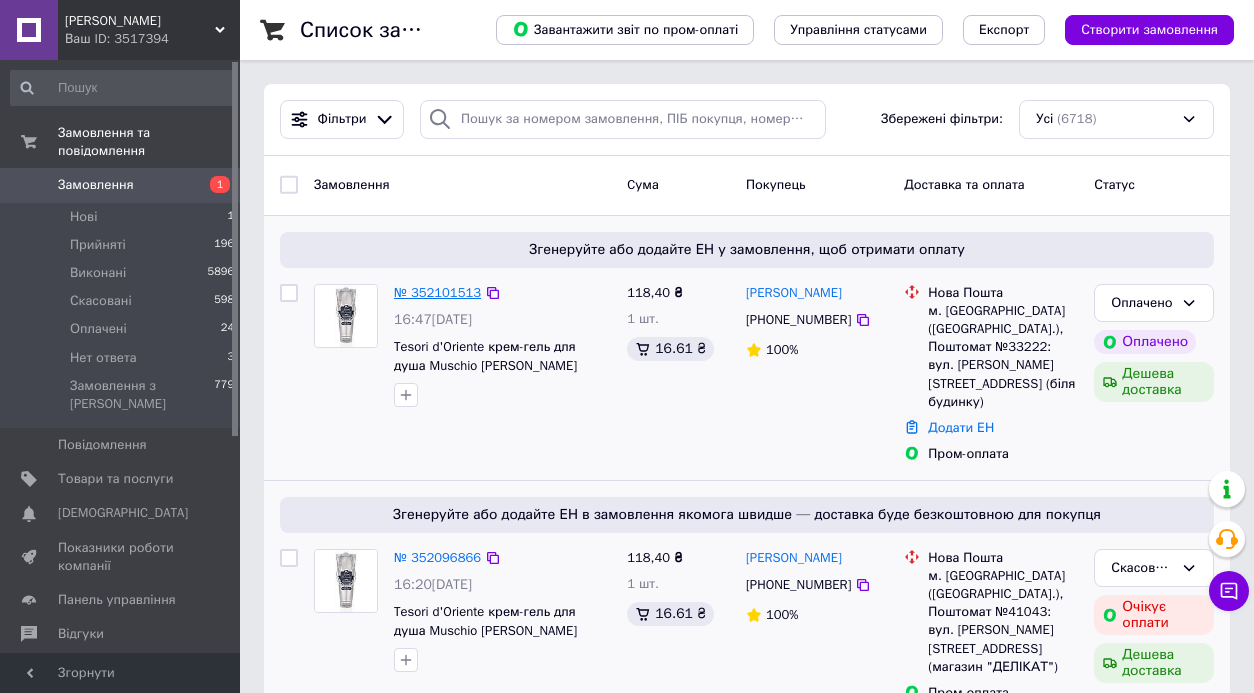 click on "№ 352101513" at bounding box center [437, 292] 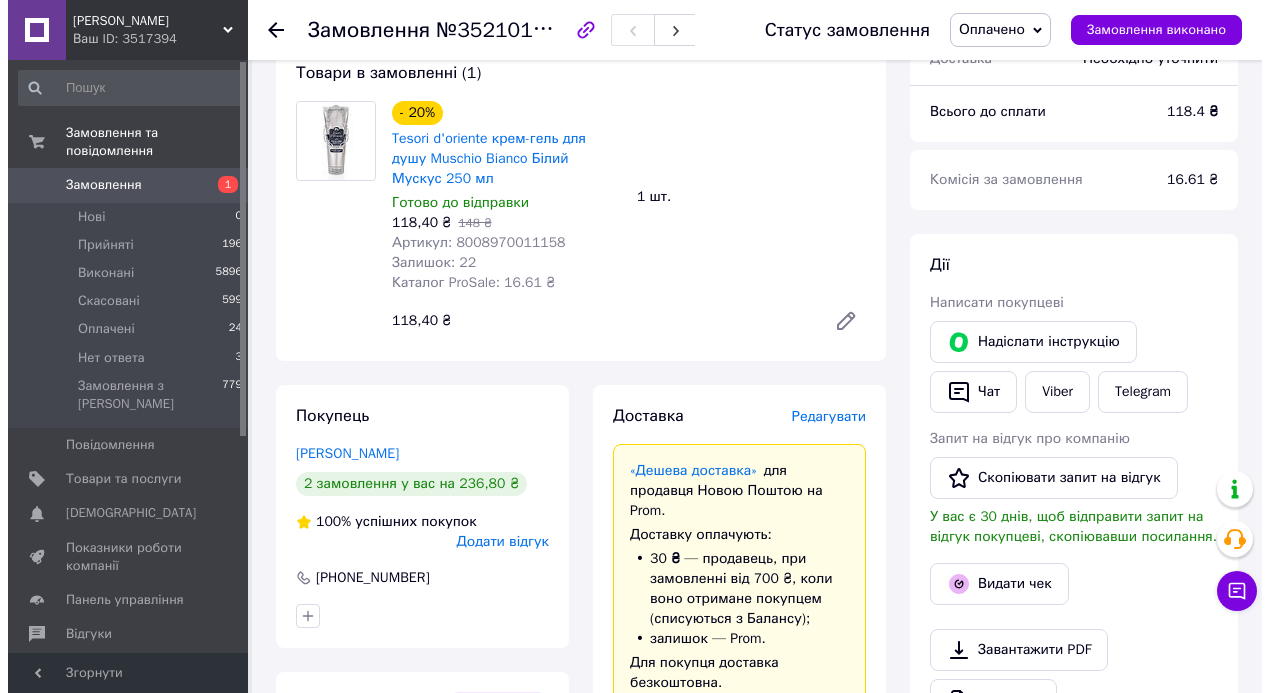 scroll, scrollTop: 234, scrollLeft: 0, axis: vertical 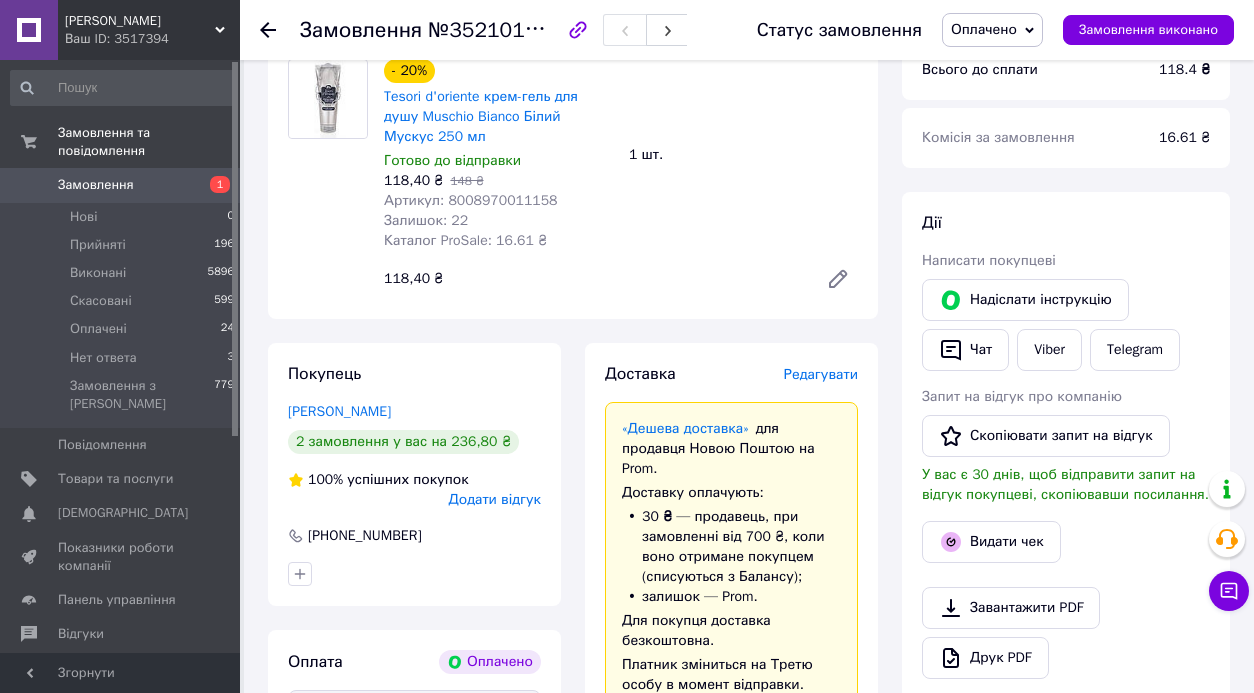 click on "Редагувати" at bounding box center [821, 374] 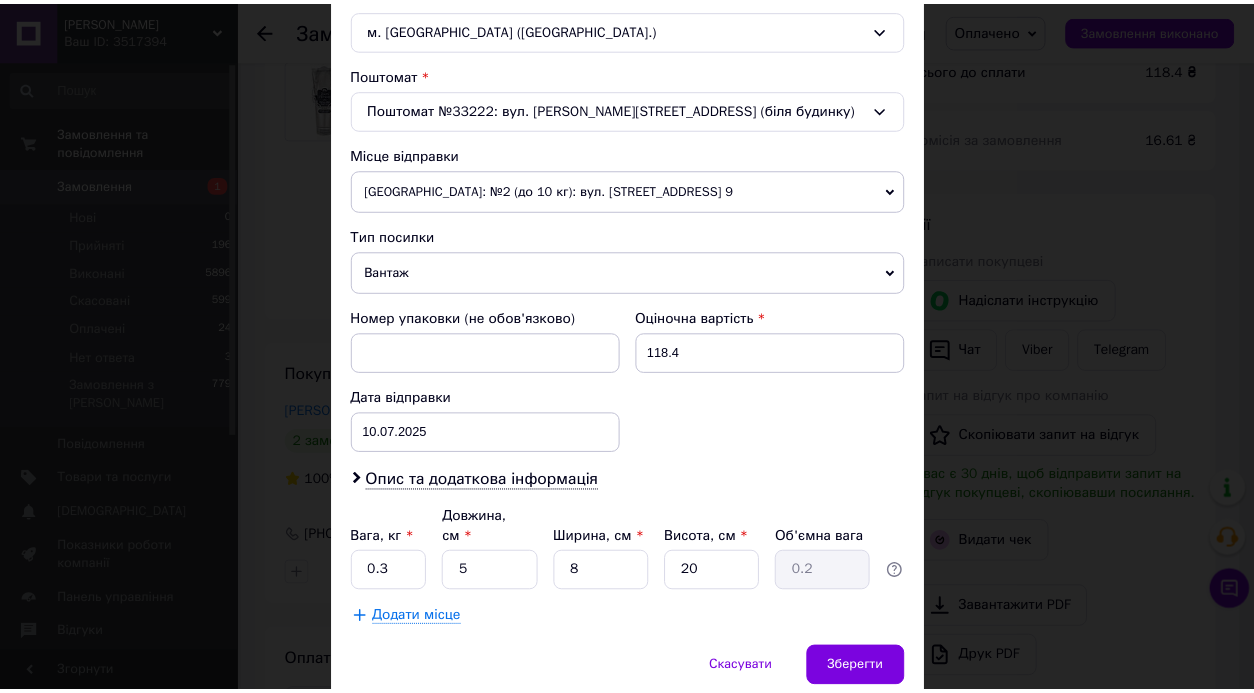 scroll, scrollTop: 629, scrollLeft: 0, axis: vertical 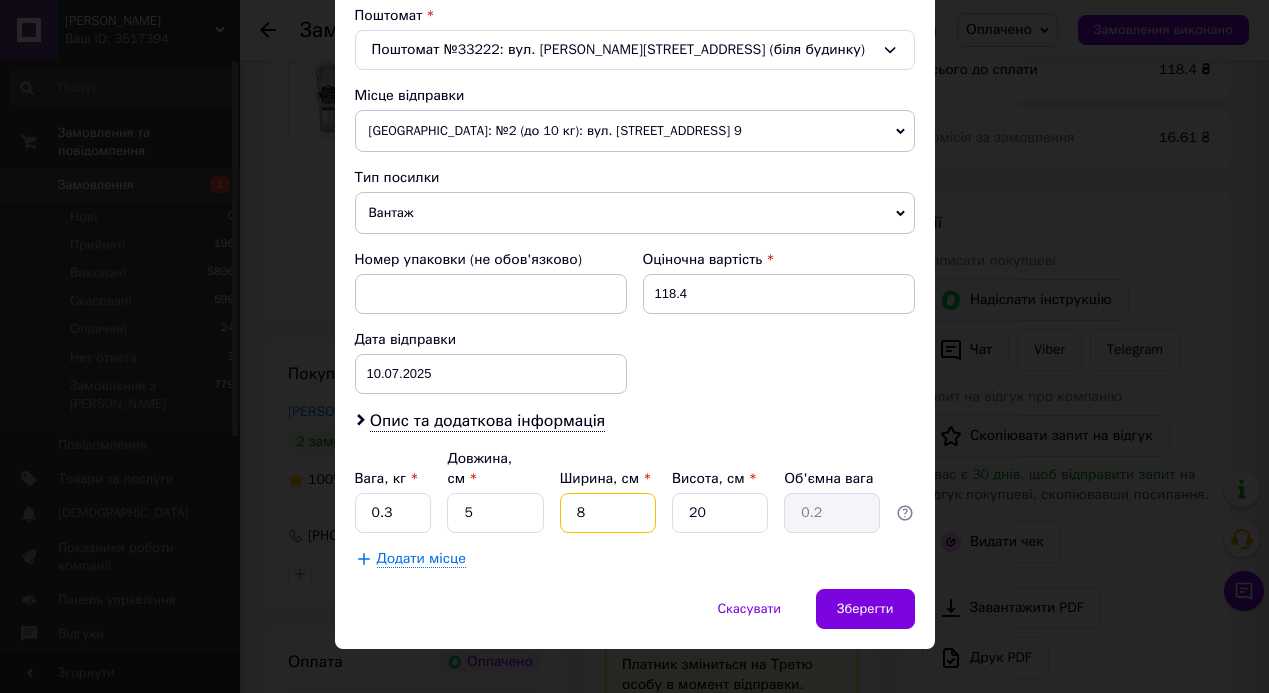 click on "8" at bounding box center [608, 513] 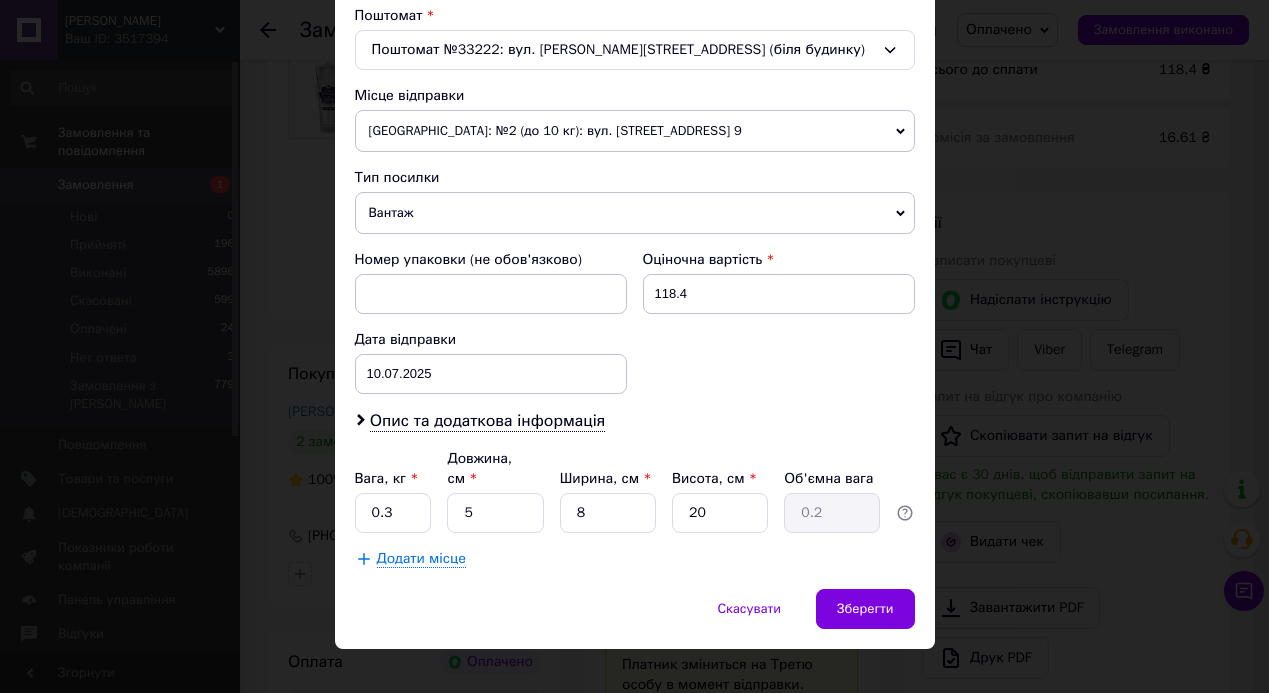 click on "× Редагування доставки Спосіб доставки Нова Пошта (платна) Платник Отримувач Відправник Прізвище отримувача Малишко Ім'я отримувача Єва По батькові отримувача Телефон отримувача +380638988506 Тип доставки В поштоматі У відділенні Кур'єром Місто м. Черкаси (Черкаська обл.) Поштомат Поштомат №33222: вул. Олексія Панченка, 13/1 (біля будинку) Місце відправки Петропавлівська Борщагівка: №2 (до 10 кг): вул. Львівська, 1а, корп. 6, прим. 9 Петропавлівська Борщагівка: №3 (до 30 кг на одне місце): вул. Соборна, 117-А Додати ще місце відправки Тип посилки Вантаж Документи 118.4 10.07.2025 < 2025" at bounding box center [634, 346] 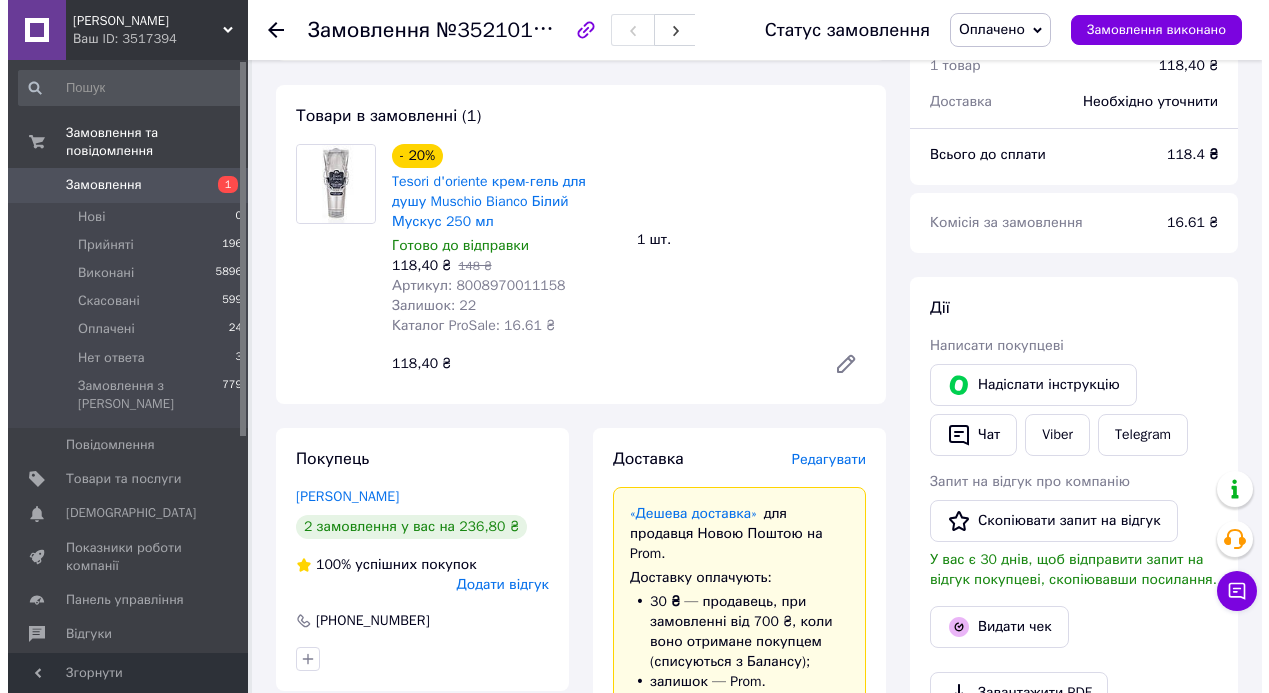 scroll, scrollTop: 152, scrollLeft: 0, axis: vertical 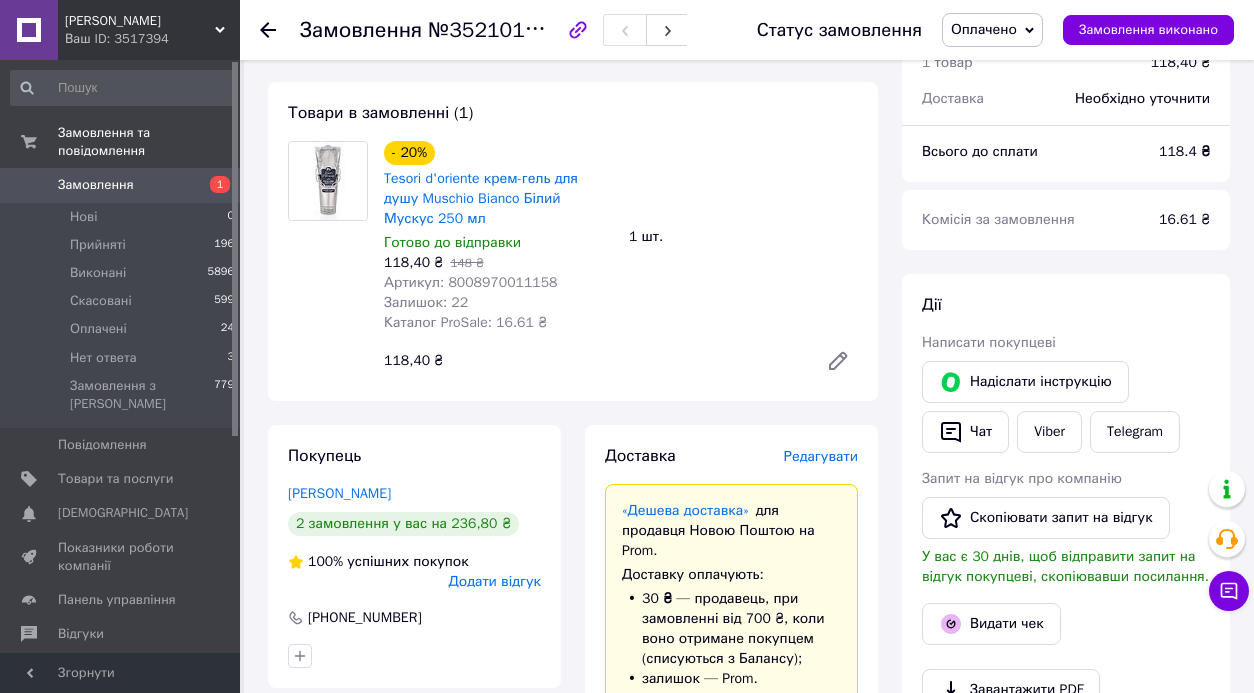 click on "Редагувати" at bounding box center (821, 456) 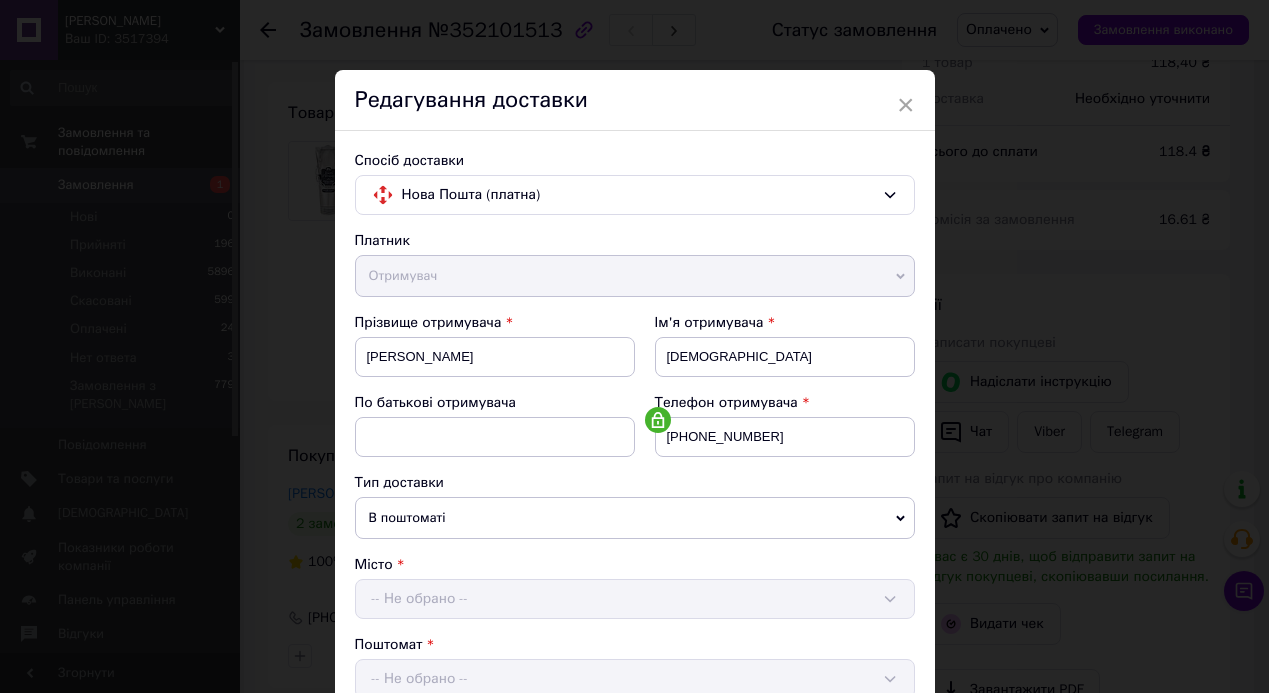 click on "Тип доставки В поштоматі У відділенні Кур'єром" at bounding box center (635, 506) 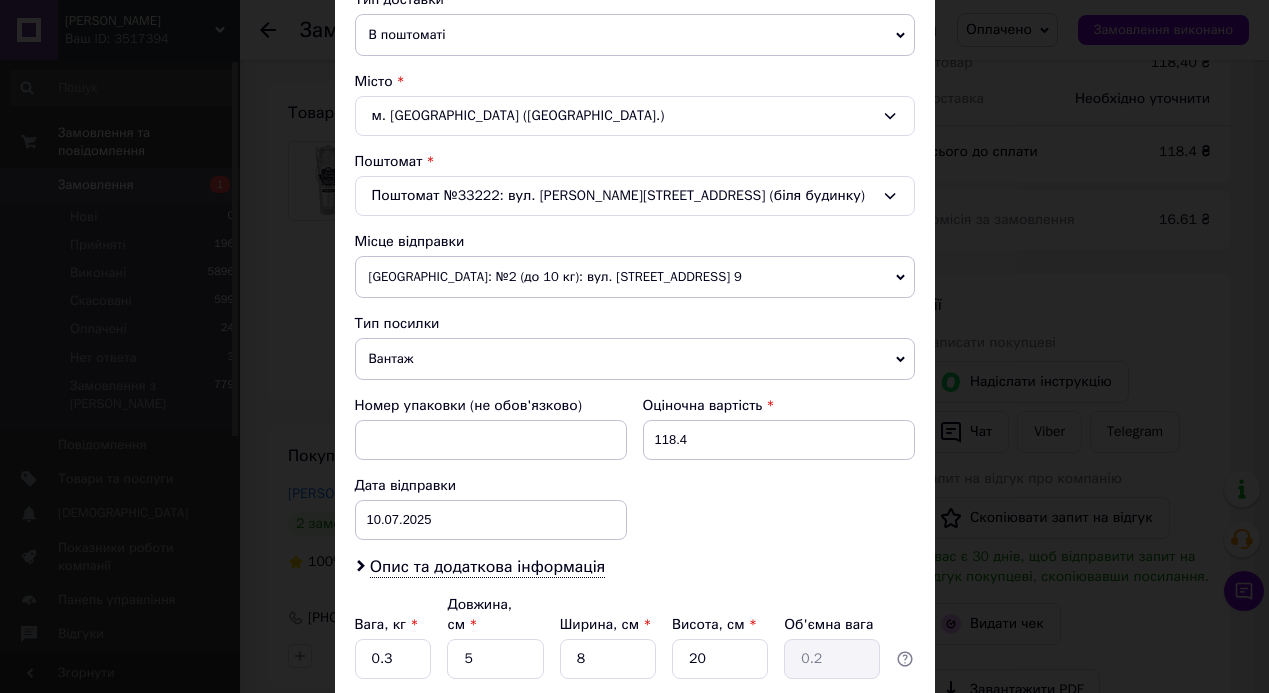 scroll, scrollTop: 655, scrollLeft: 0, axis: vertical 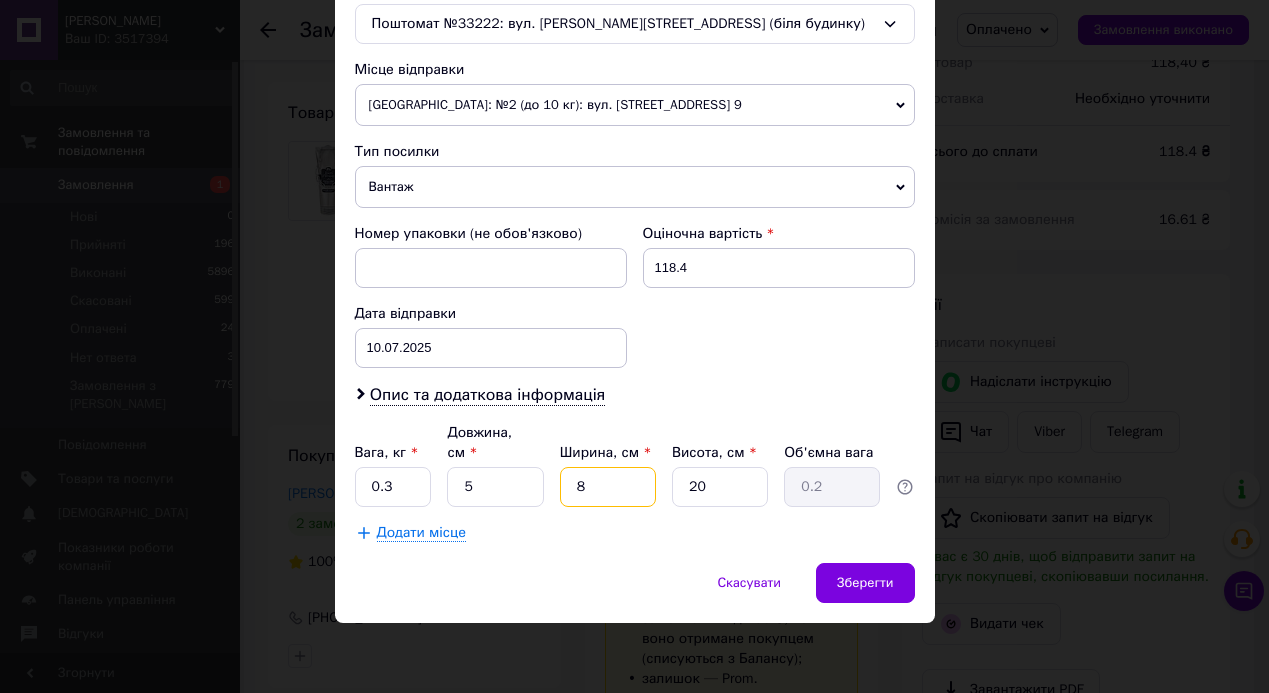 click on "8" at bounding box center (608, 487) 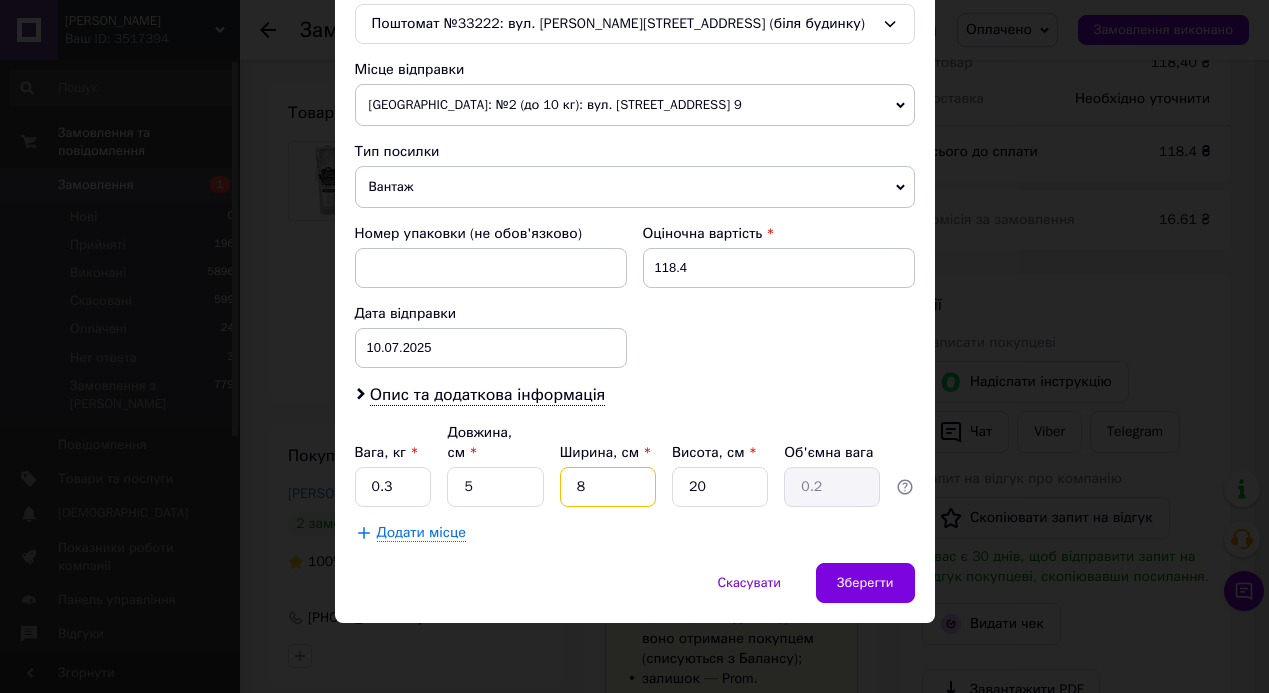 click on "8" at bounding box center [608, 487] 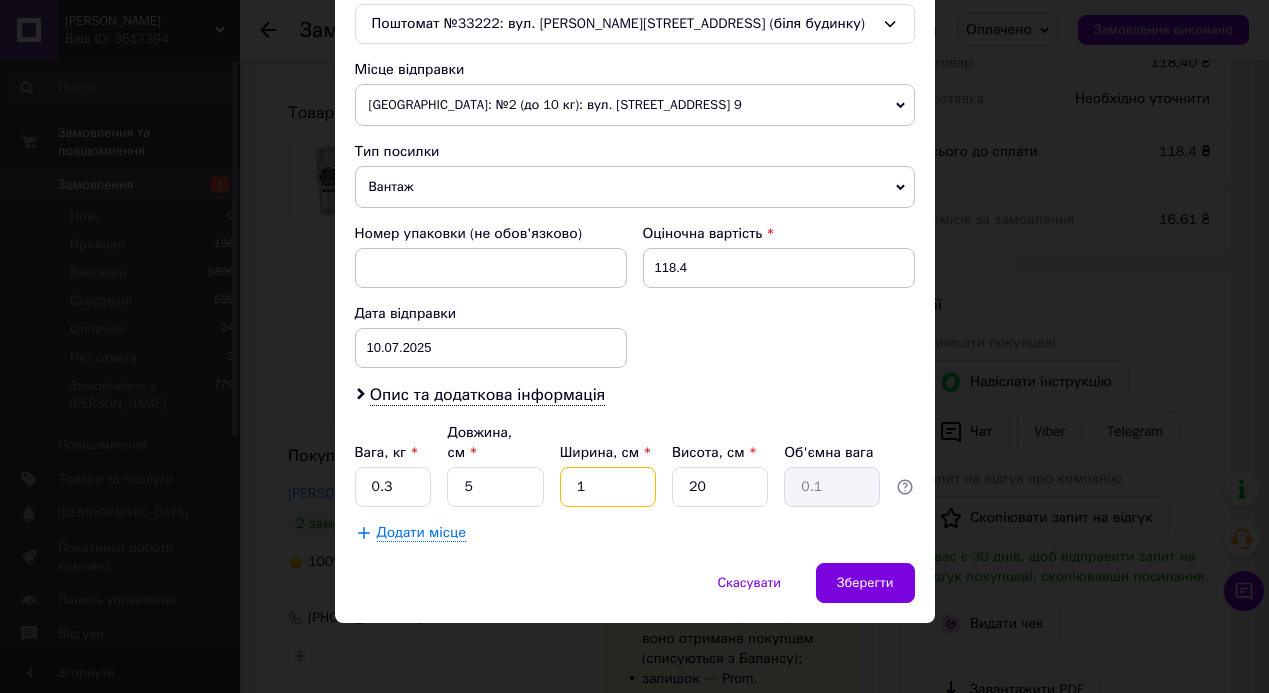 type on "10" 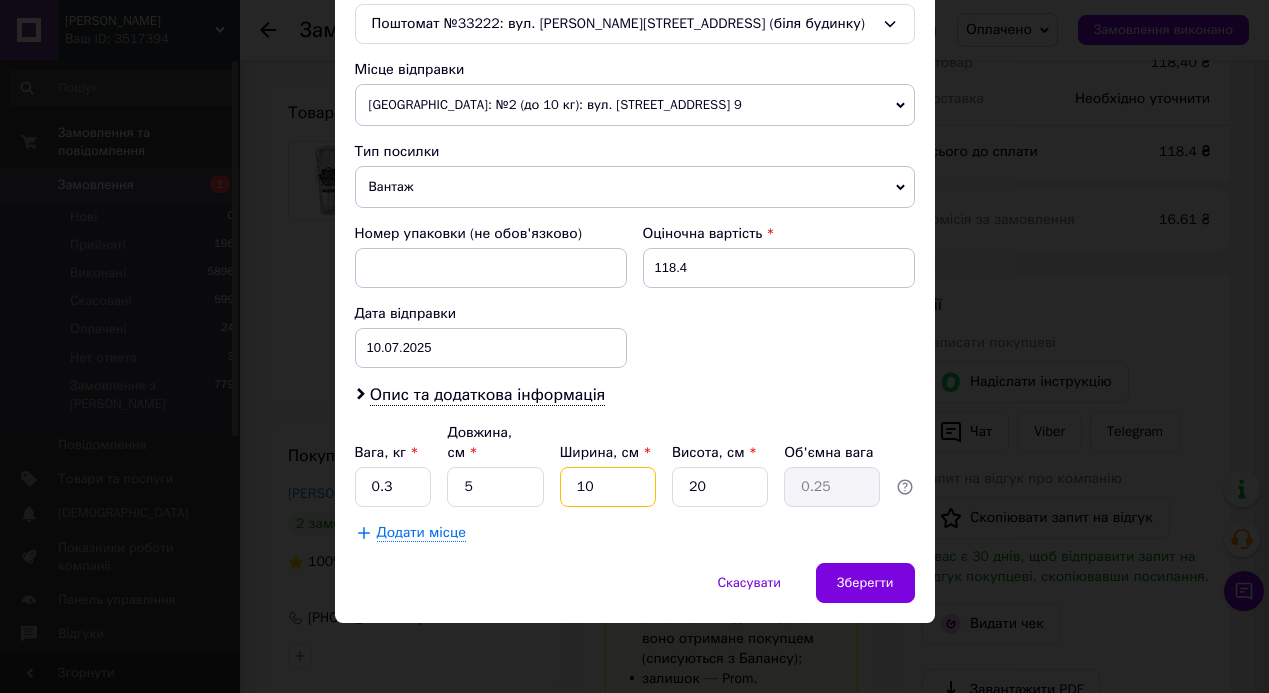 type on "10" 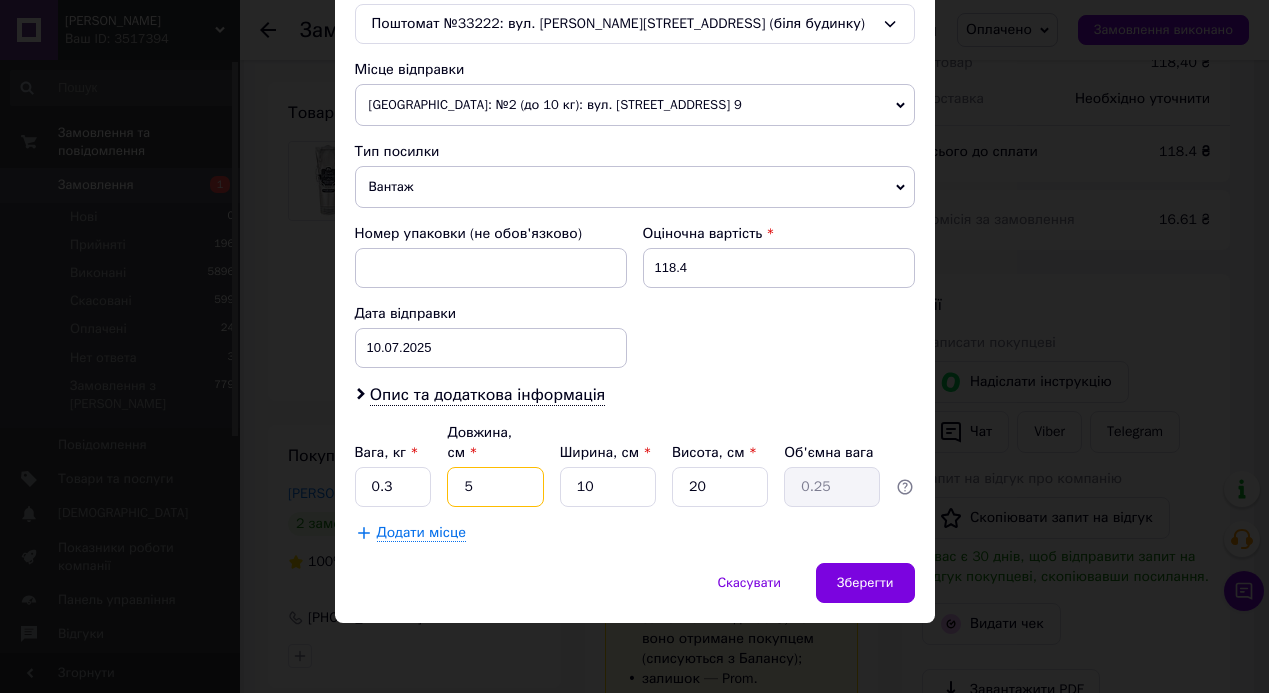 click on "5" at bounding box center [495, 487] 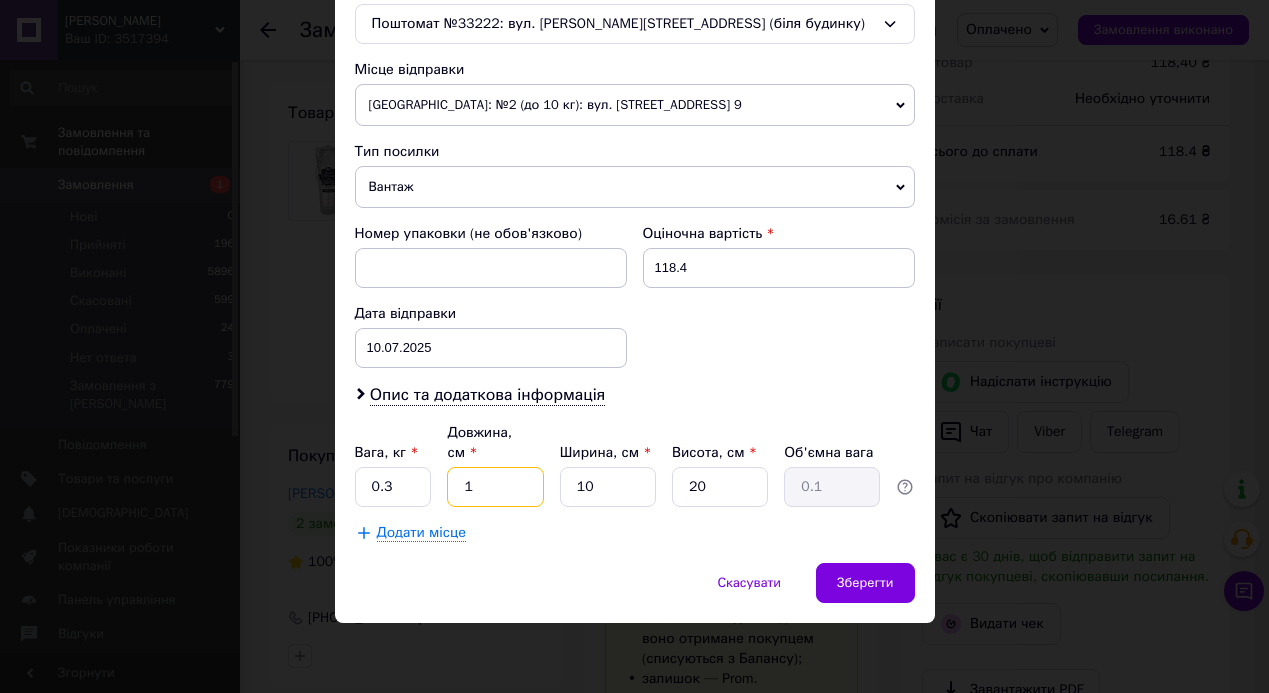 type on "10" 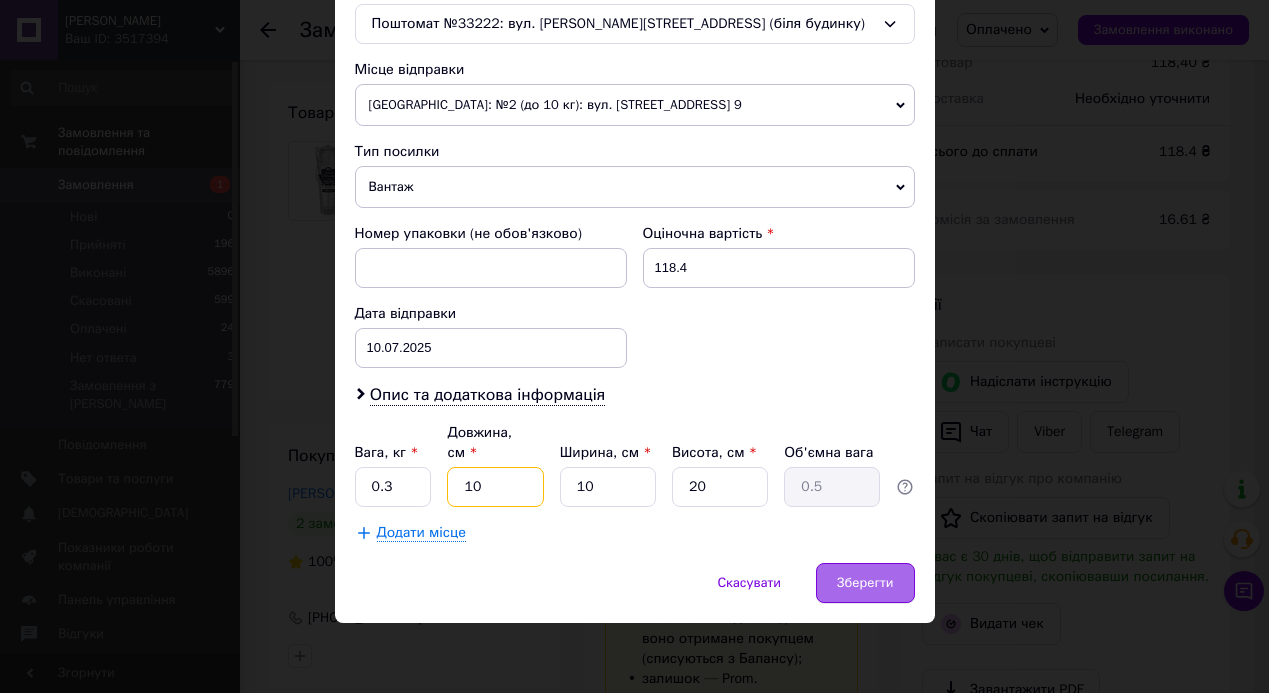type on "10" 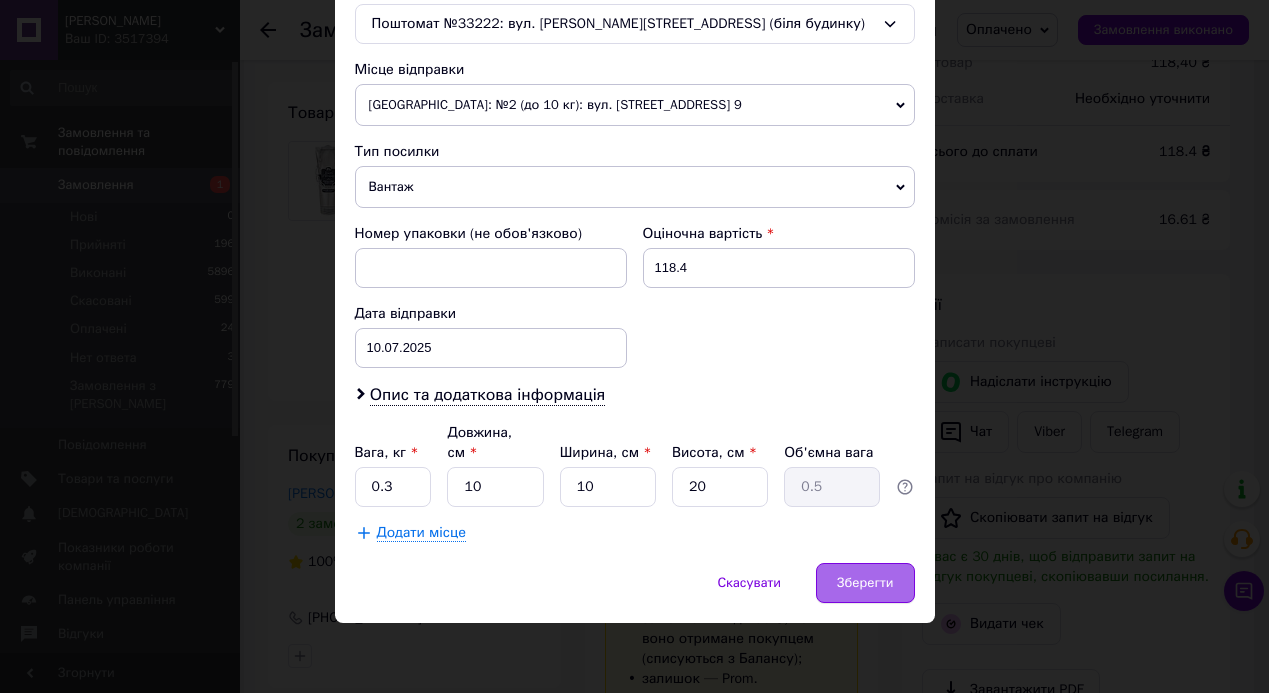 click on "Зберегти" at bounding box center (865, 583) 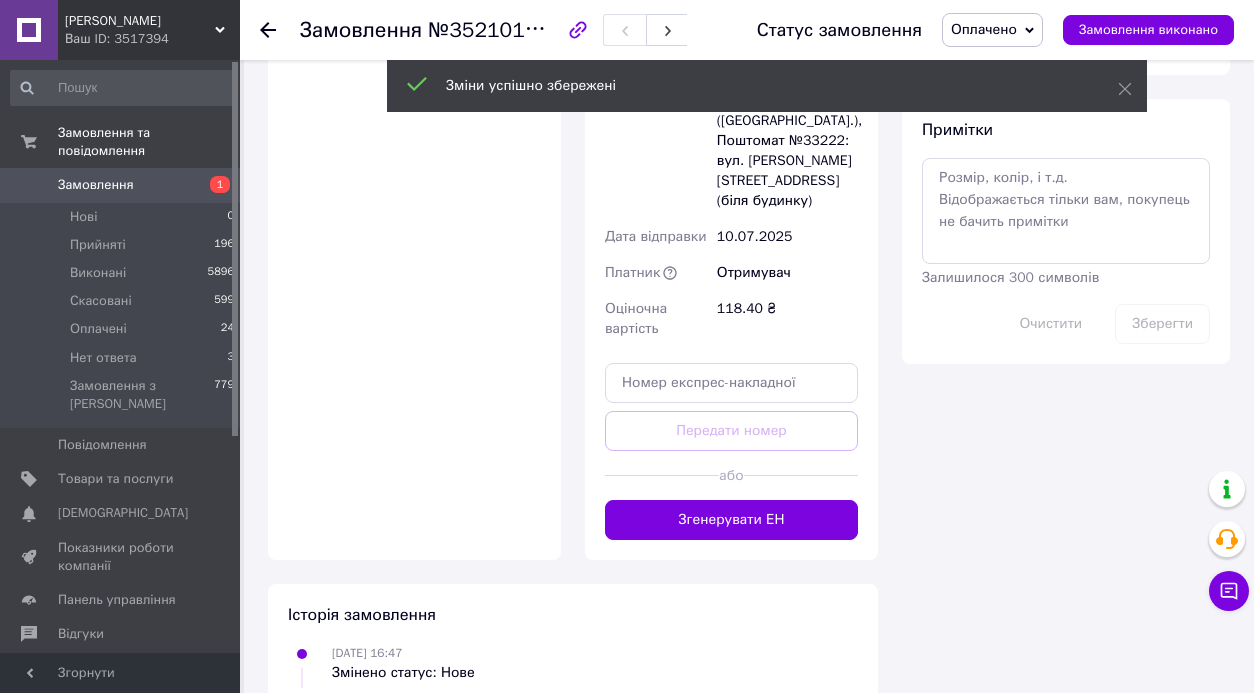 scroll, scrollTop: 1123, scrollLeft: 0, axis: vertical 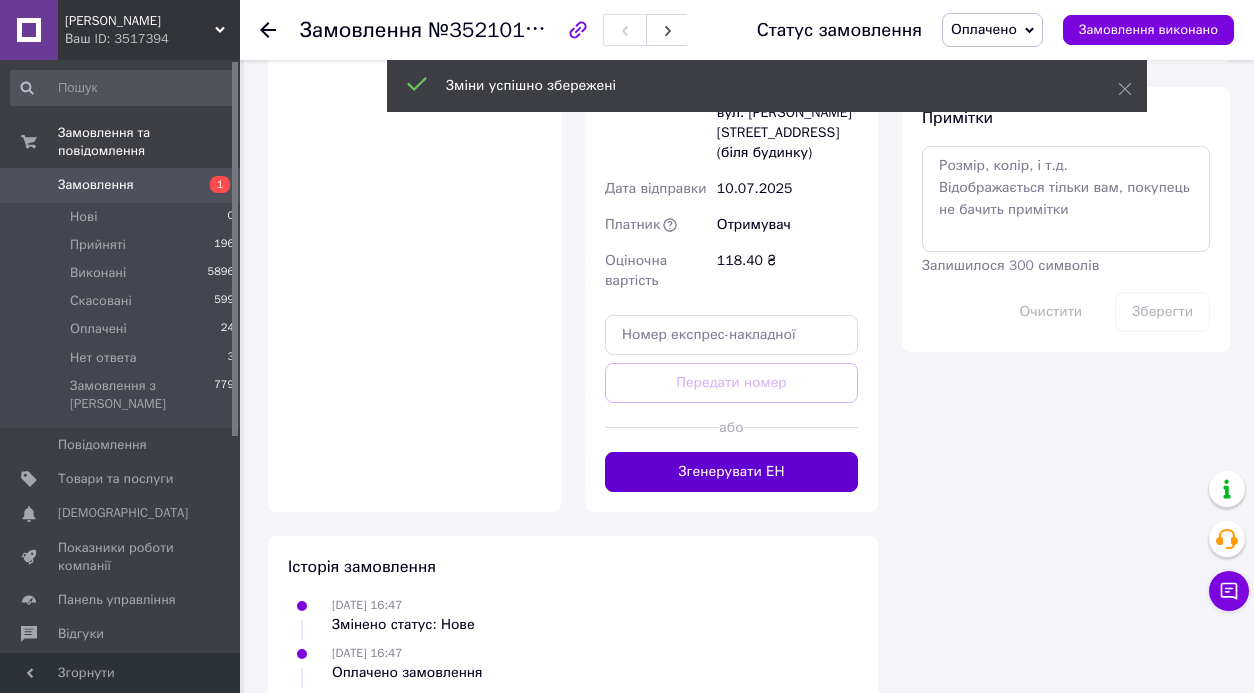 click on "Згенерувати ЕН" at bounding box center (731, 472) 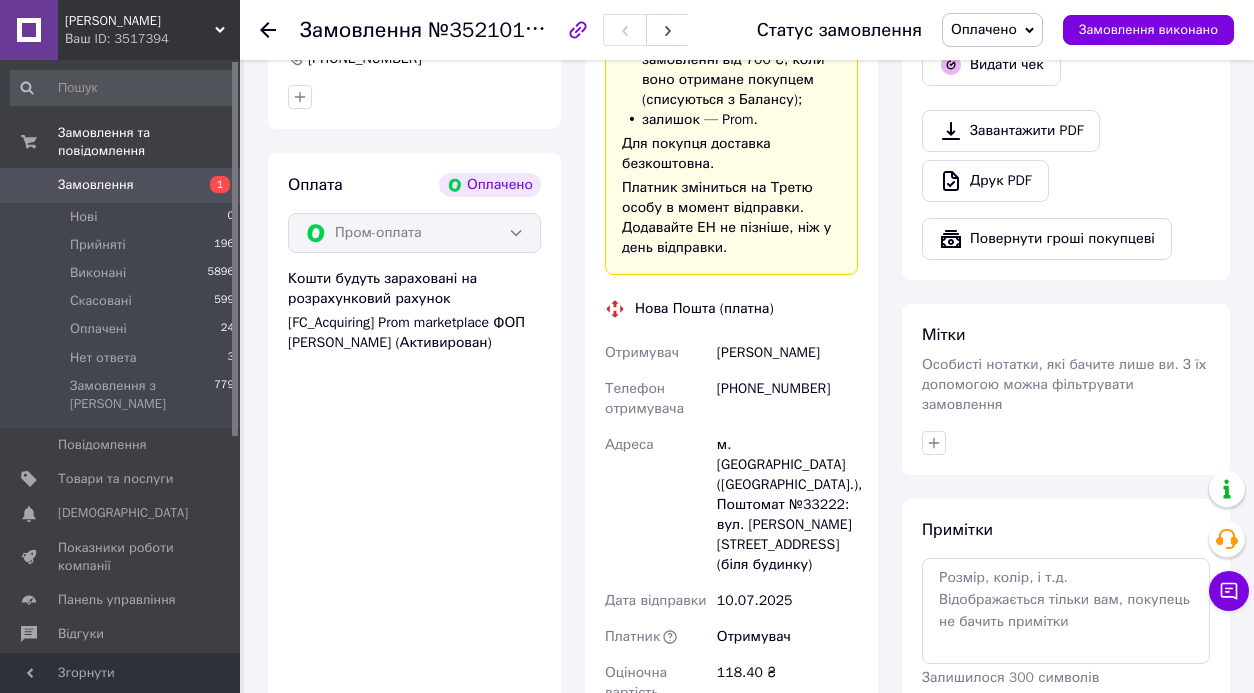 scroll, scrollTop: 704, scrollLeft: 0, axis: vertical 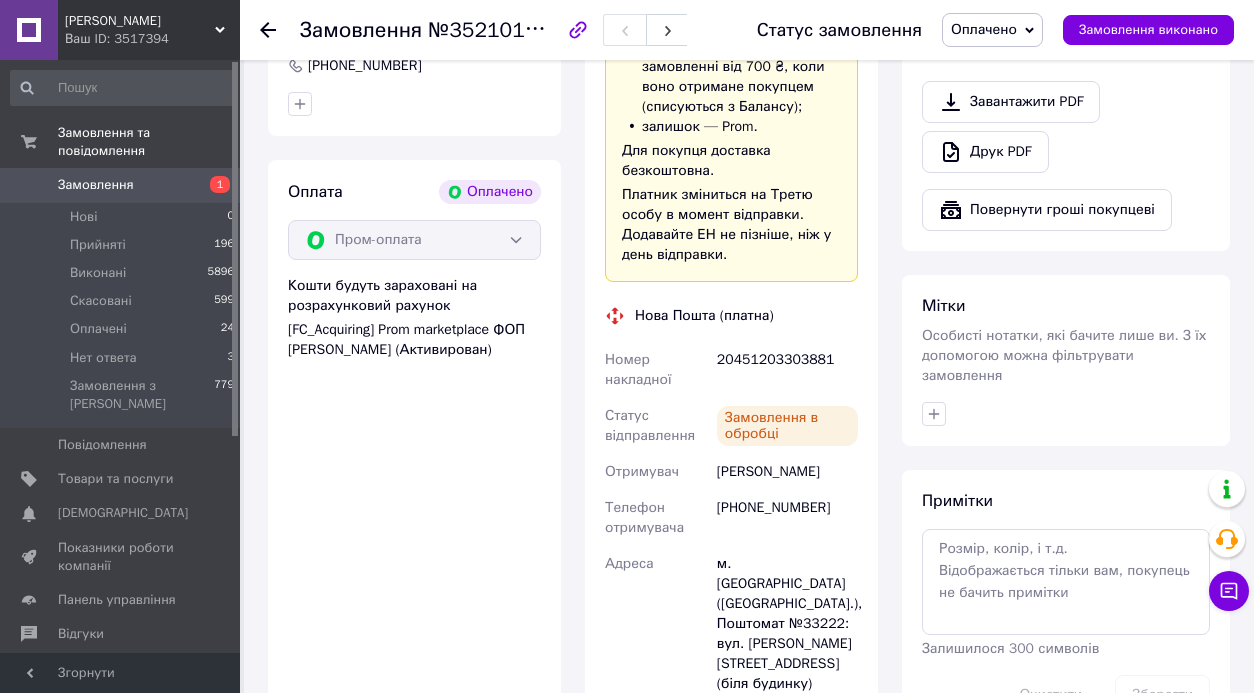 click on "20451203303881" at bounding box center (787, 370) 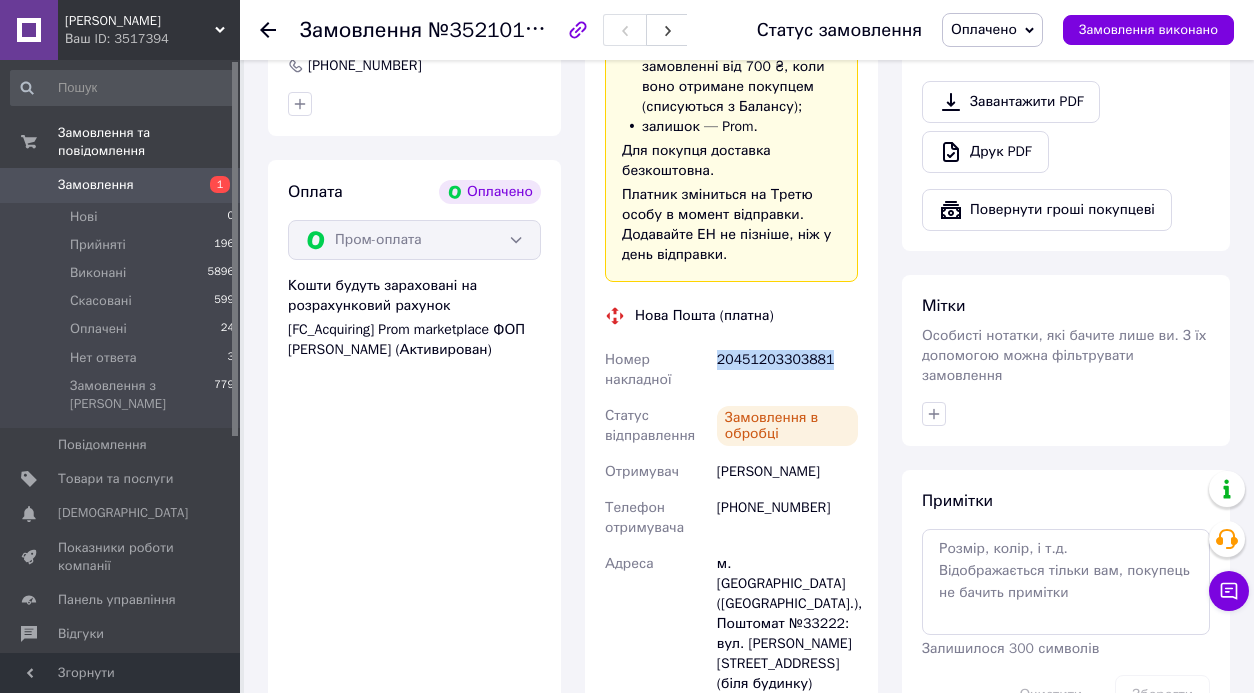 copy on "20451203303881" 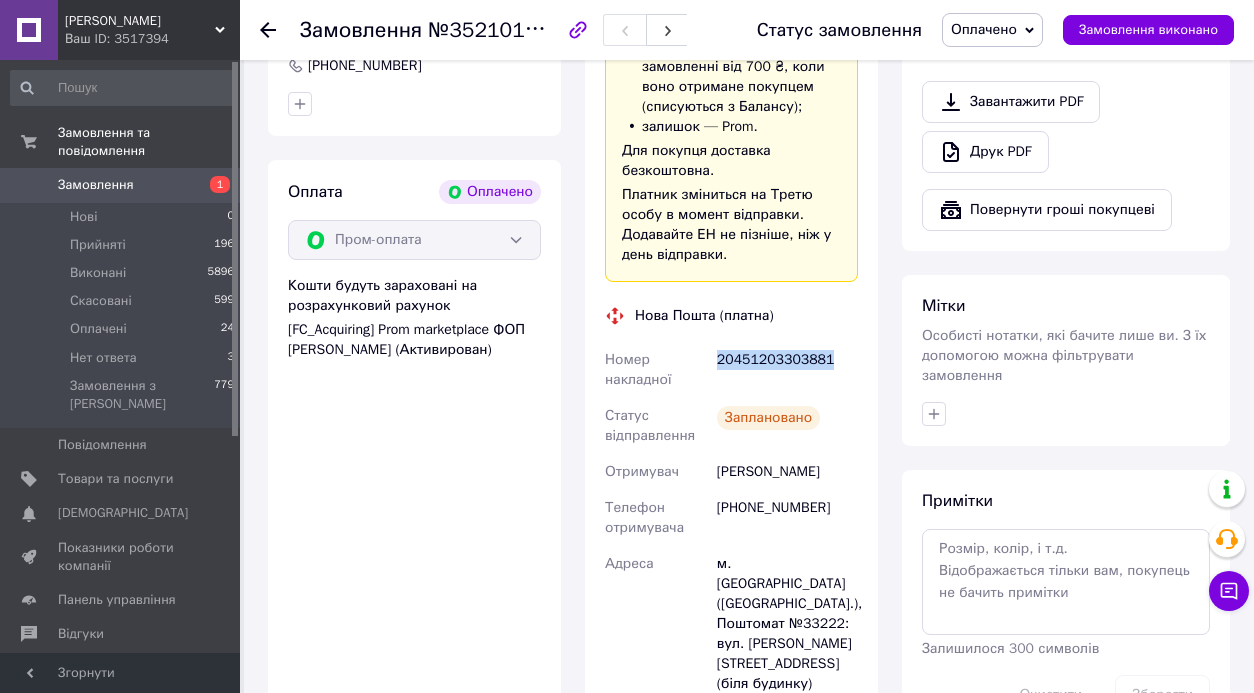 click on "Замовлення" at bounding box center [121, 185] 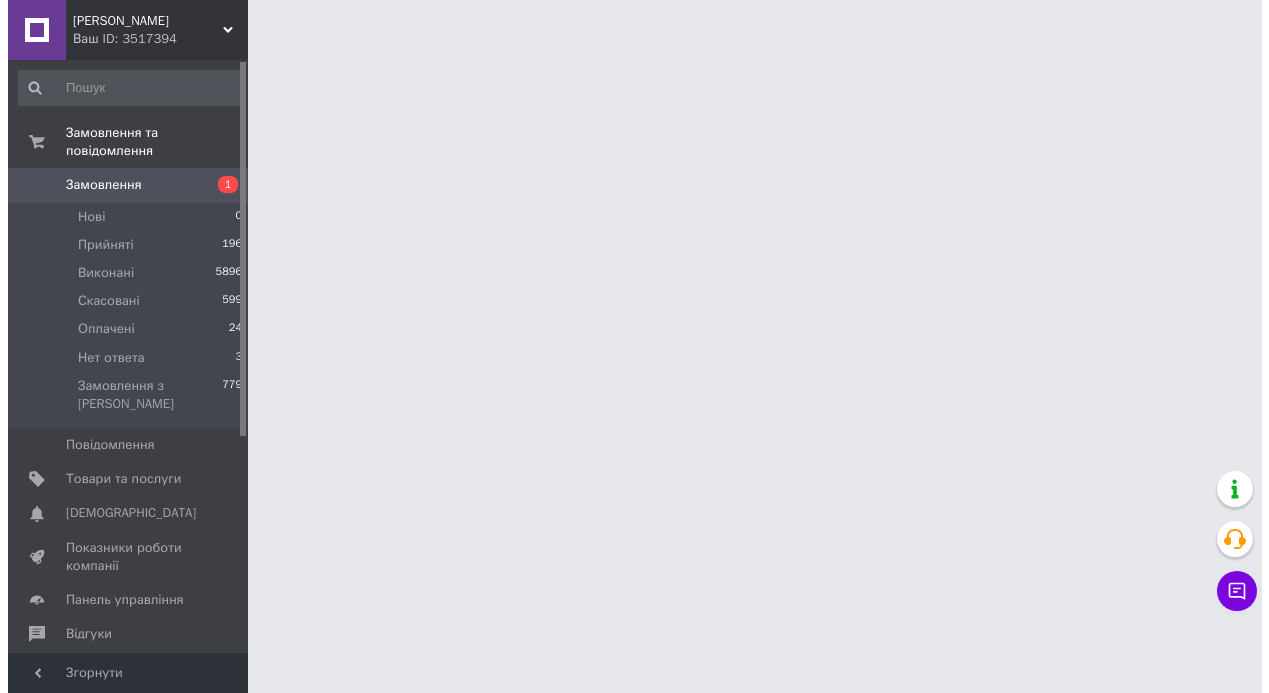 scroll, scrollTop: 0, scrollLeft: 0, axis: both 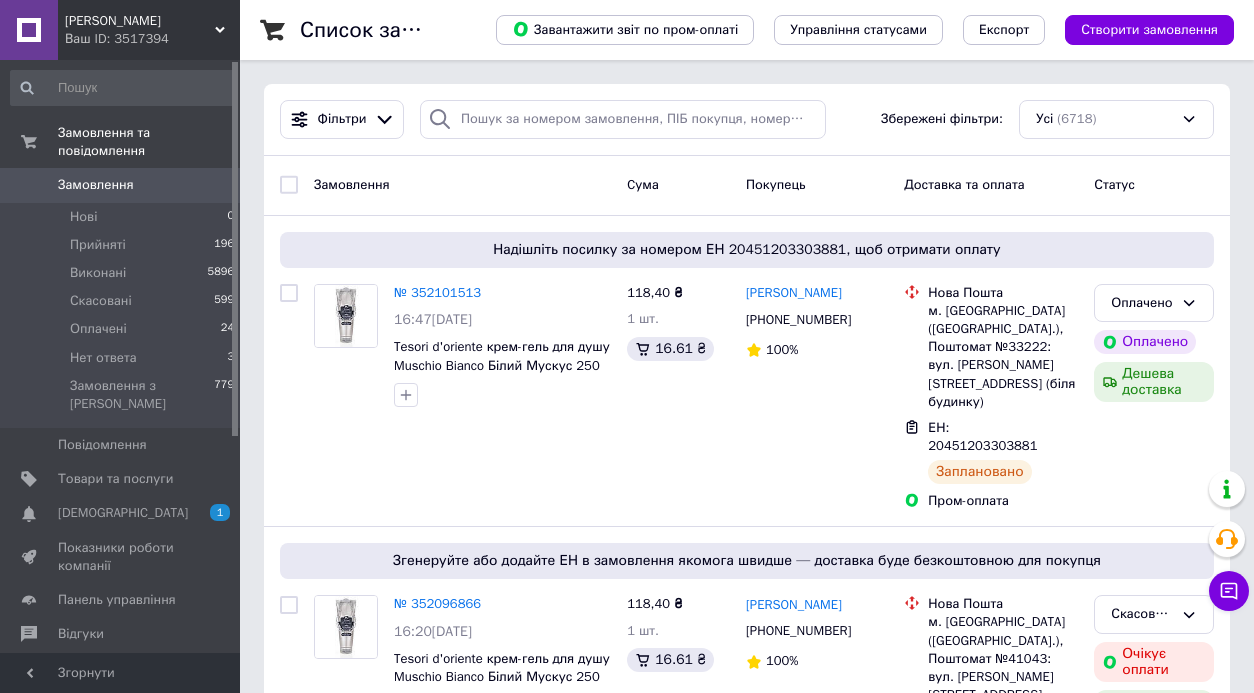 click on "Замовлення" at bounding box center [96, 185] 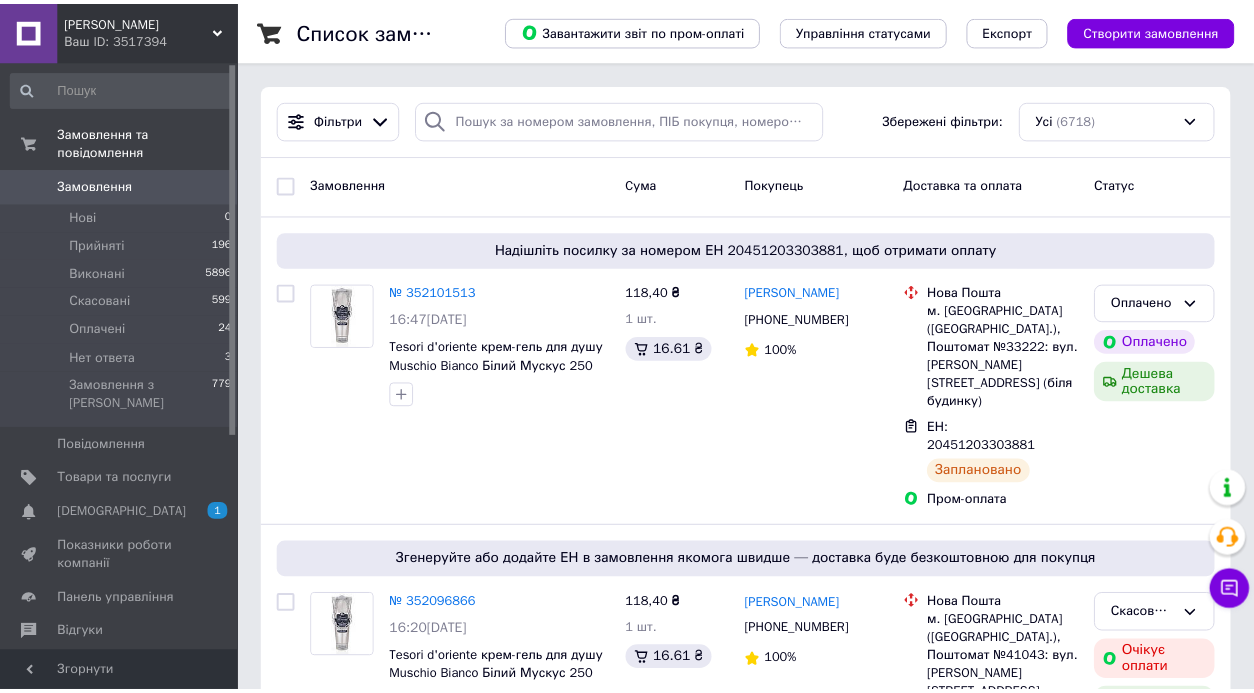 scroll, scrollTop: 0, scrollLeft: 0, axis: both 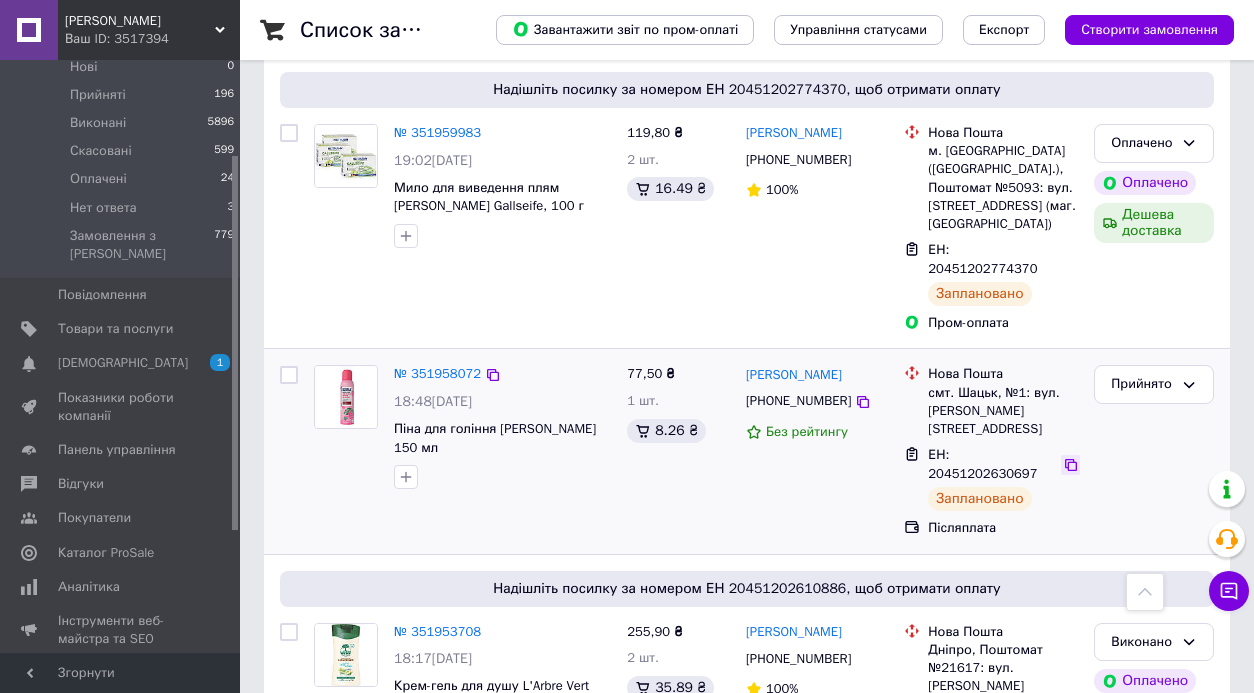 click 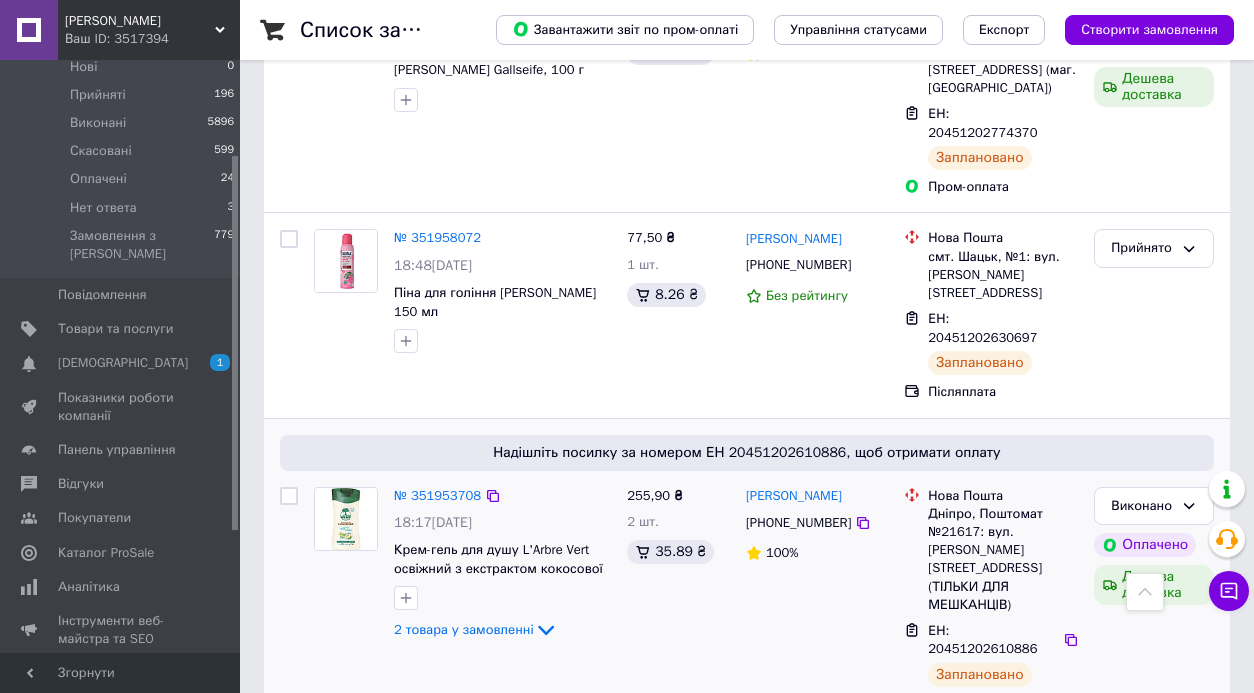 scroll, scrollTop: 3664, scrollLeft: 0, axis: vertical 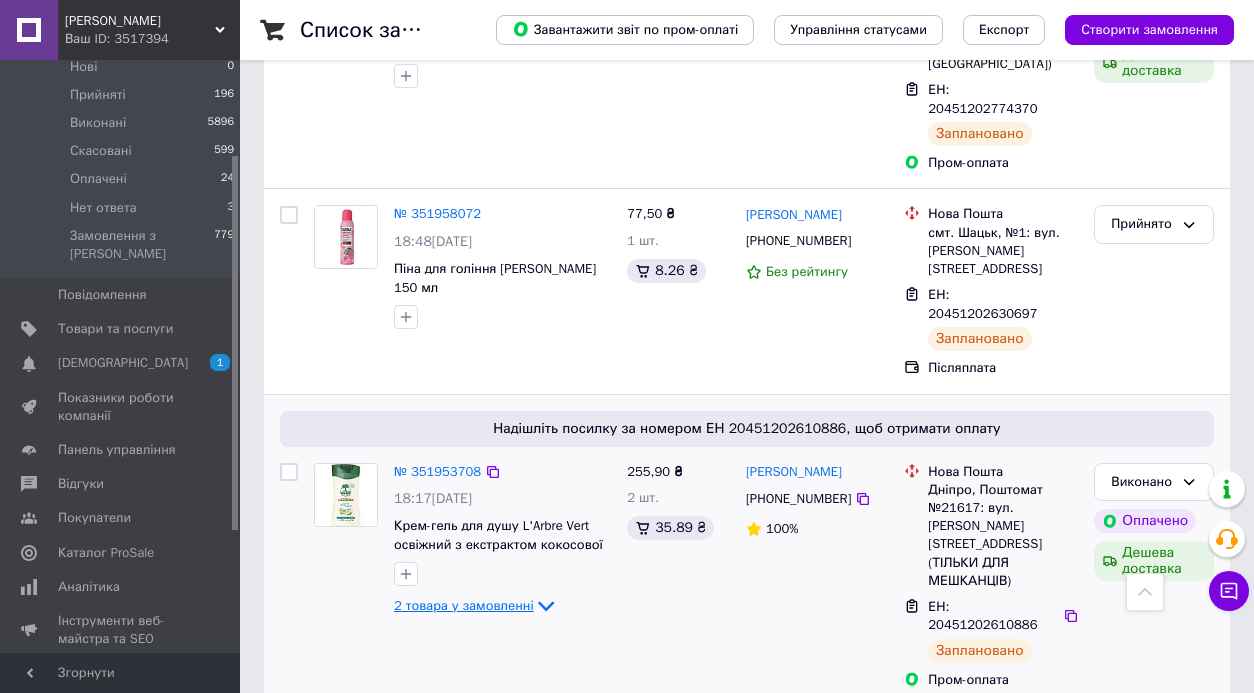 click on "2 товара у замовленні" at bounding box center [464, 605] 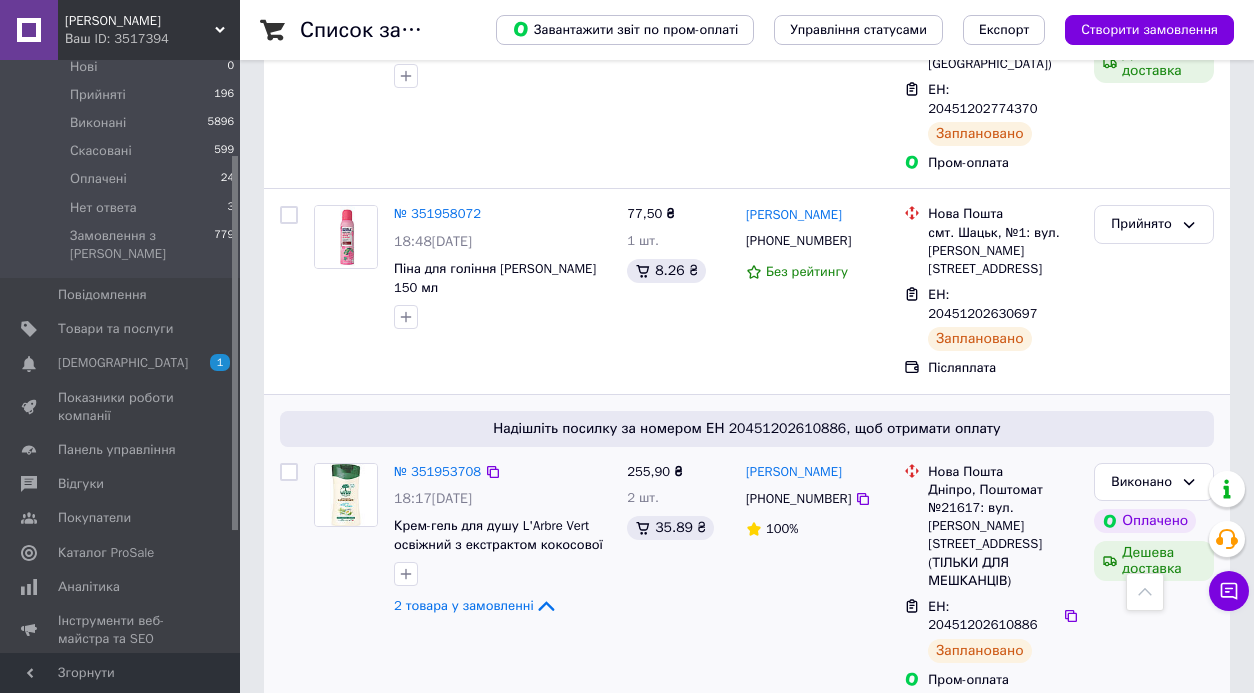 scroll, scrollTop: 3213, scrollLeft: 0, axis: vertical 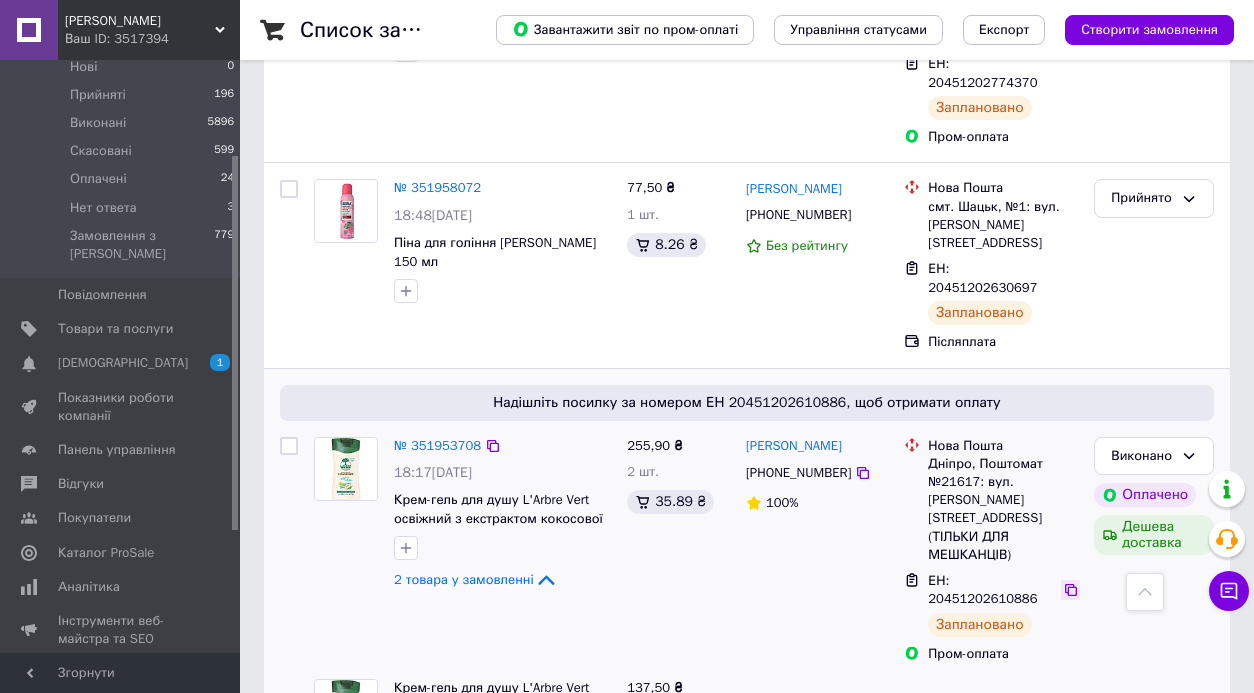 click at bounding box center [1071, 590] 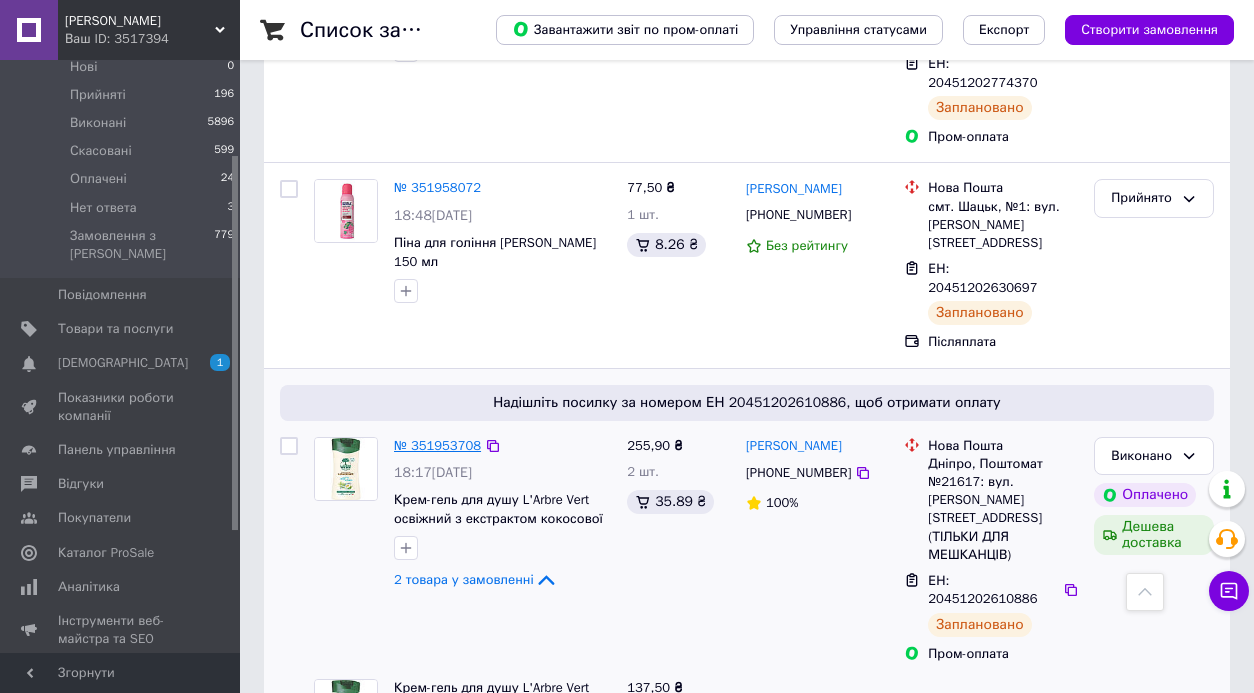 click on "№ 351953708" at bounding box center [437, 445] 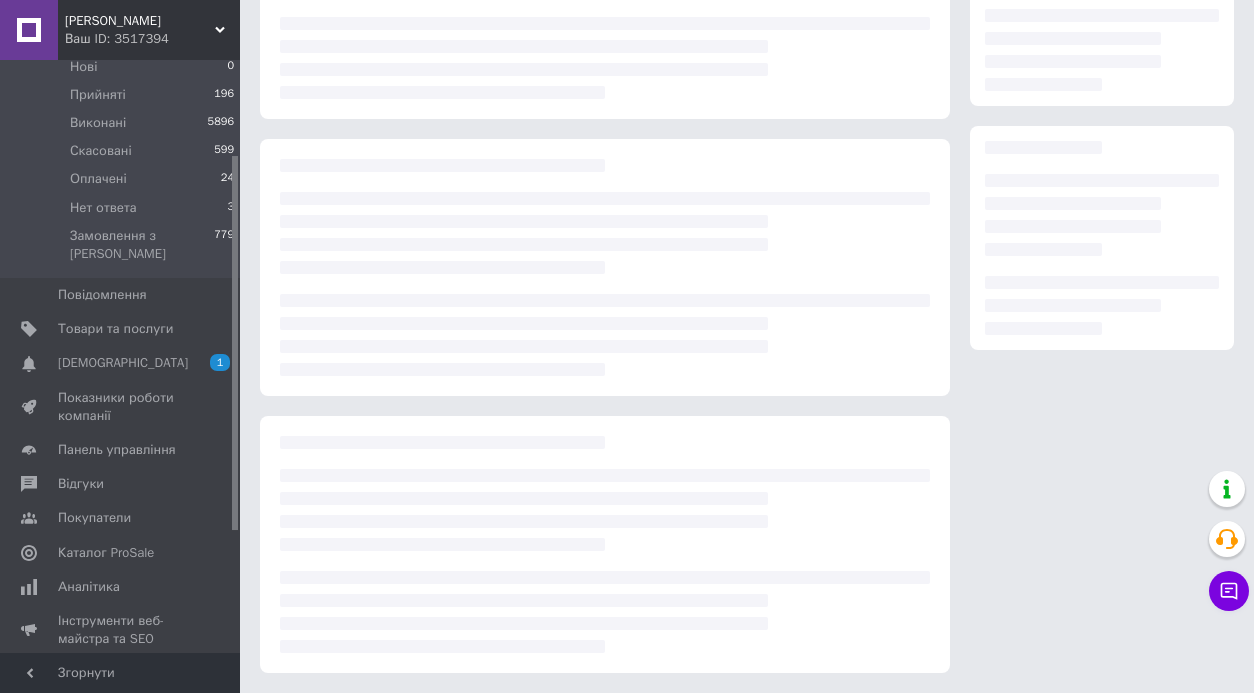 scroll, scrollTop: 0, scrollLeft: 0, axis: both 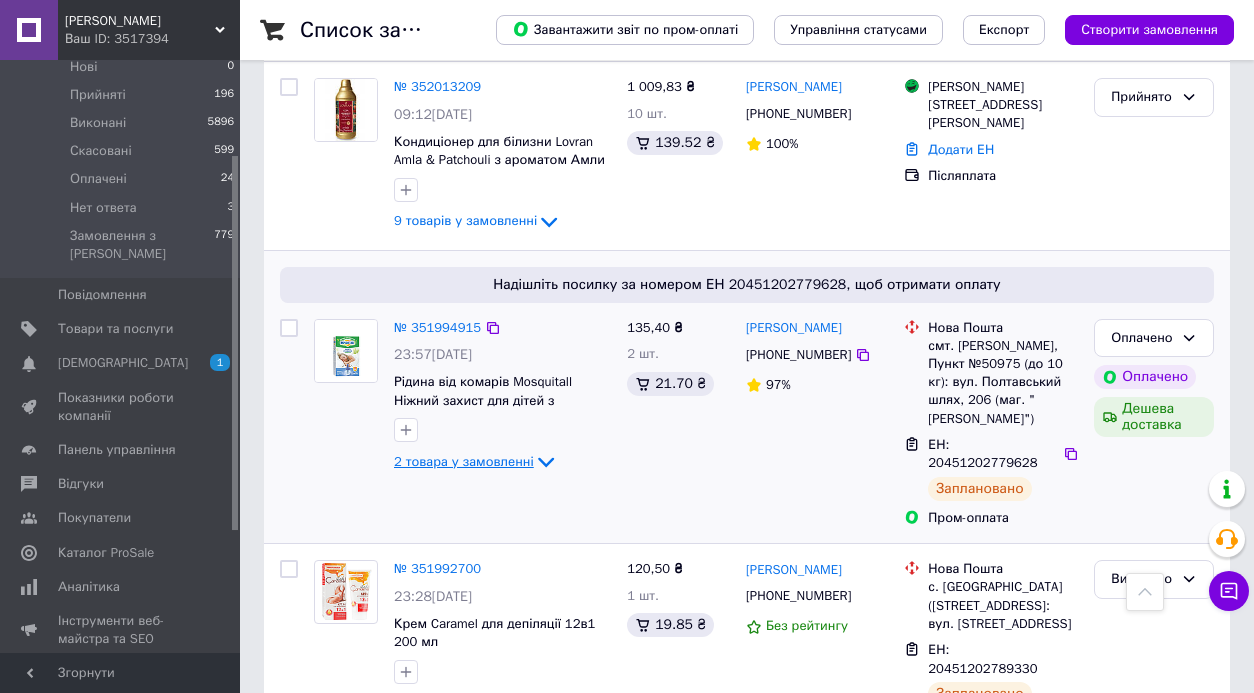 click on "2 товара у замовленні" at bounding box center (464, 461) 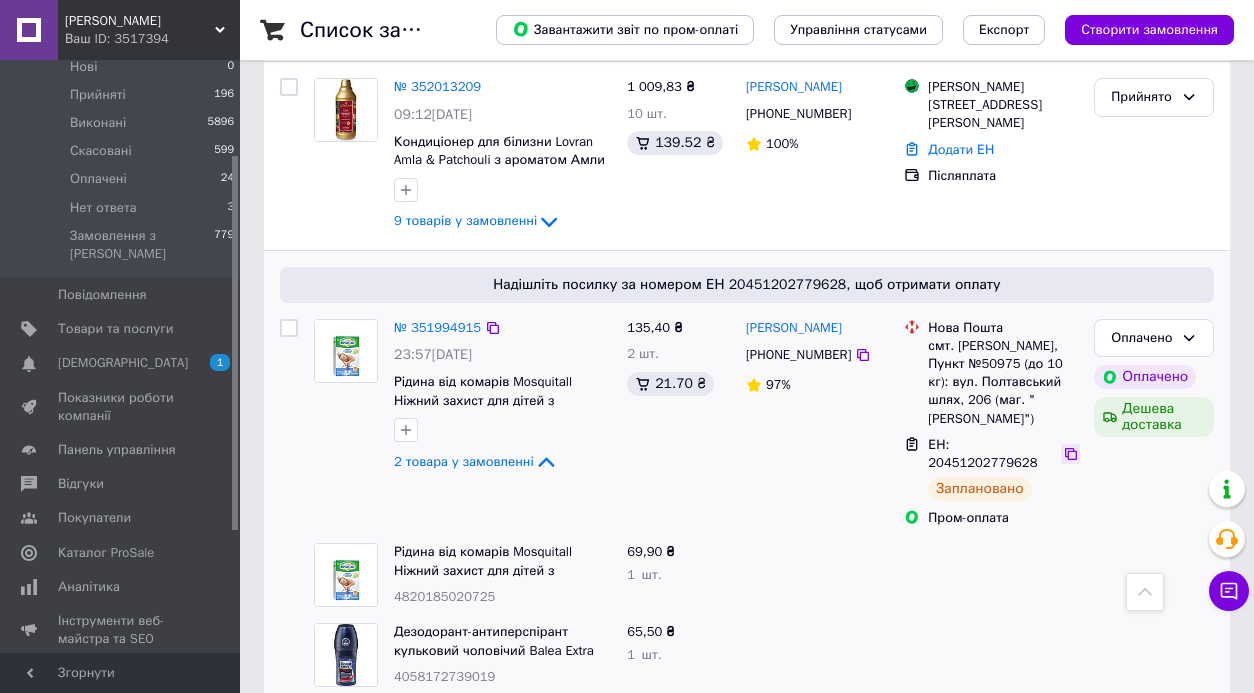 click 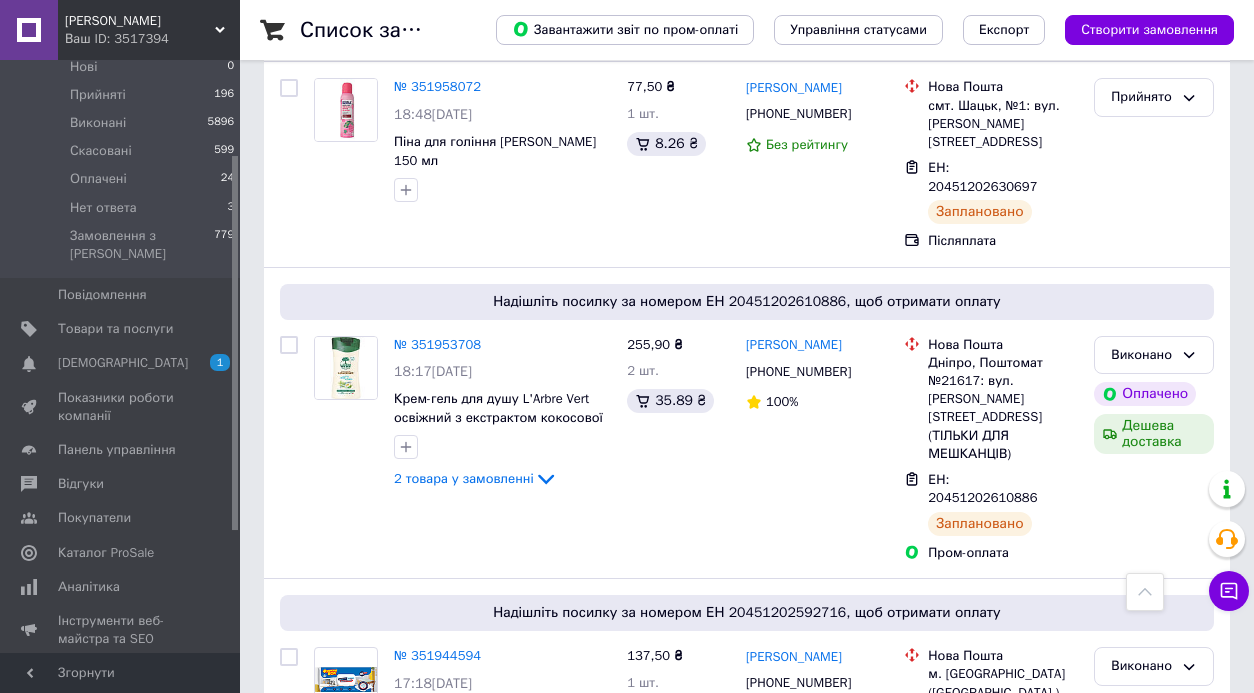 scroll, scrollTop: 0, scrollLeft: 0, axis: both 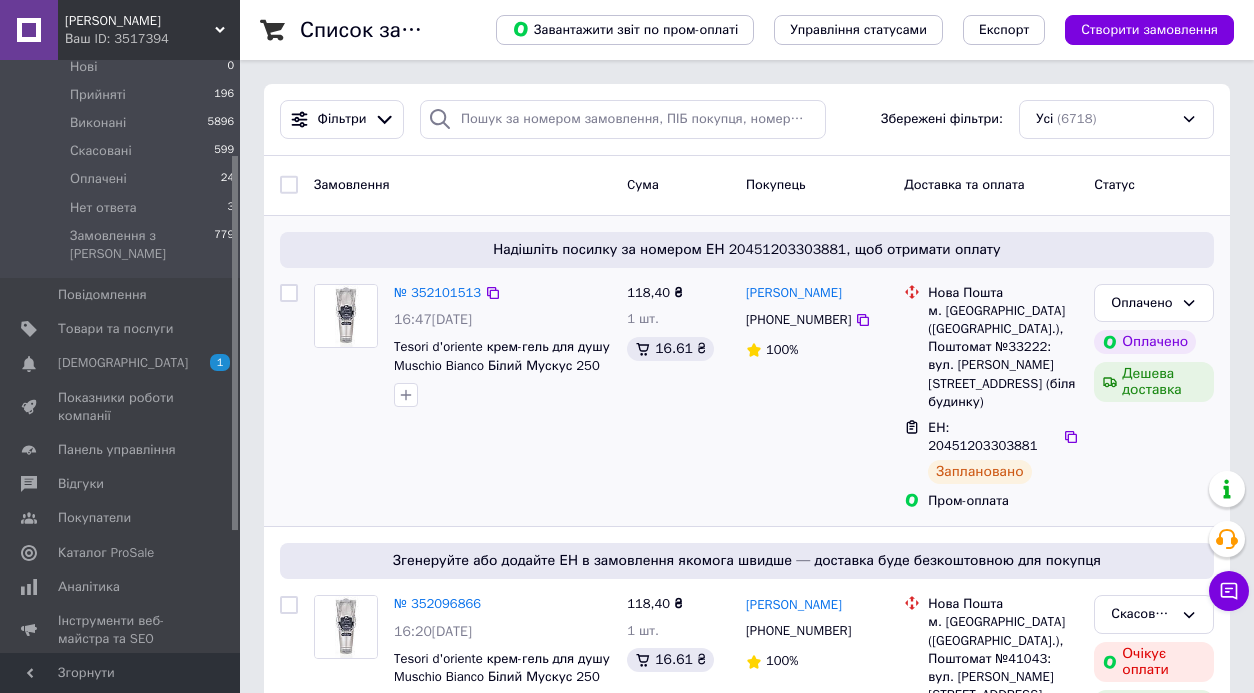 click on "Єва Малишко +380638988506 100%" at bounding box center (817, 397) 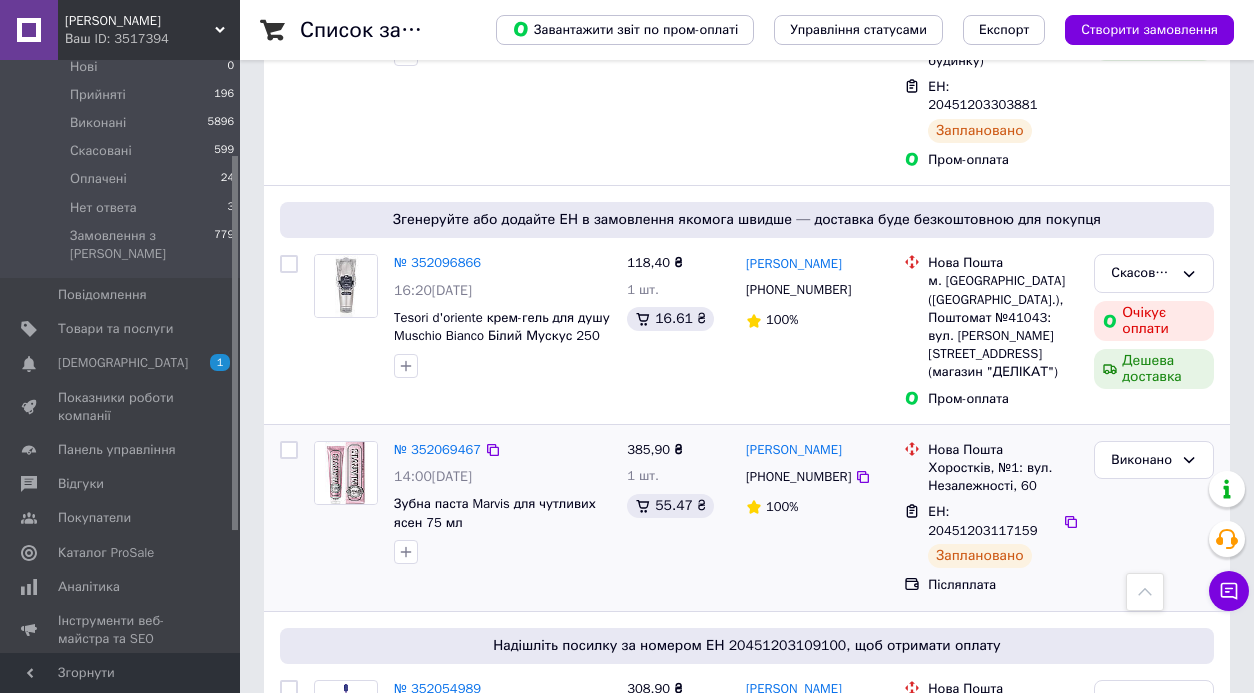 scroll, scrollTop: 364, scrollLeft: 0, axis: vertical 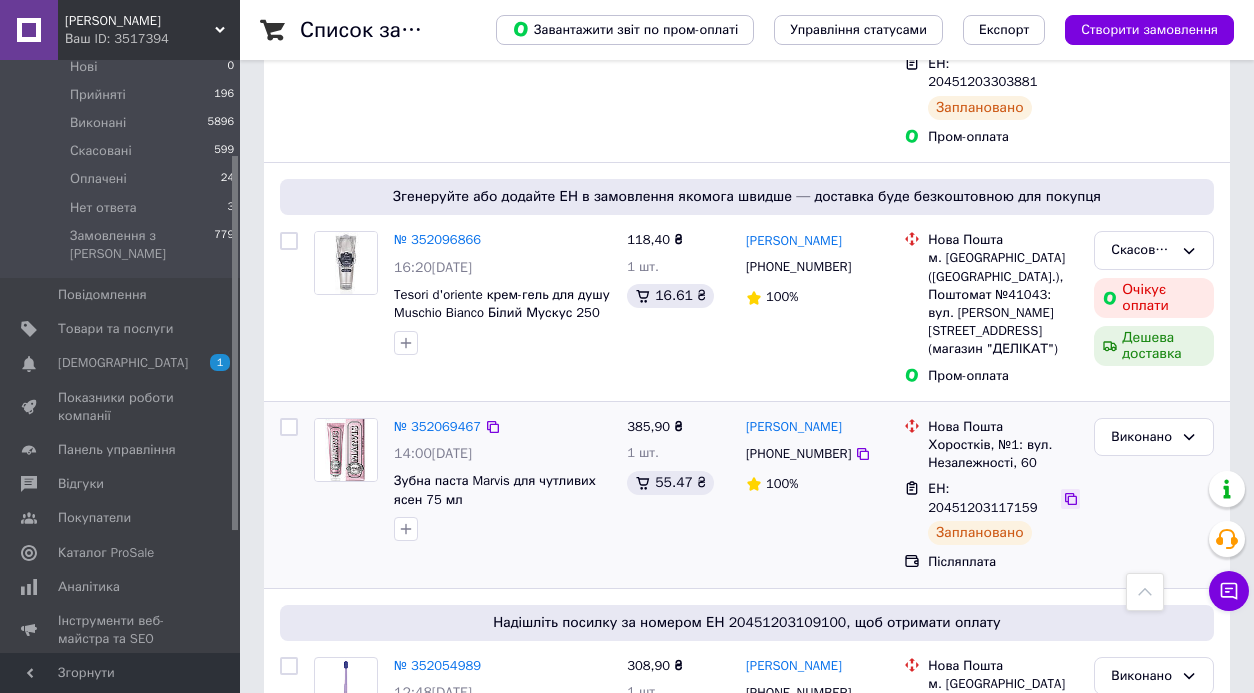 click 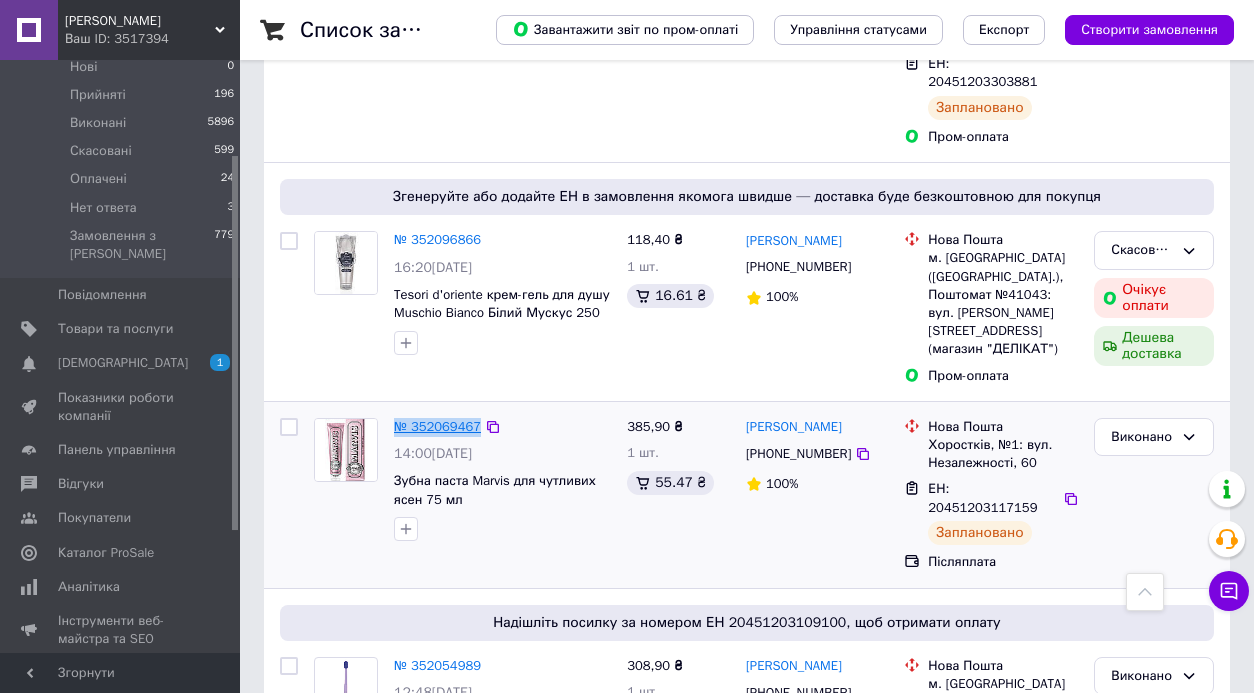 click on "№ 352069467" at bounding box center [437, 426] 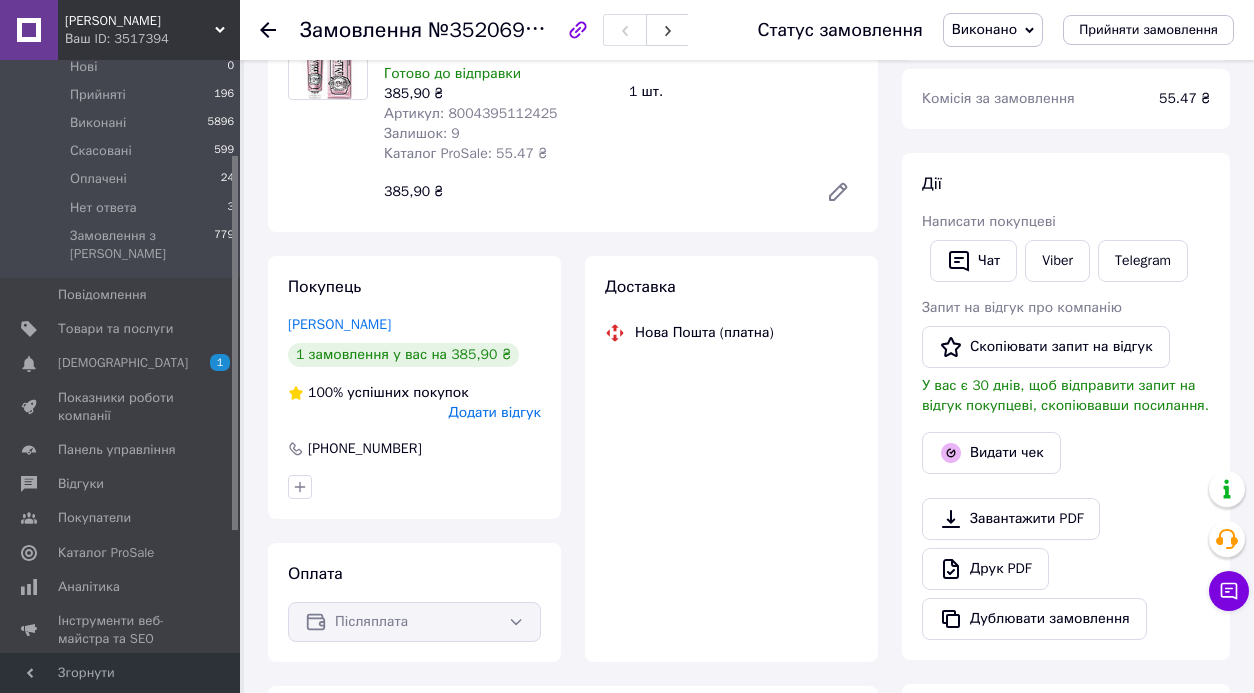 scroll, scrollTop: 364, scrollLeft: 0, axis: vertical 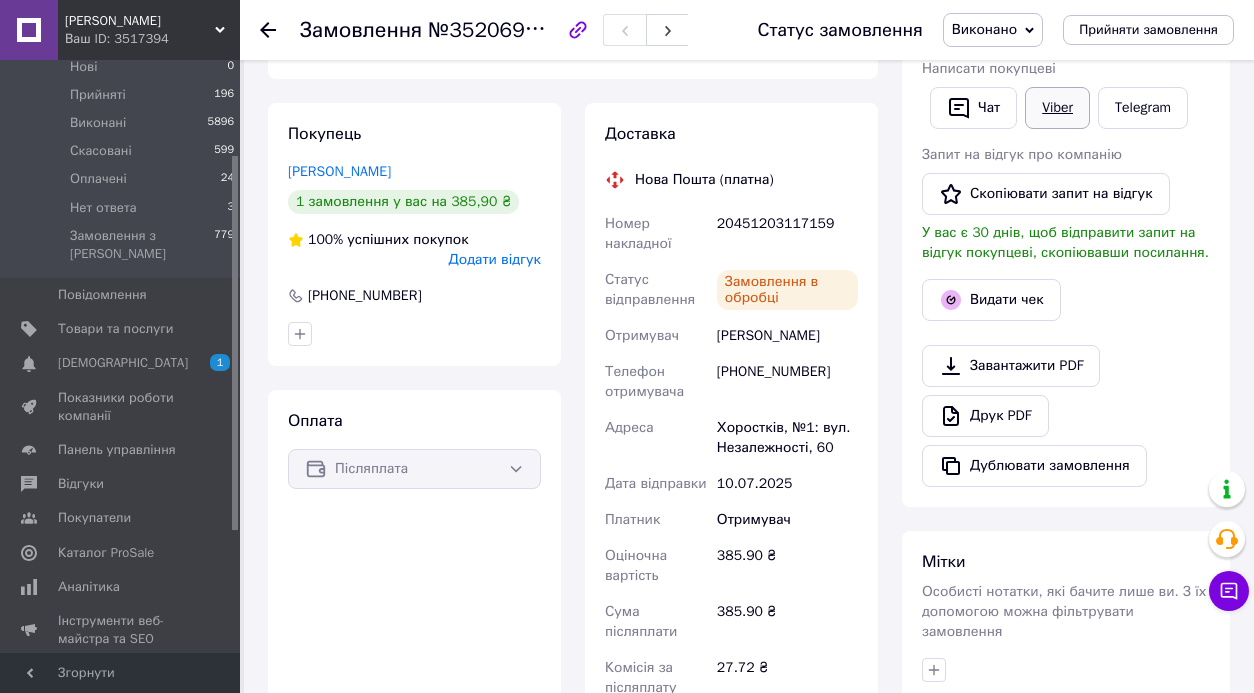 click on "Viber" at bounding box center [1057, 108] 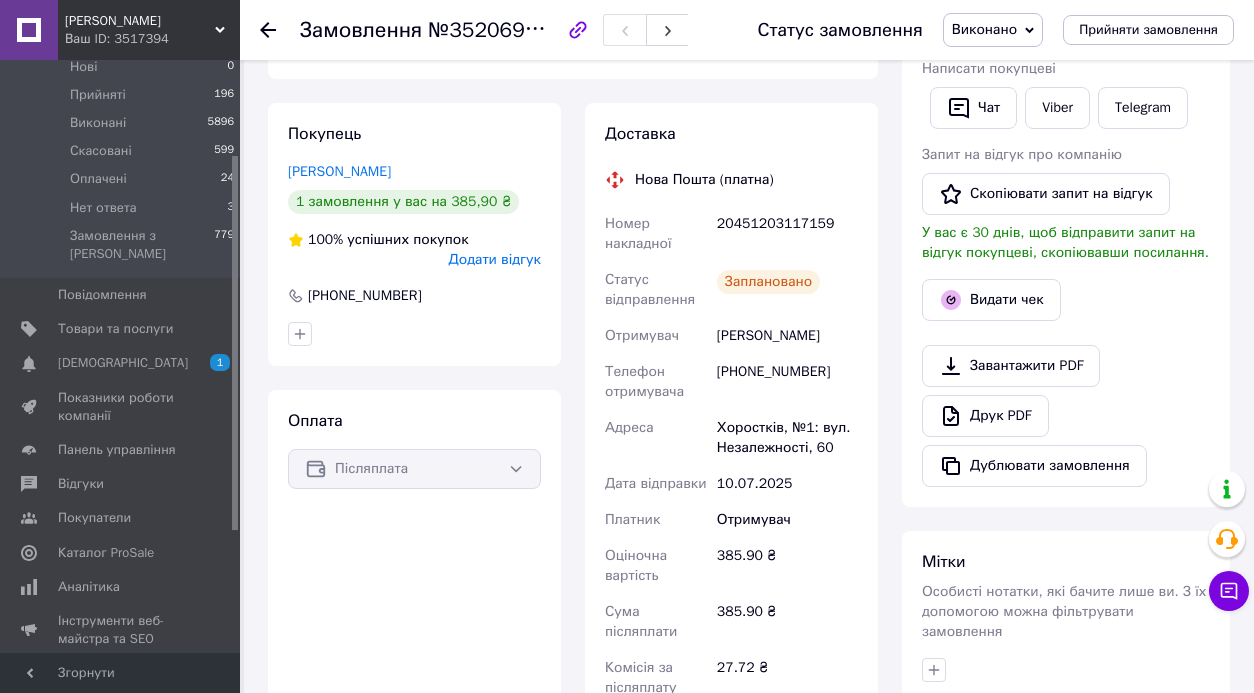 click 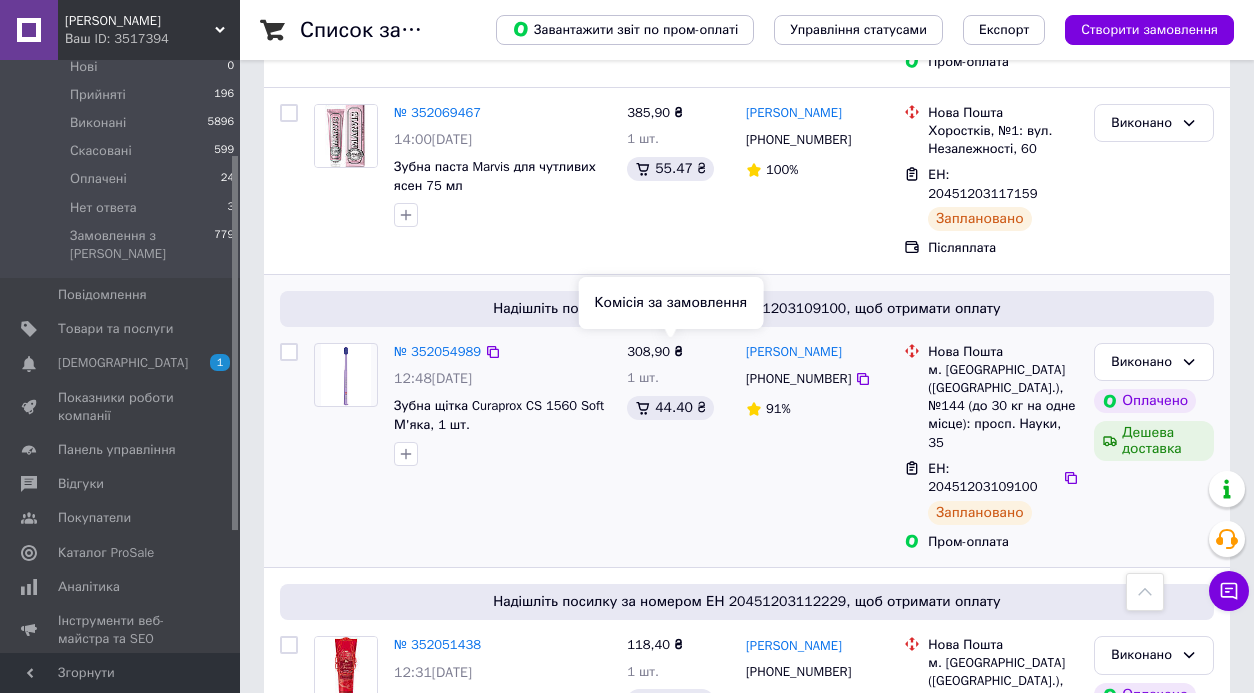scroll, scrollTop: 687, scrollLeft: 0, axis: vertical 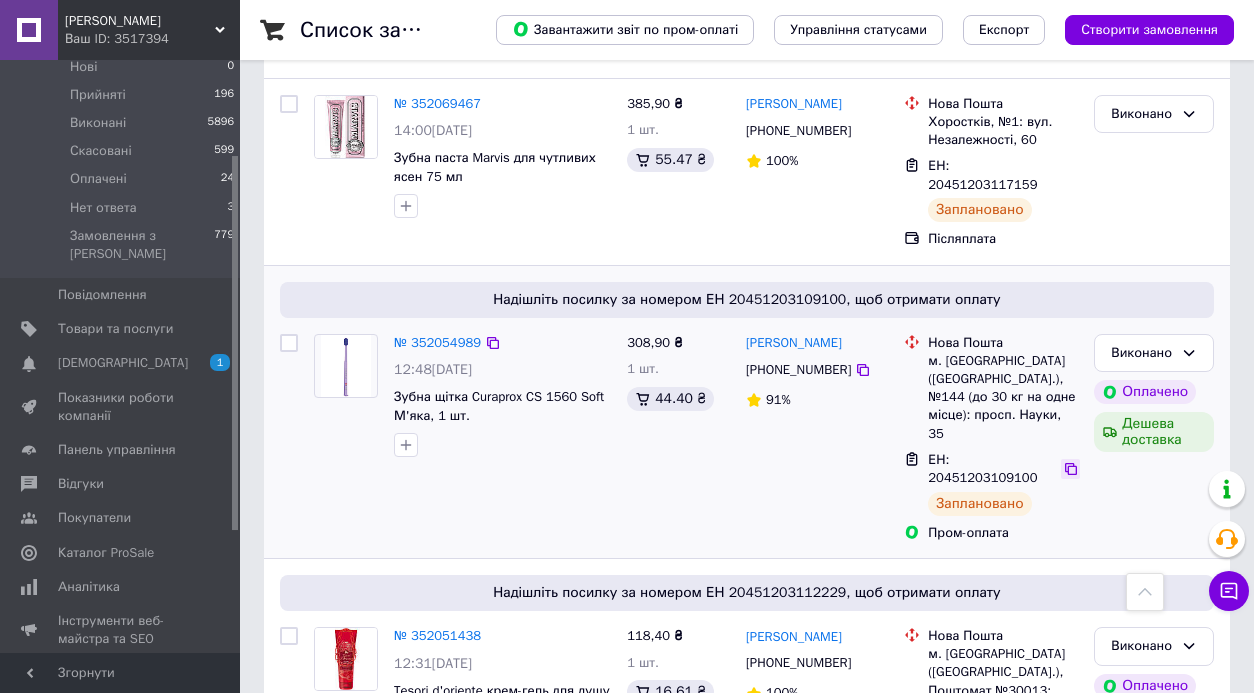 click 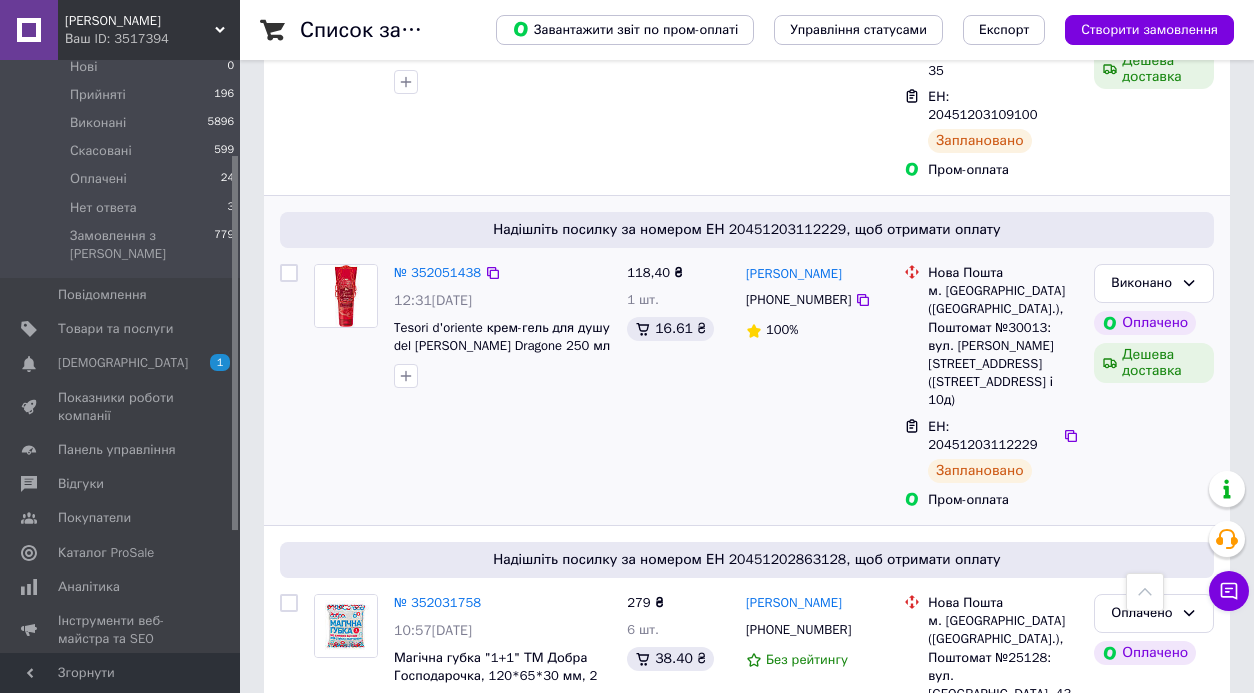 scroll, scrollTop: 1051, scrollLeft: 0, axis: vertical 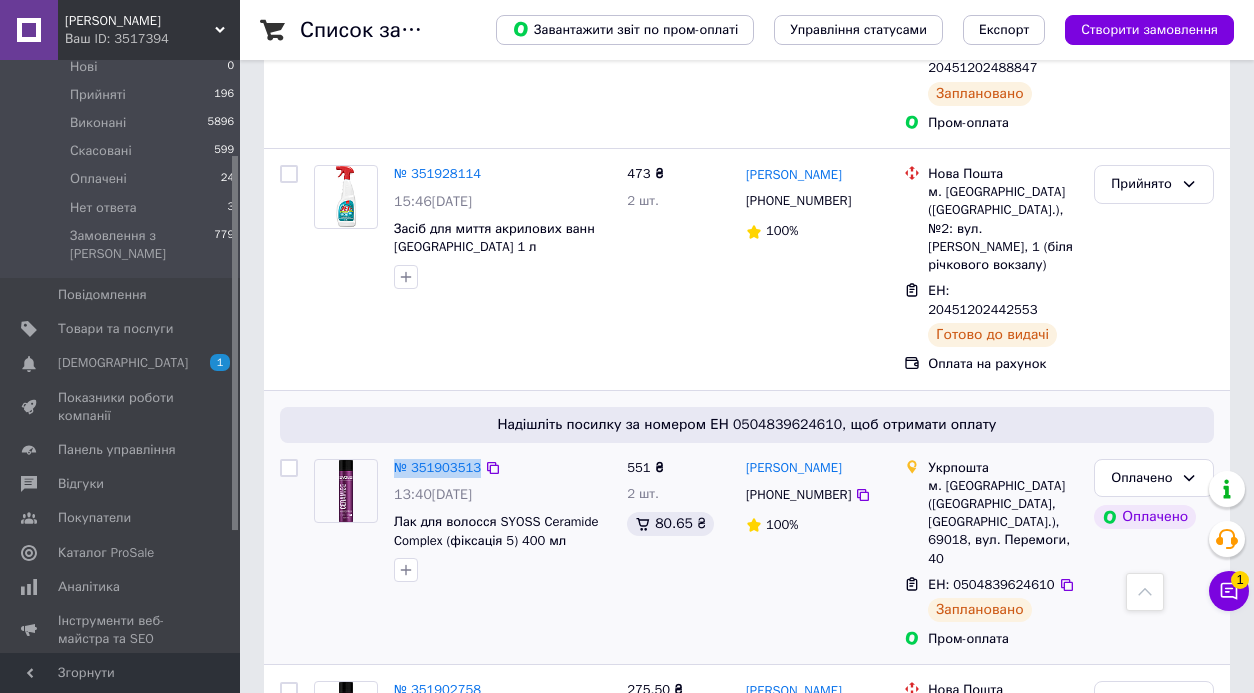 click on "№ 351903513 13:40, 09.07.2025 Лак для волосся SYOSS Ceramide Complex (фіксація 5) 400 мл" at bounding box center (502, 521) 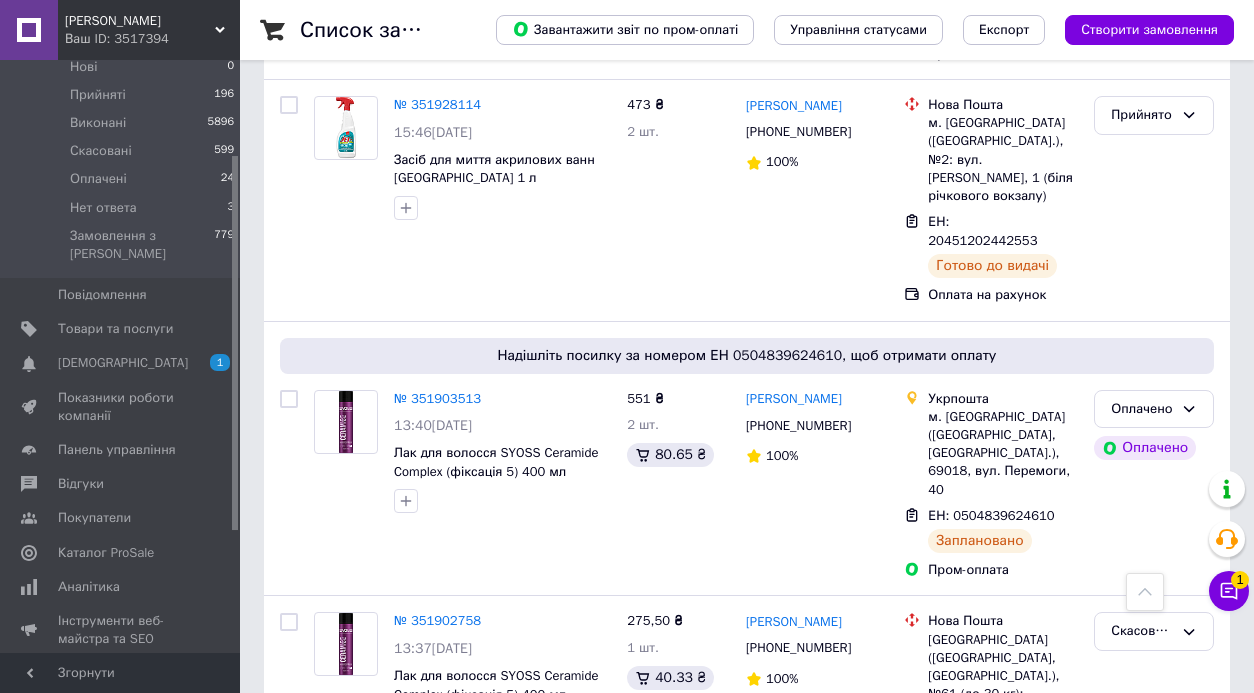 scroll, scrollTop: 5411, scrollLeft: 0, axis: vertical 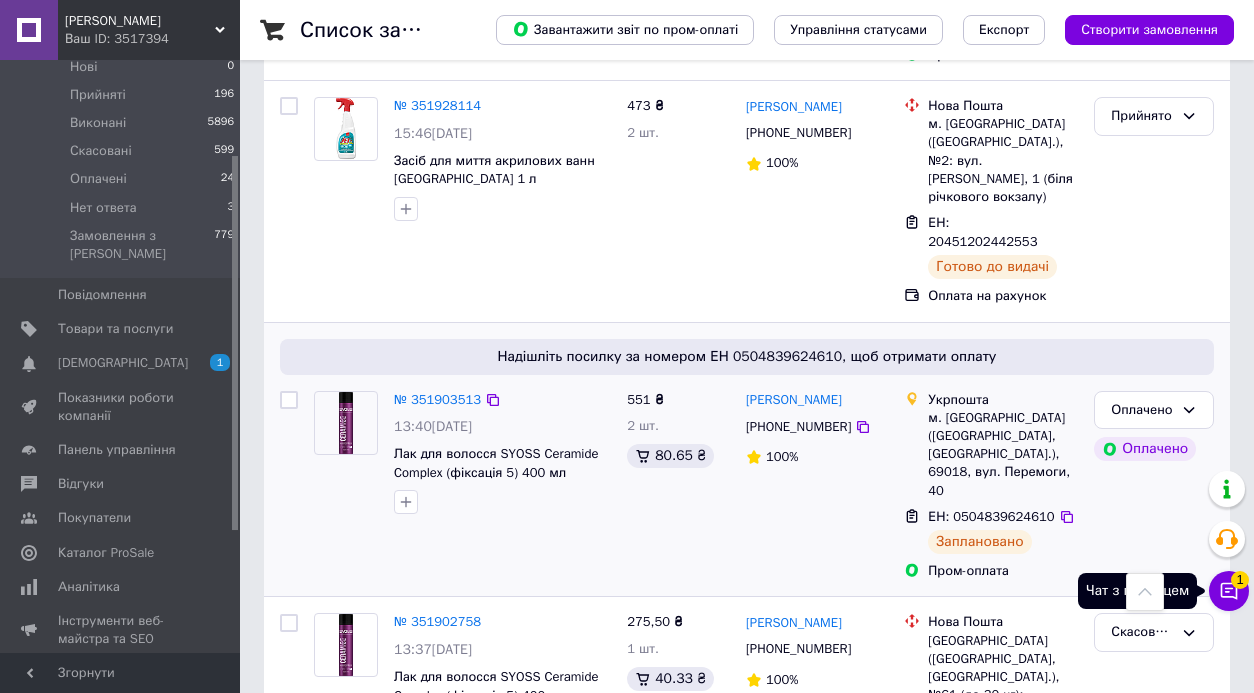 click 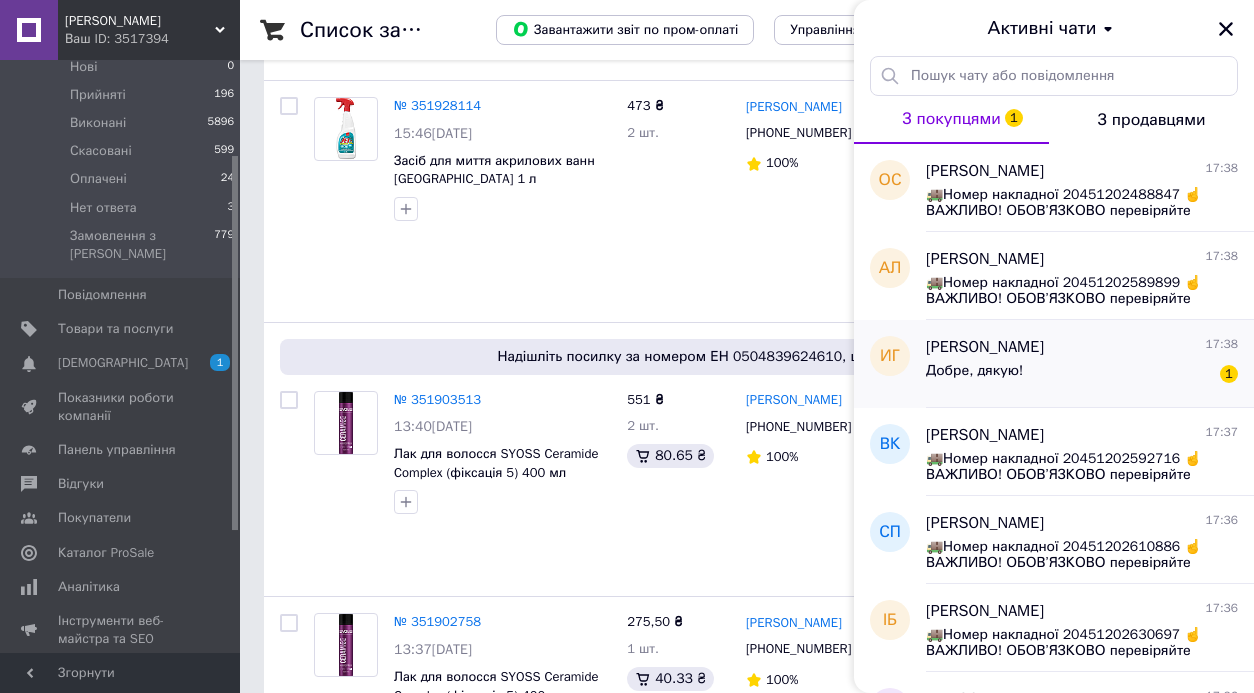 click on "Ирина Головченко 17:38" at bounding box center [1082, 347] 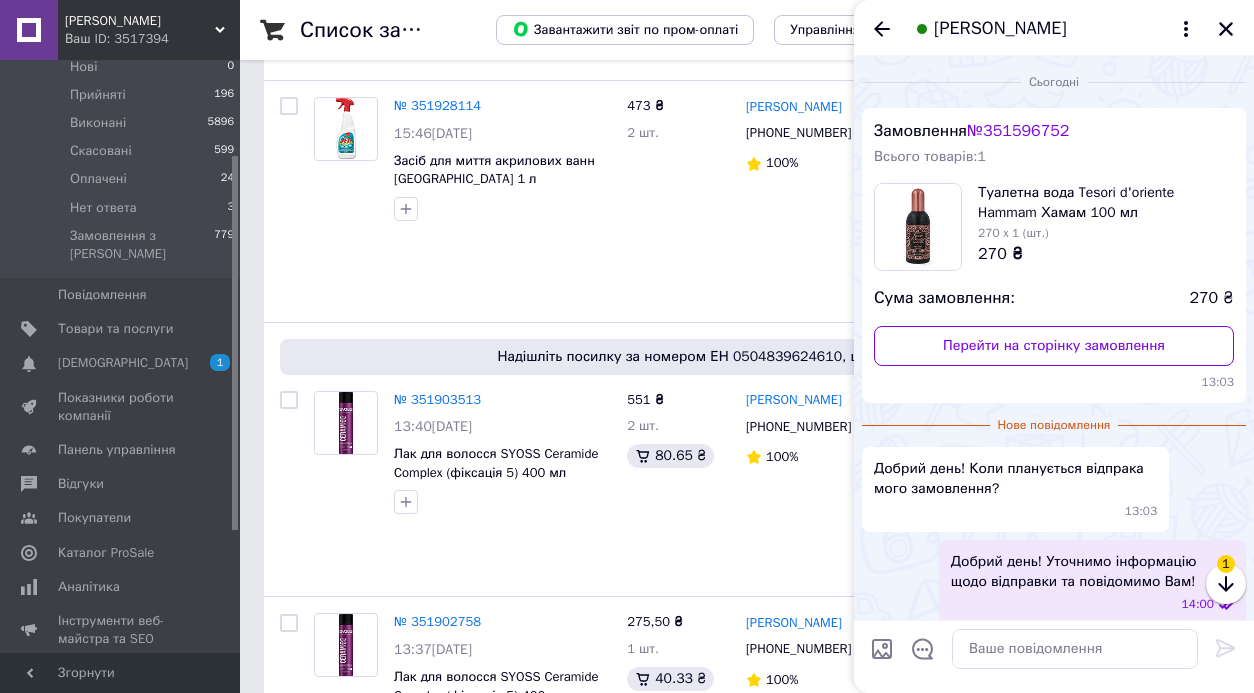 scroll, scrollTop: 159, scrollLeft: 0, axis: vertical 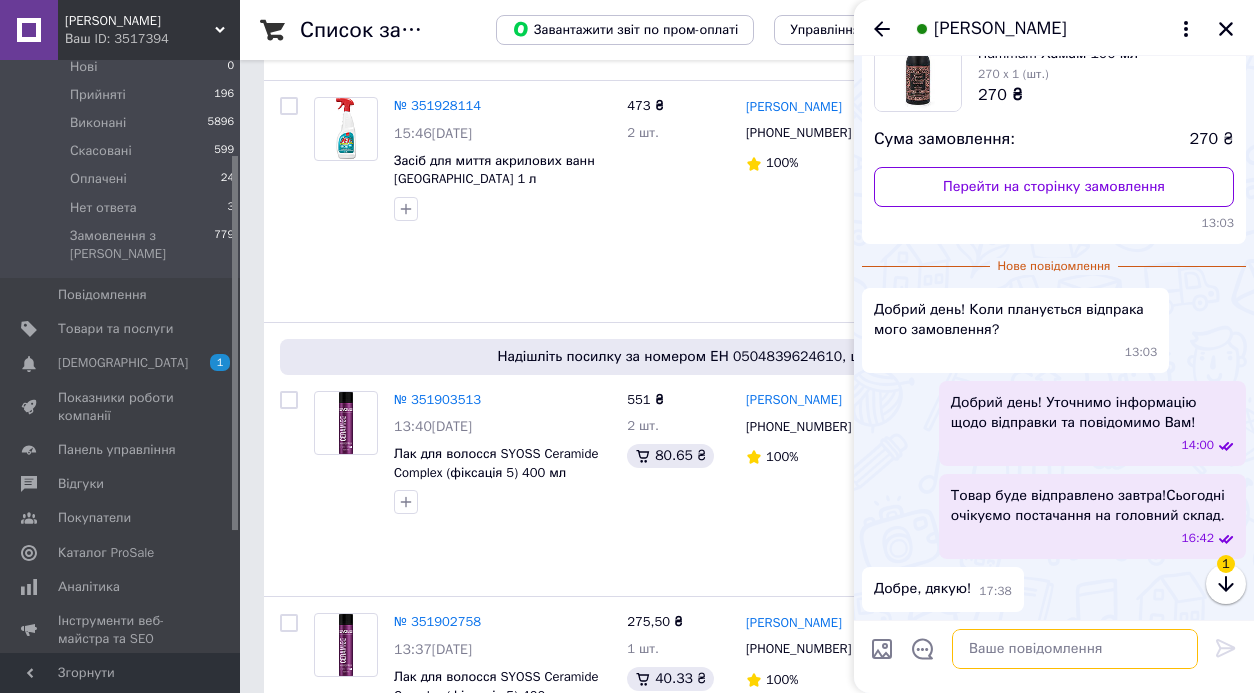click at bounding box center [1075, 649] 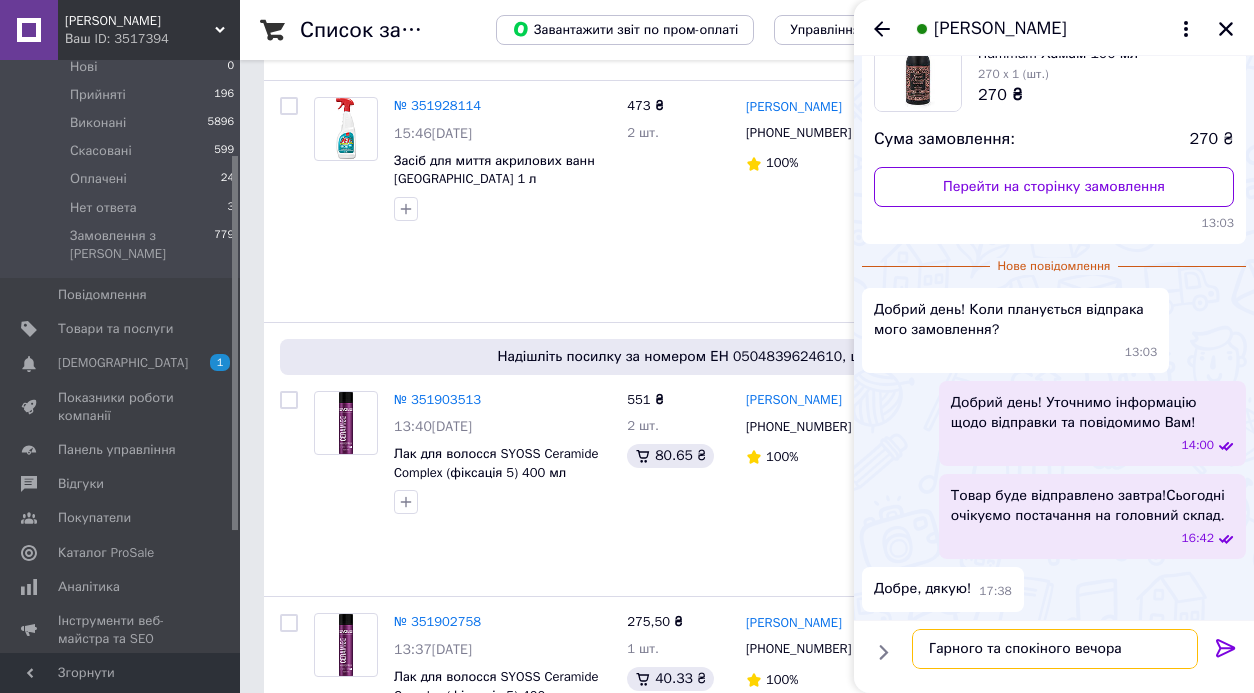 type on "Гарного та спокіного вечора!" 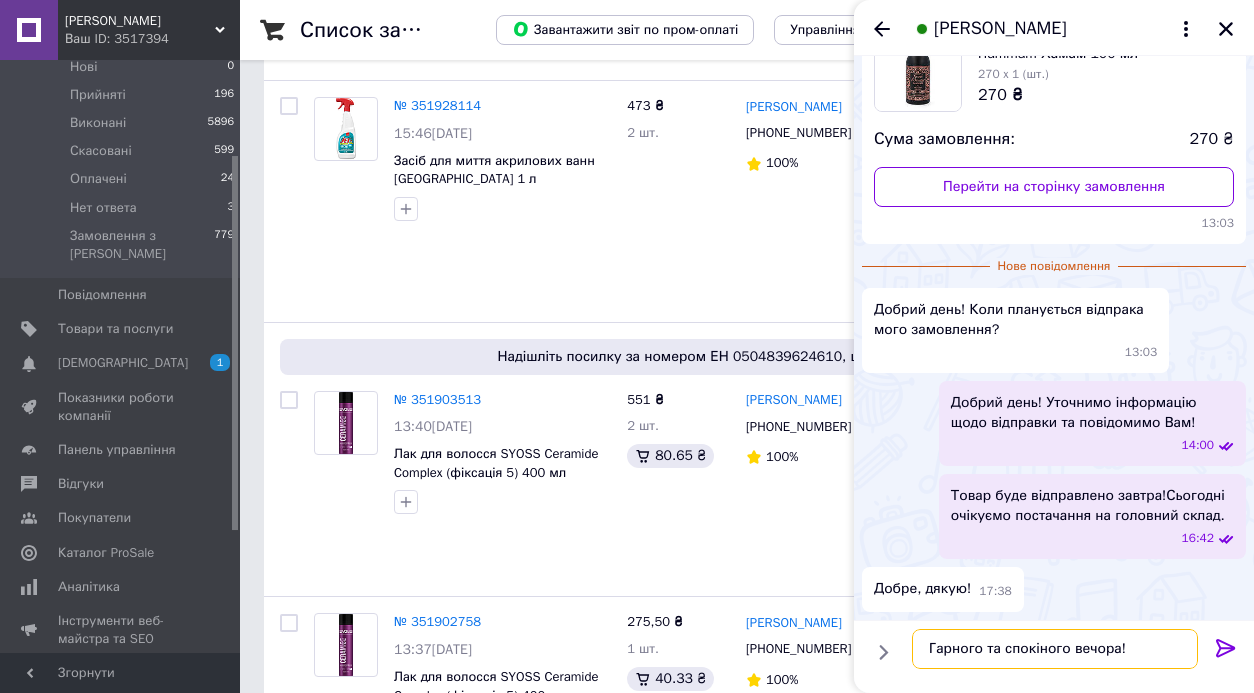 type 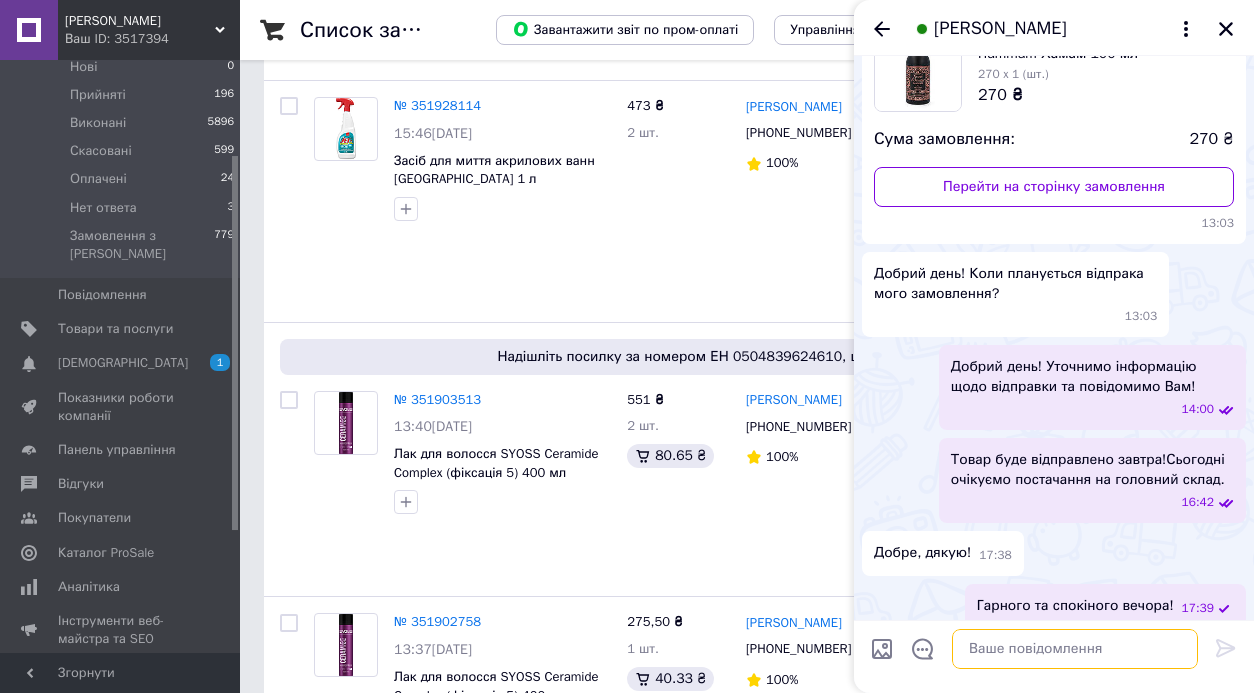 scroll, scrollTop: 176, scrollLeft: 0, axis: vertical 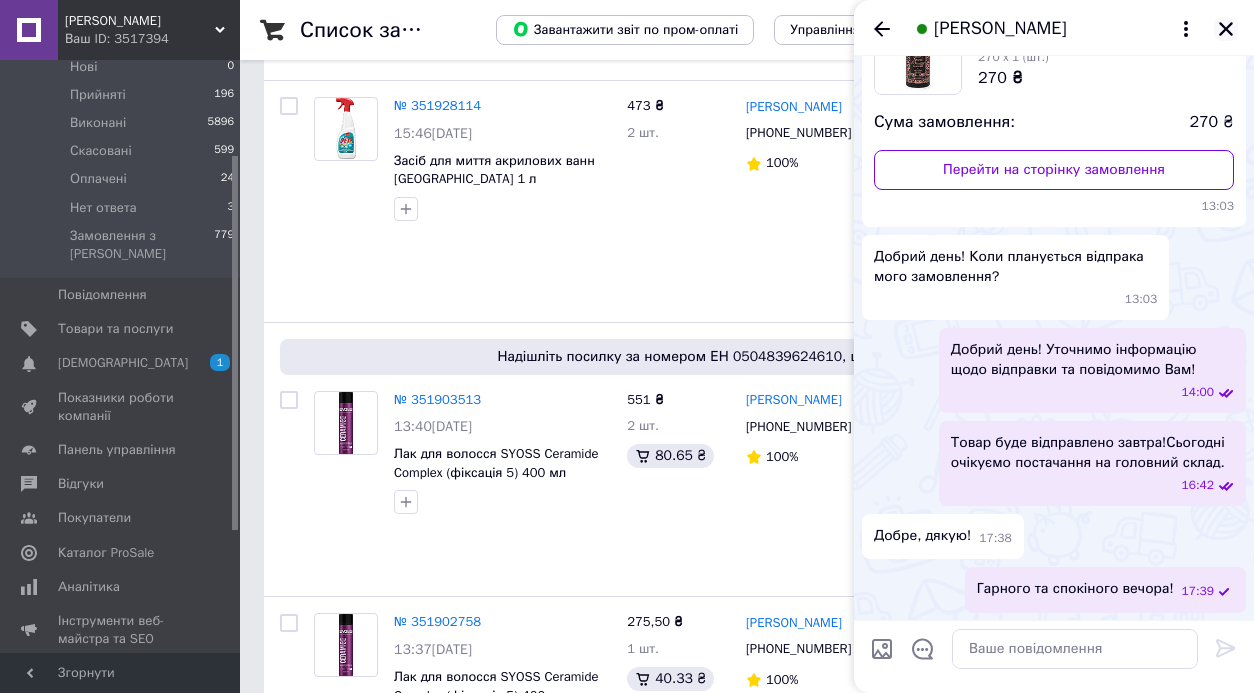 click 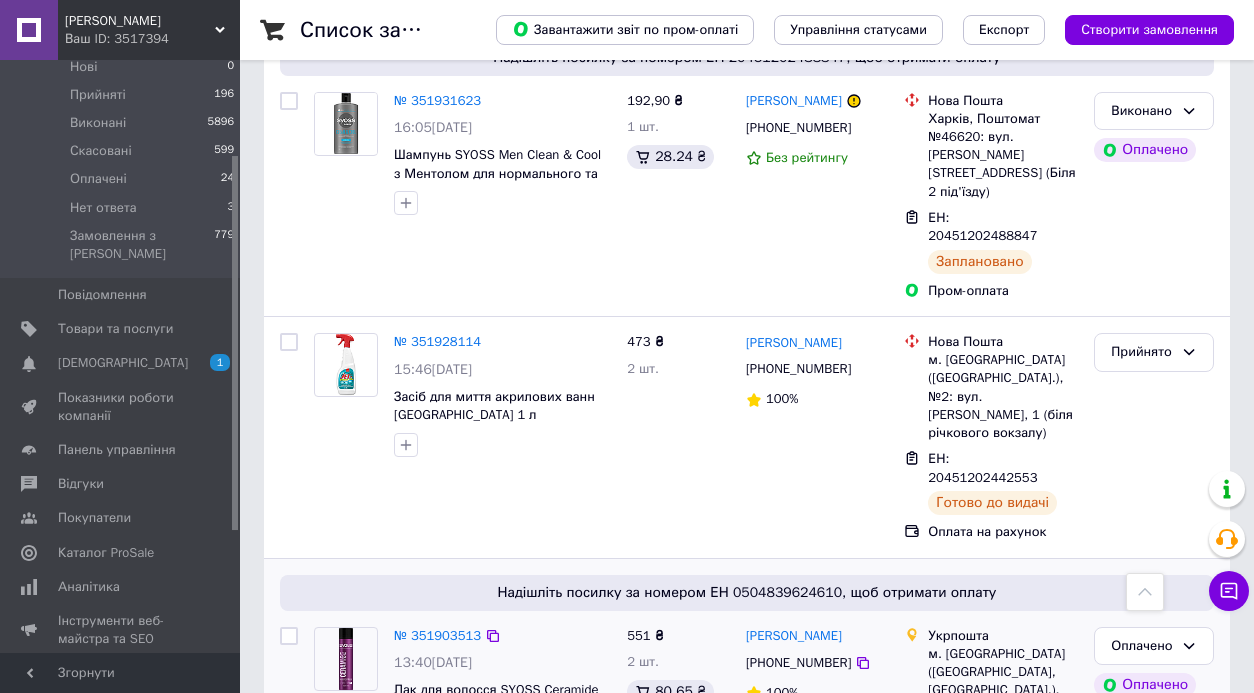 scroll, scrollTop: 5176, scrollLeft: 0, axis: vertical 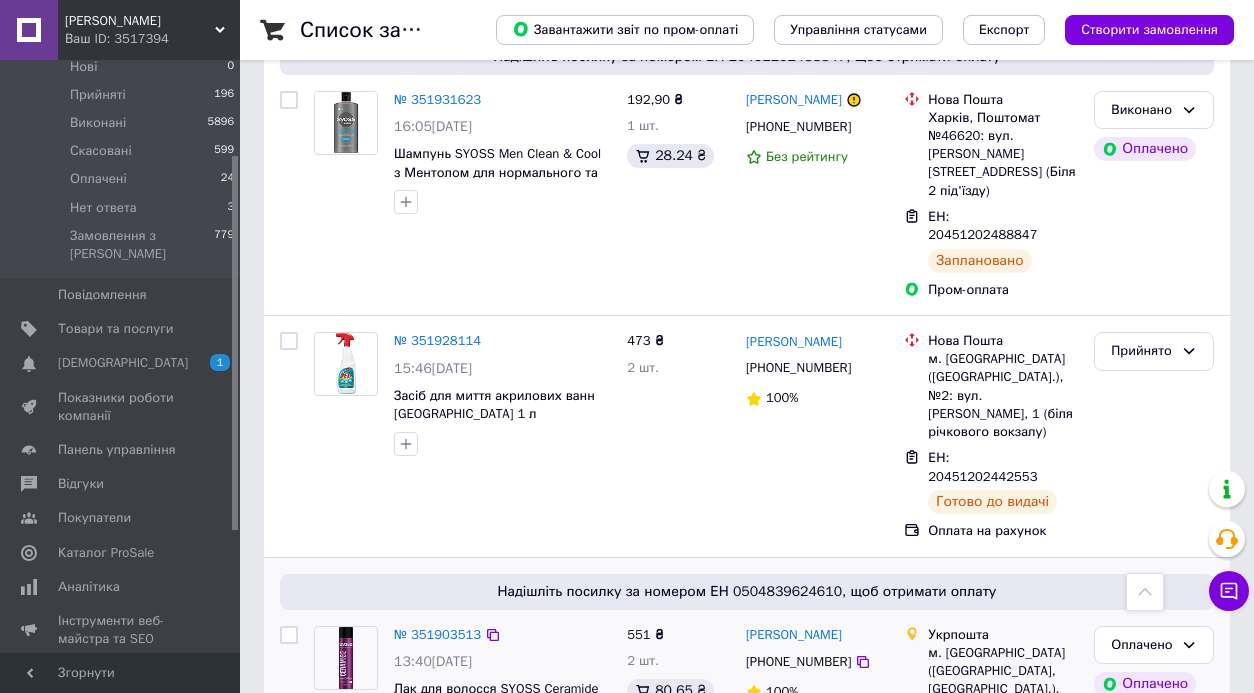 click 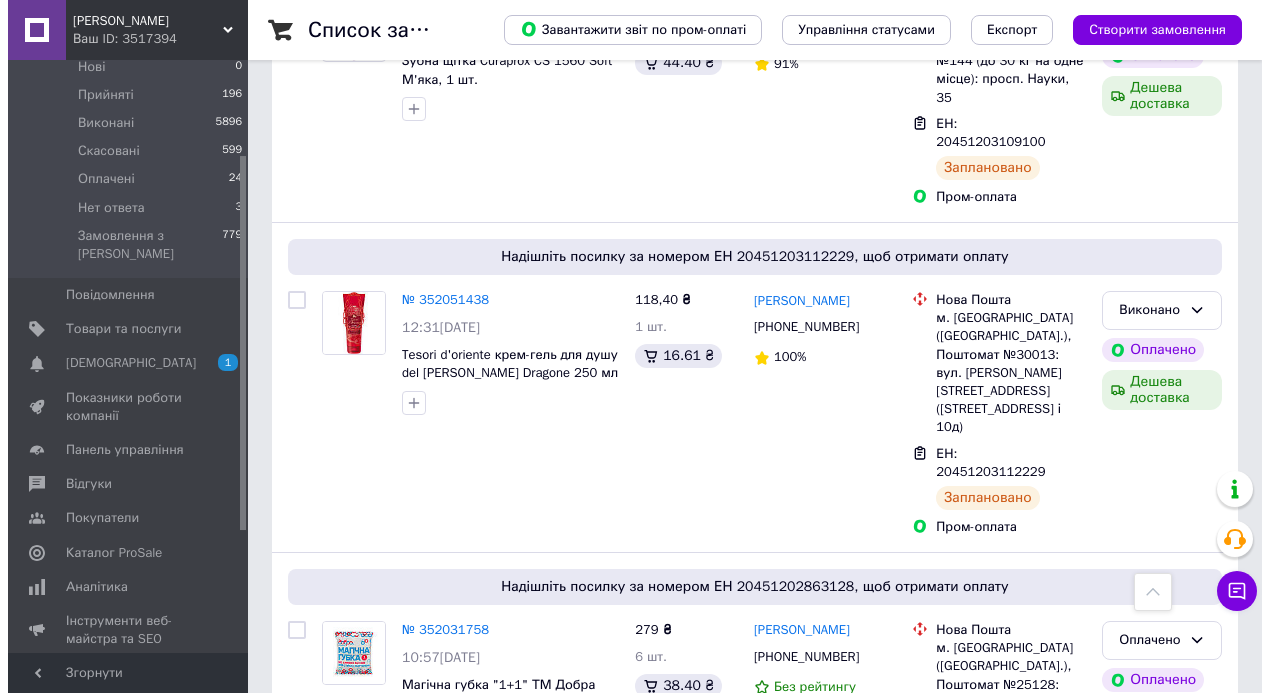 scroll, scrollTop: 0, scrollLeft: 0, axis: both 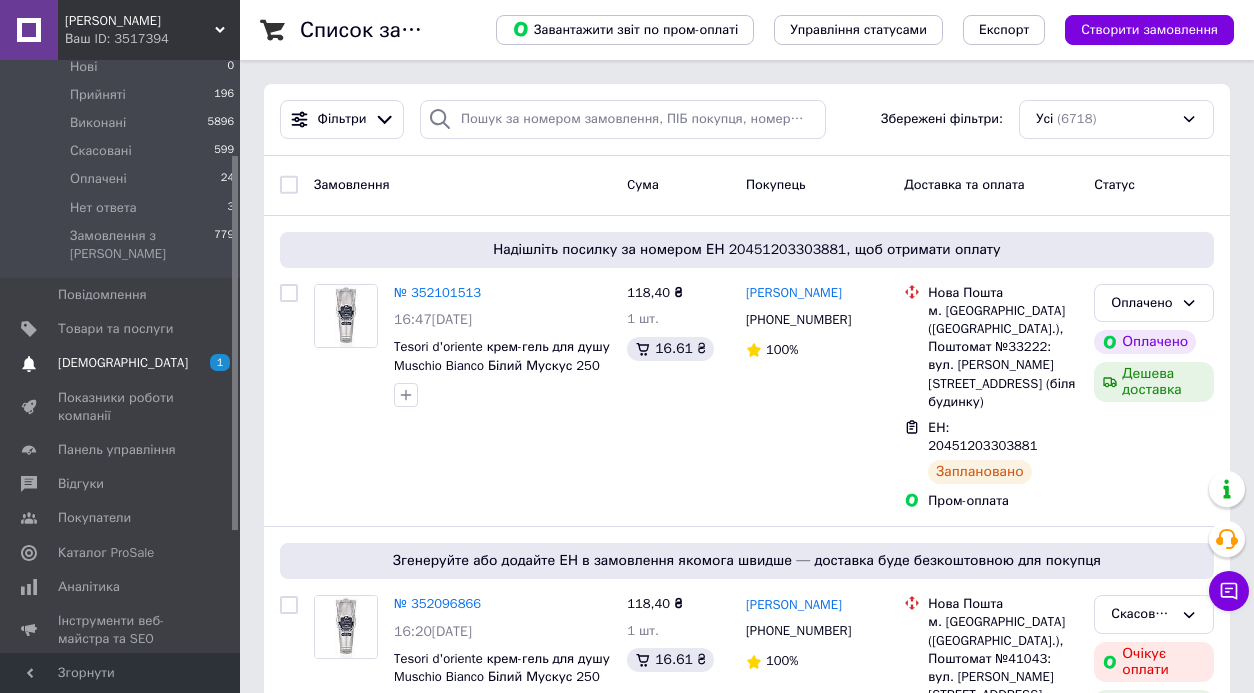 click on "Сповіщення 1 0" at bounding box center (123, 363) 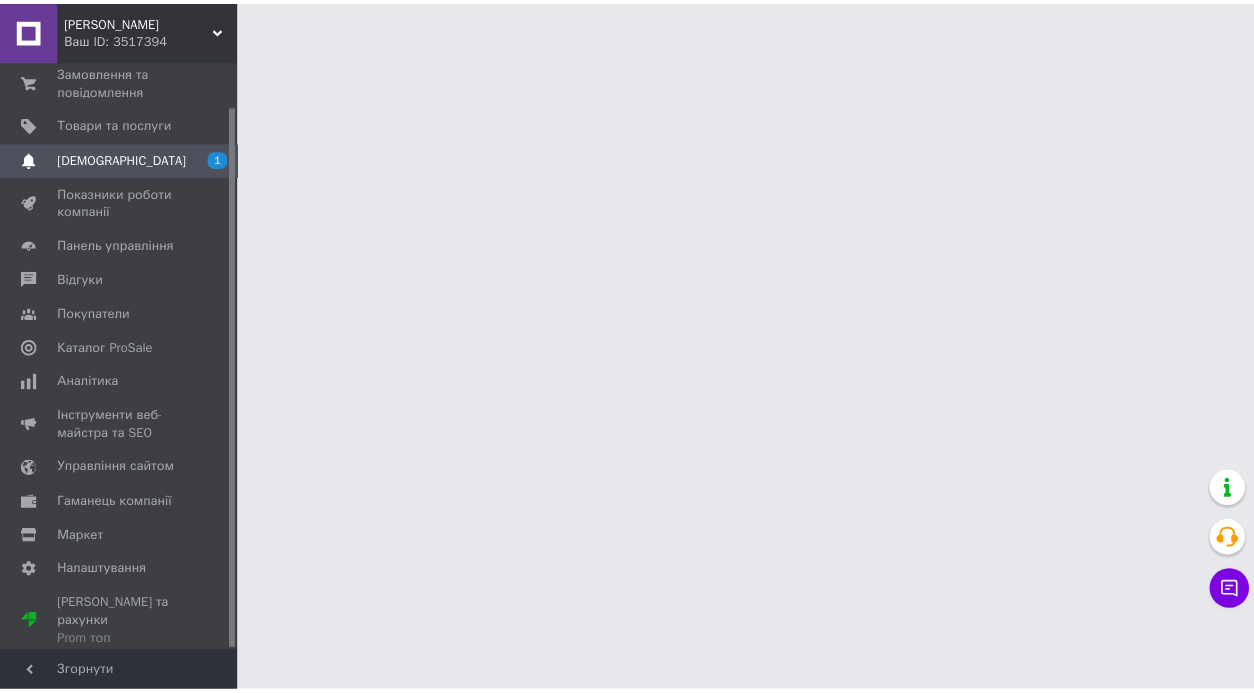 scroll, scrollTop: 48, scrollLeft: 0, axis: vertical 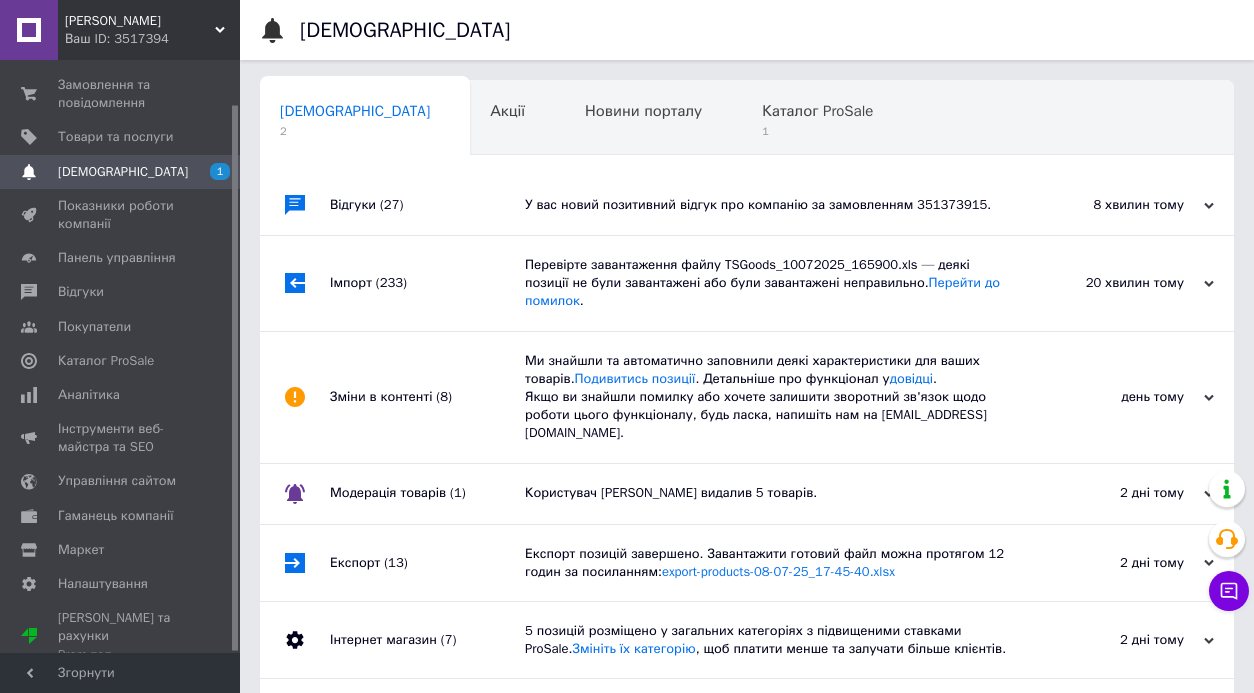 click on "Відгуки   (27)" at bounding box center [427, 205] 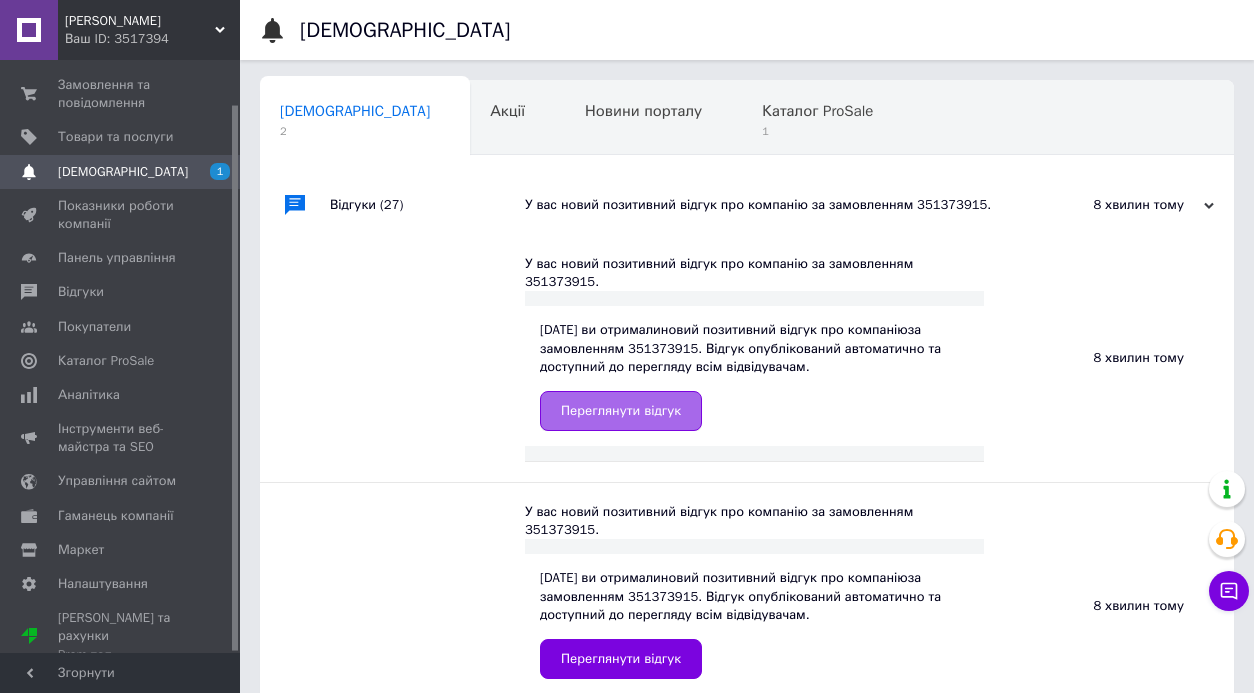click on "Переглянути відгук" at bounding box center [621, 411] 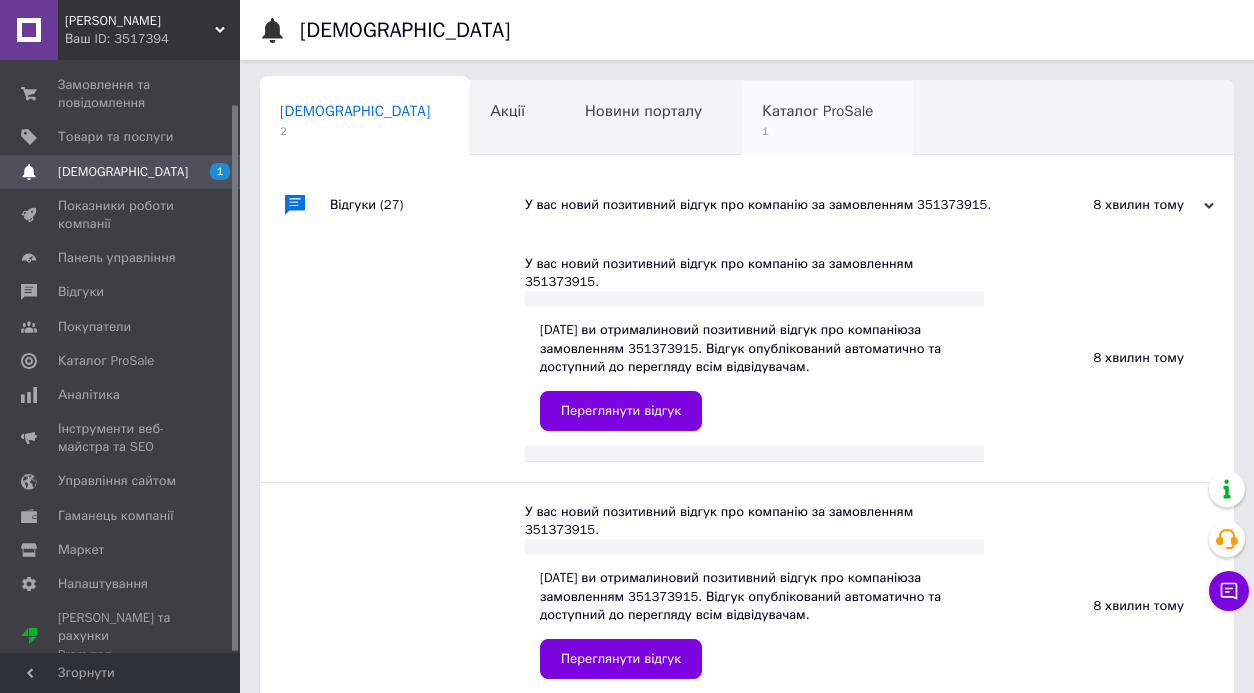 click on "Каталог ProSale 1" at bounding box center (827, 119) 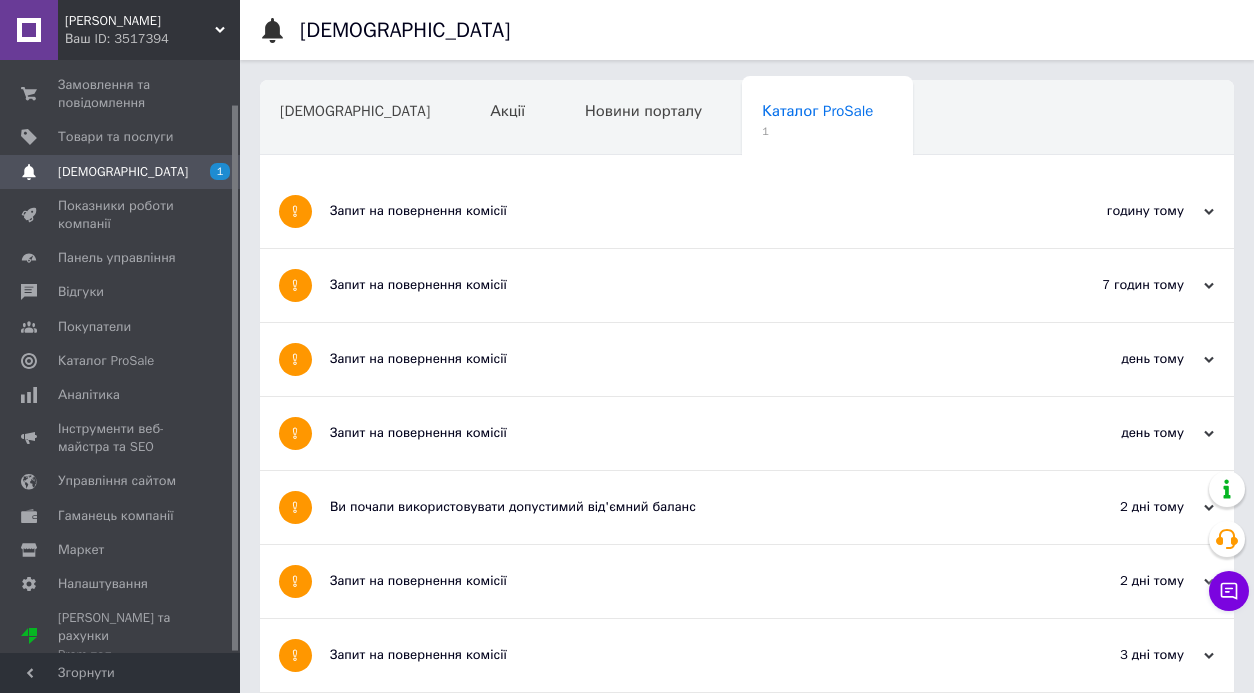click on "[DEMOGRAPHIC_DATA]" at bounding box center (365, 119) 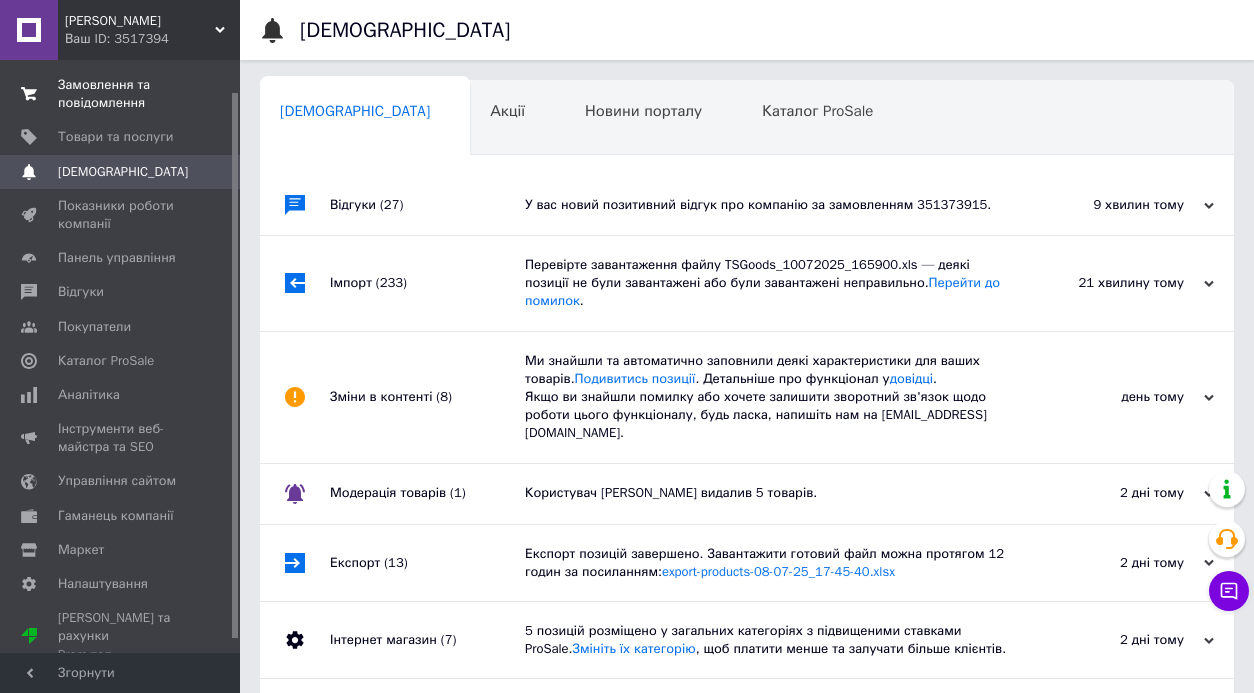 scroll, scrollTop: 0, scrollLeft: 0, axis: both 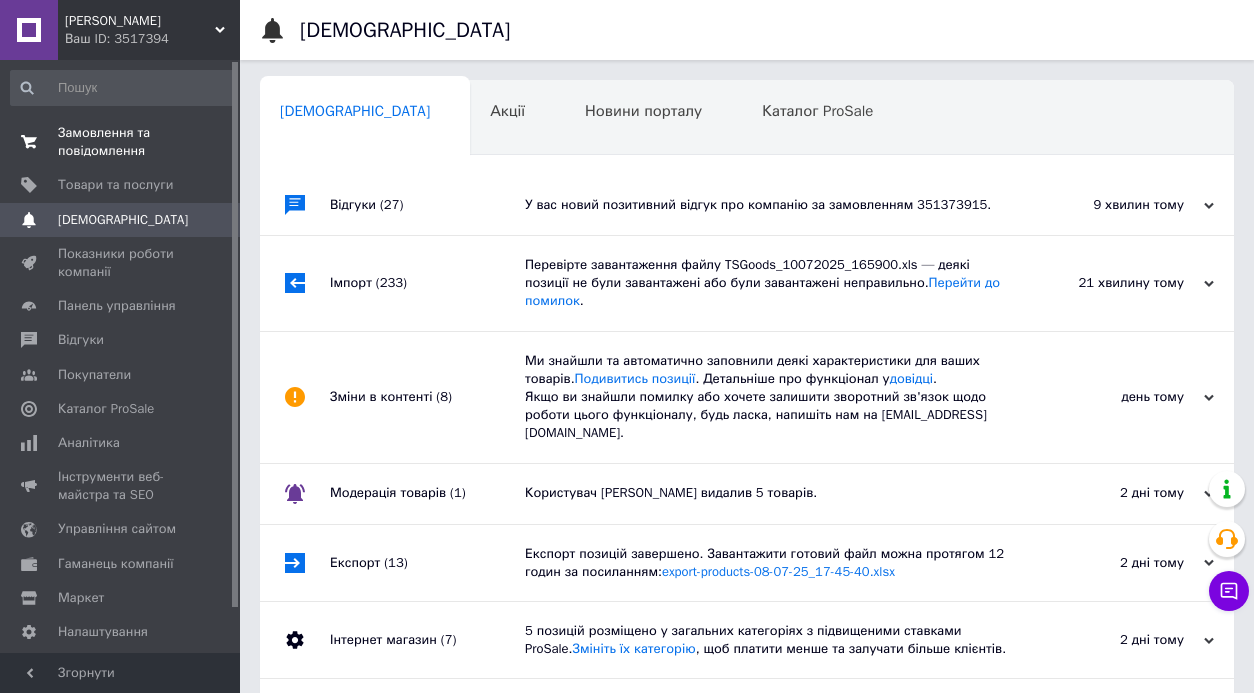 click on "Замовлення та повідомлення" at bounding box center [121, 142] 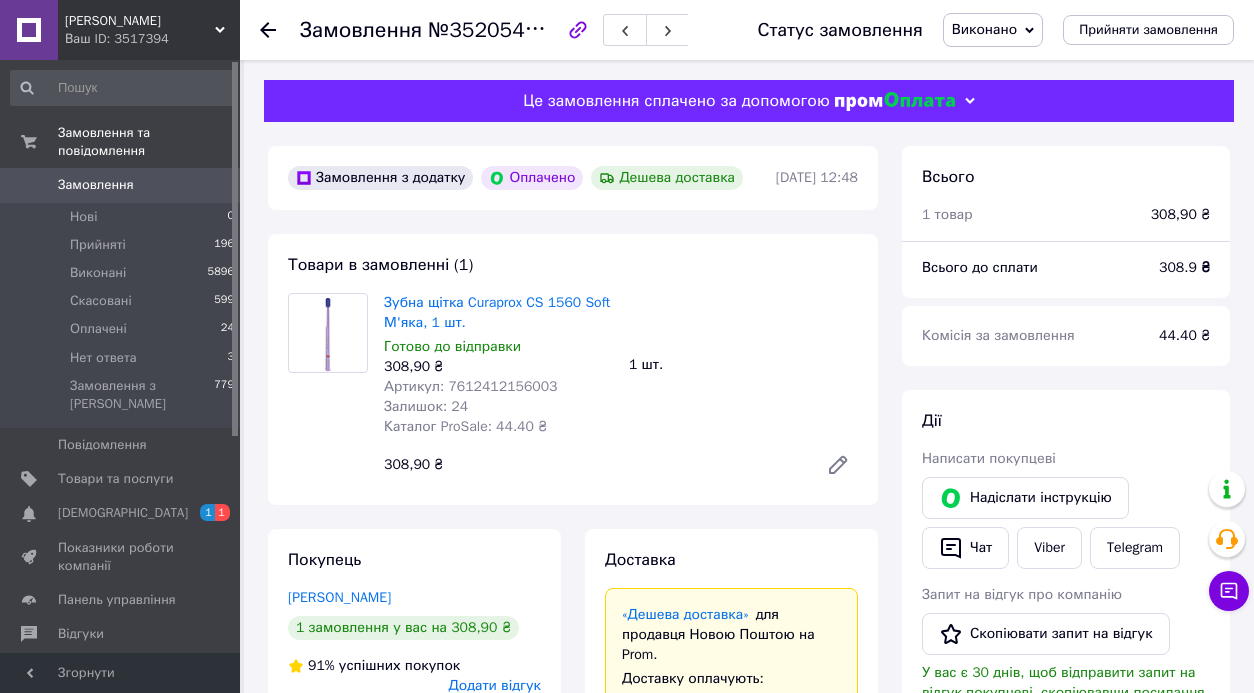 scroll, scrollTop: 0, scrollLeft: 0, axis: both 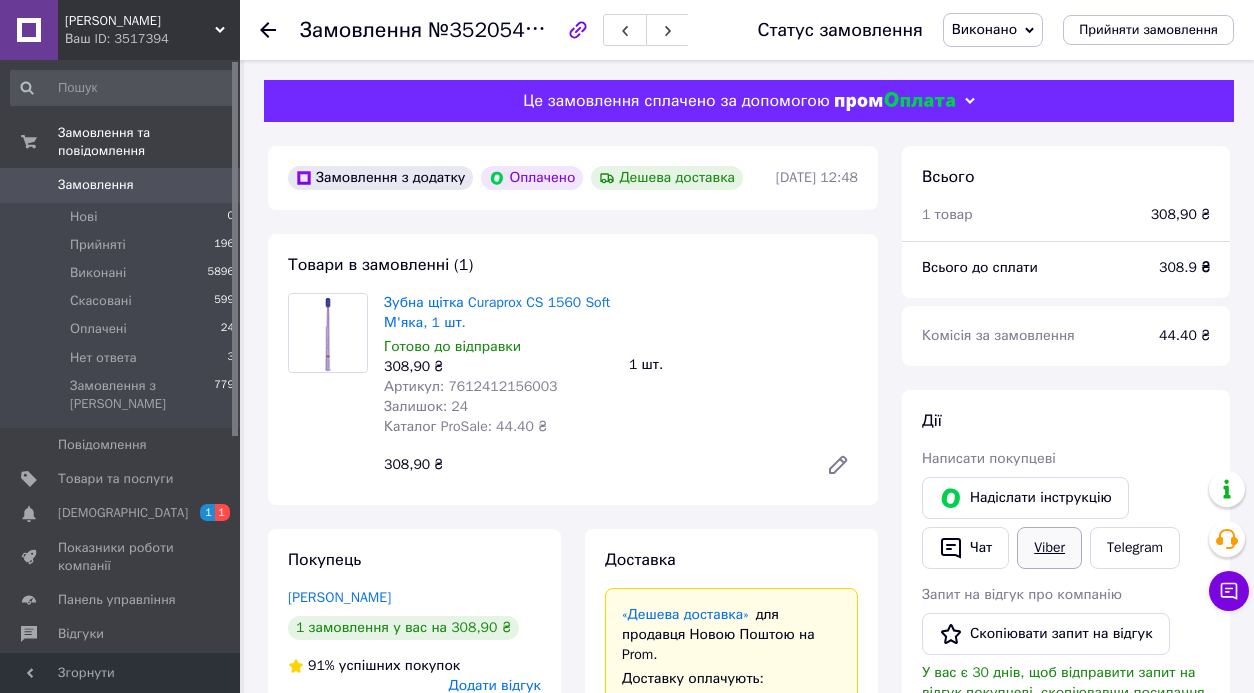 click on "Viber" at bounding box center [1049, 548] 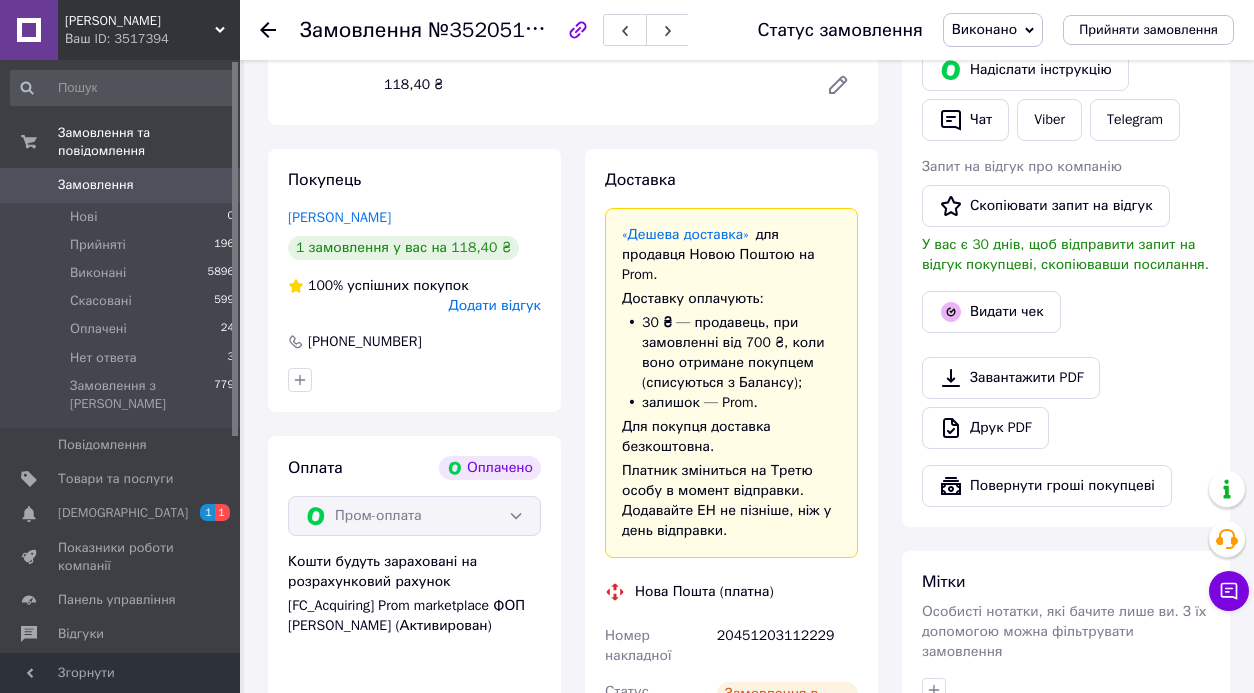 scroll, scrollTop: 491, scrollLeft: 0, axis: vertical 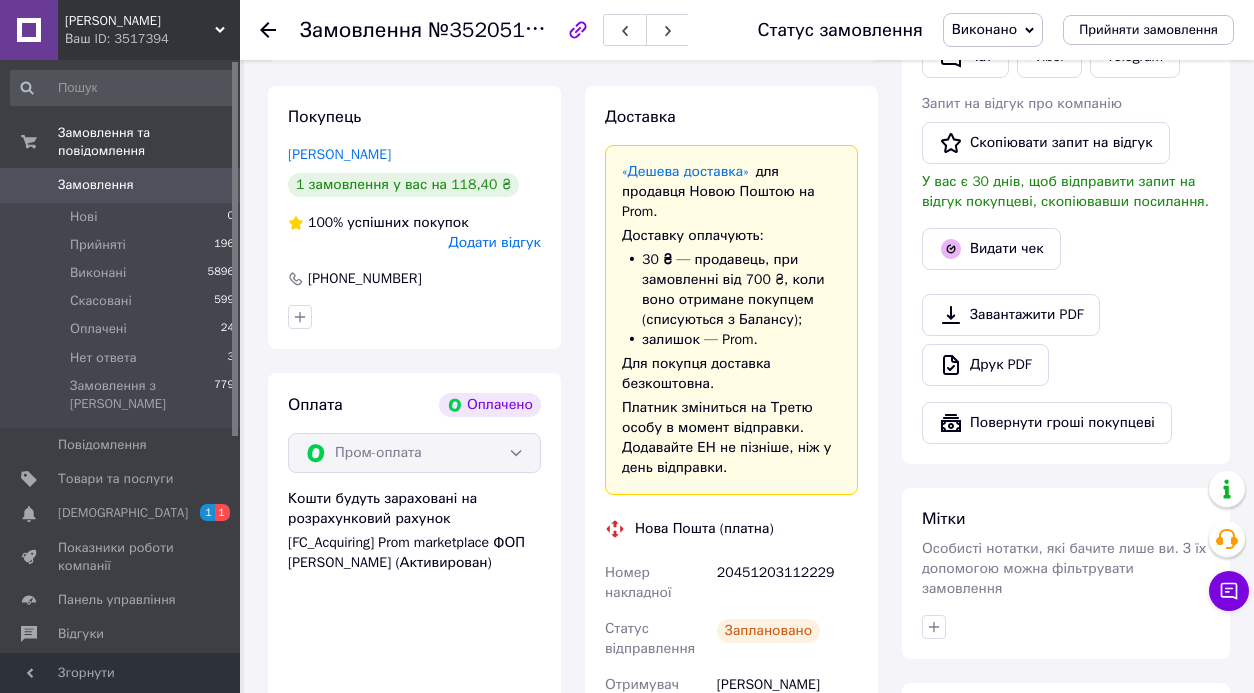 click on "20451203112229" at bounding box center [787, 583] 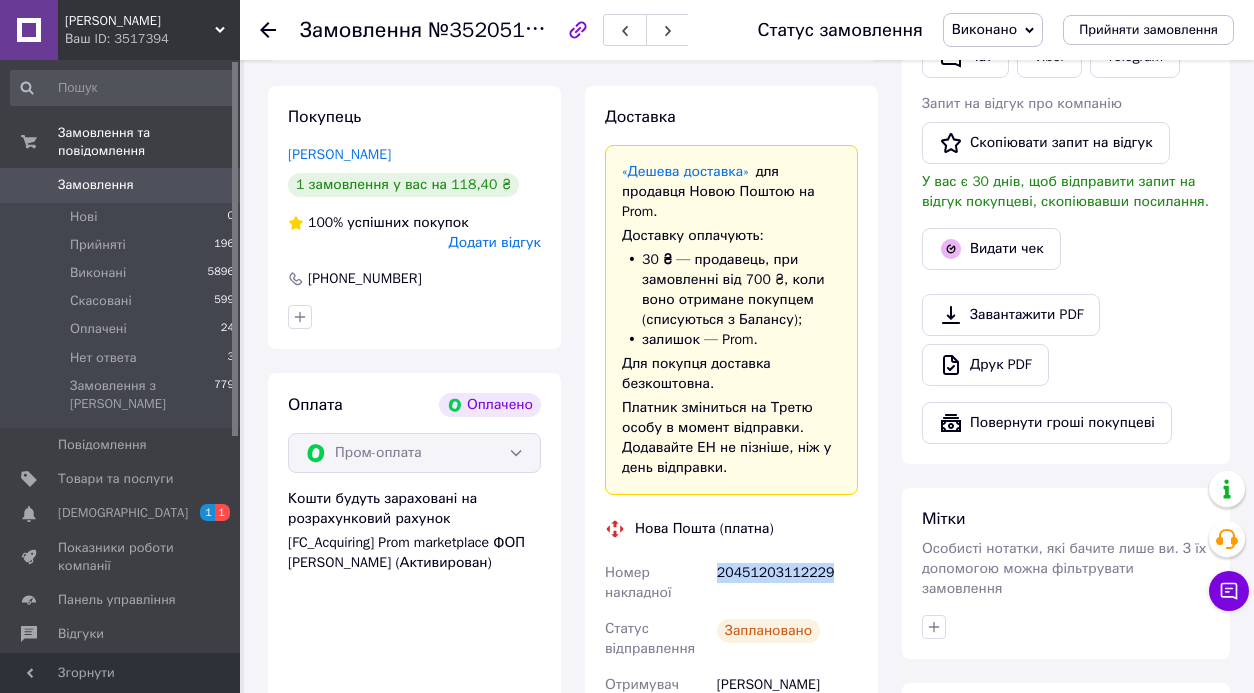 copy on "20451203112229" 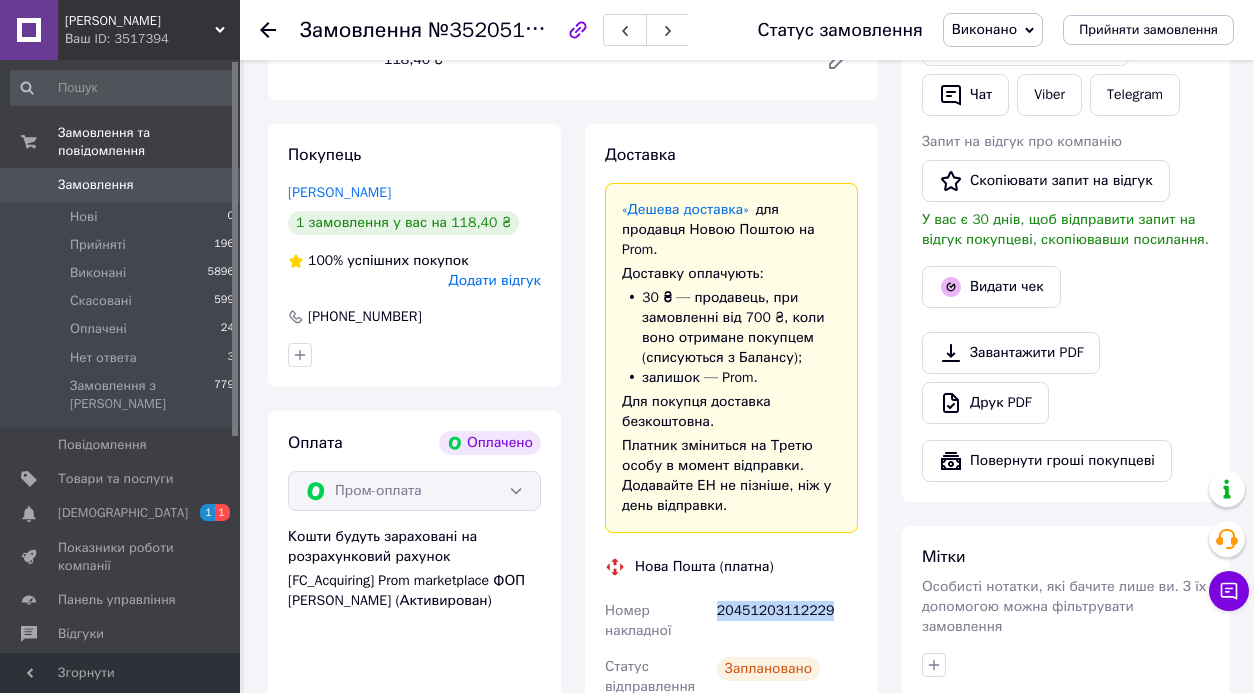 scroll, scrollTop: 444, scrollLeft: 0, axis: vertical 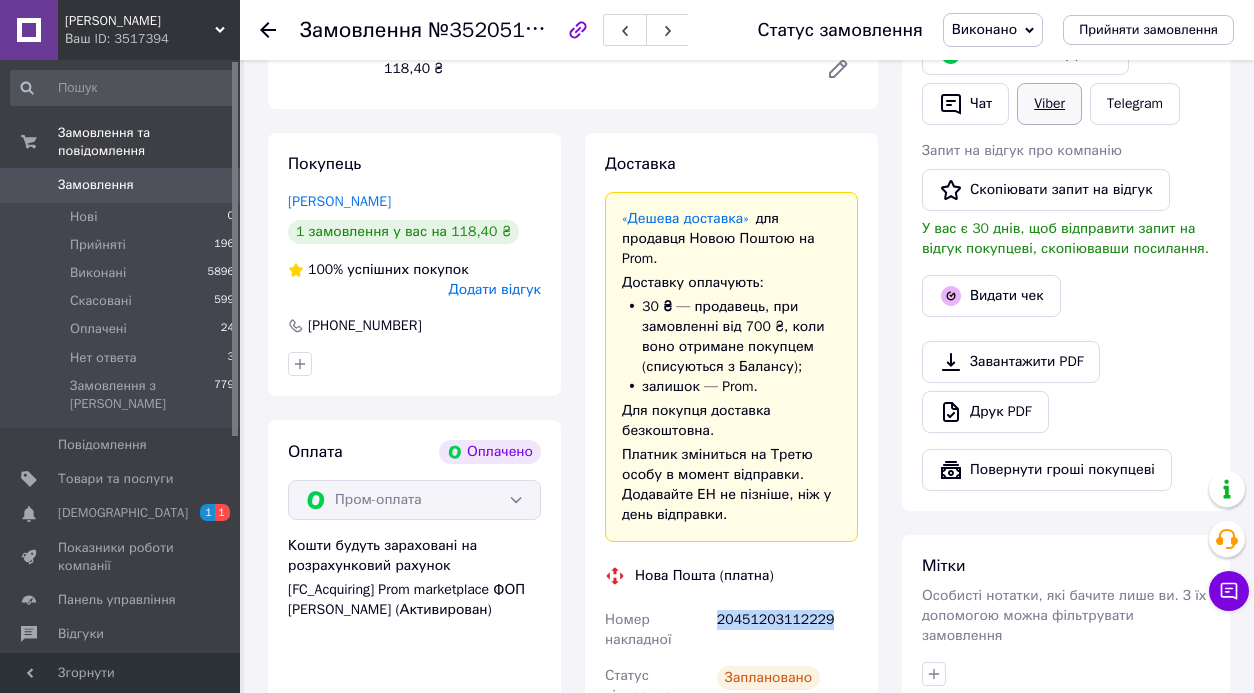click on "Viber" at bounding box center (1049, 104) 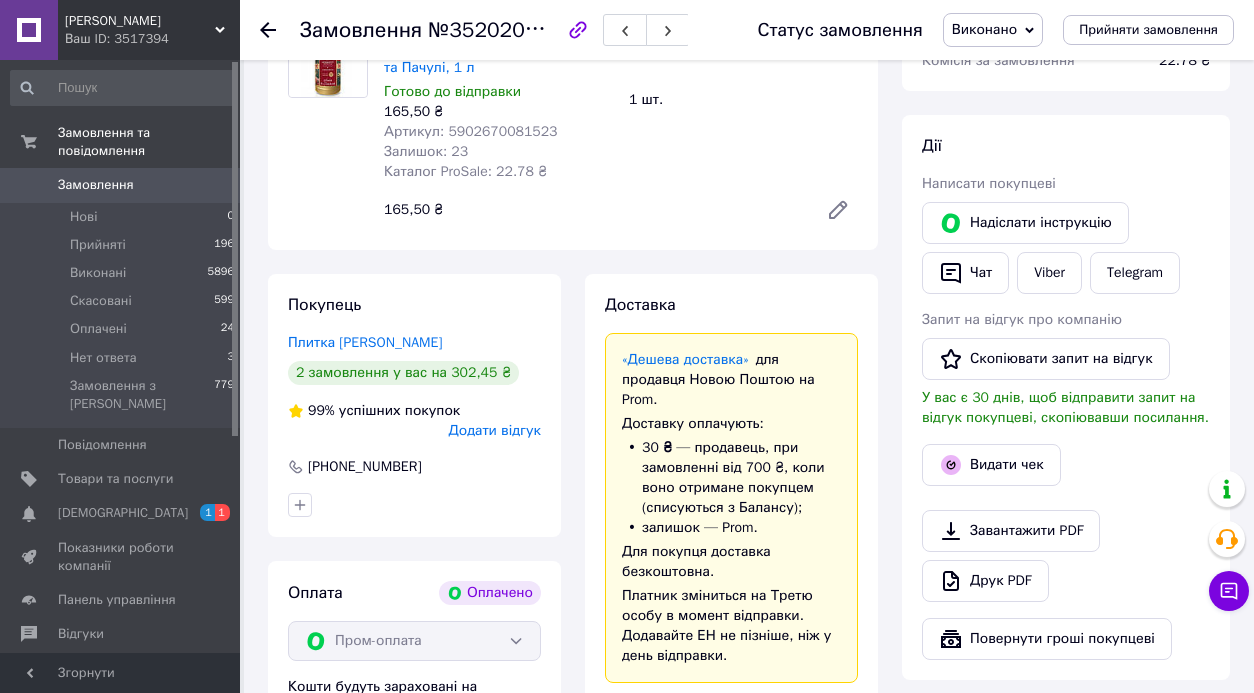 scroll, scrollTop: 566, scrollLeft: 0, axis: vertical 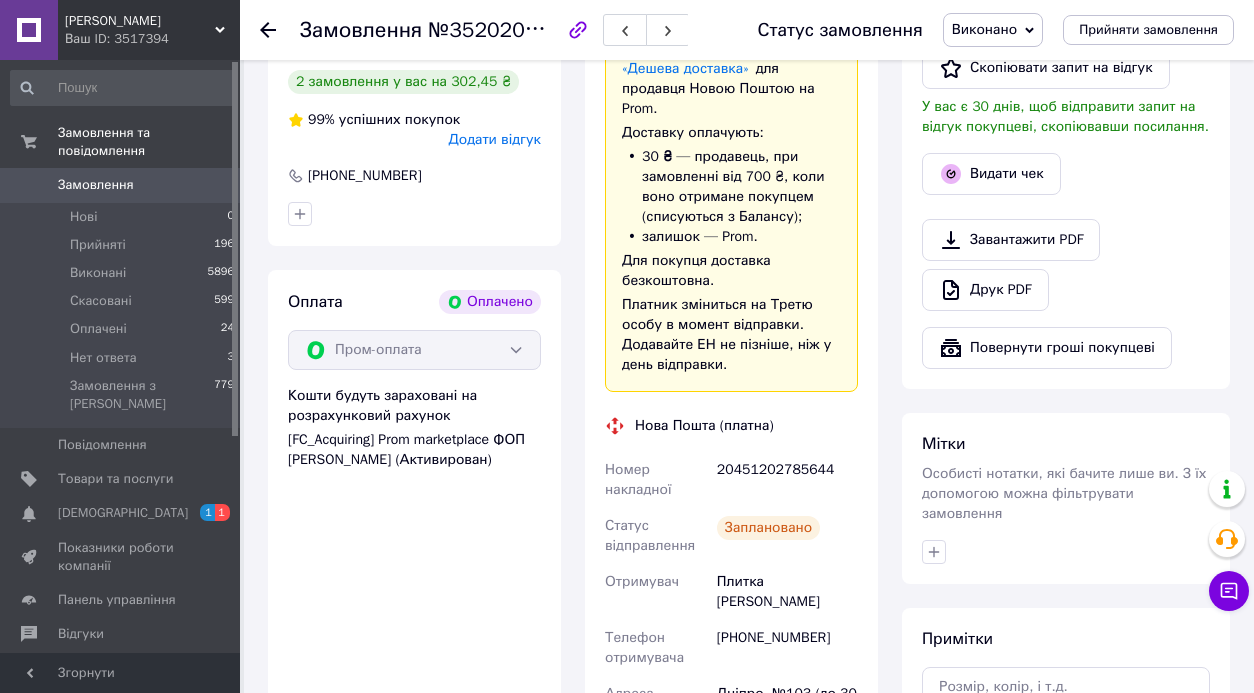 click on "20451202785644" at bounding box center [787, 480] 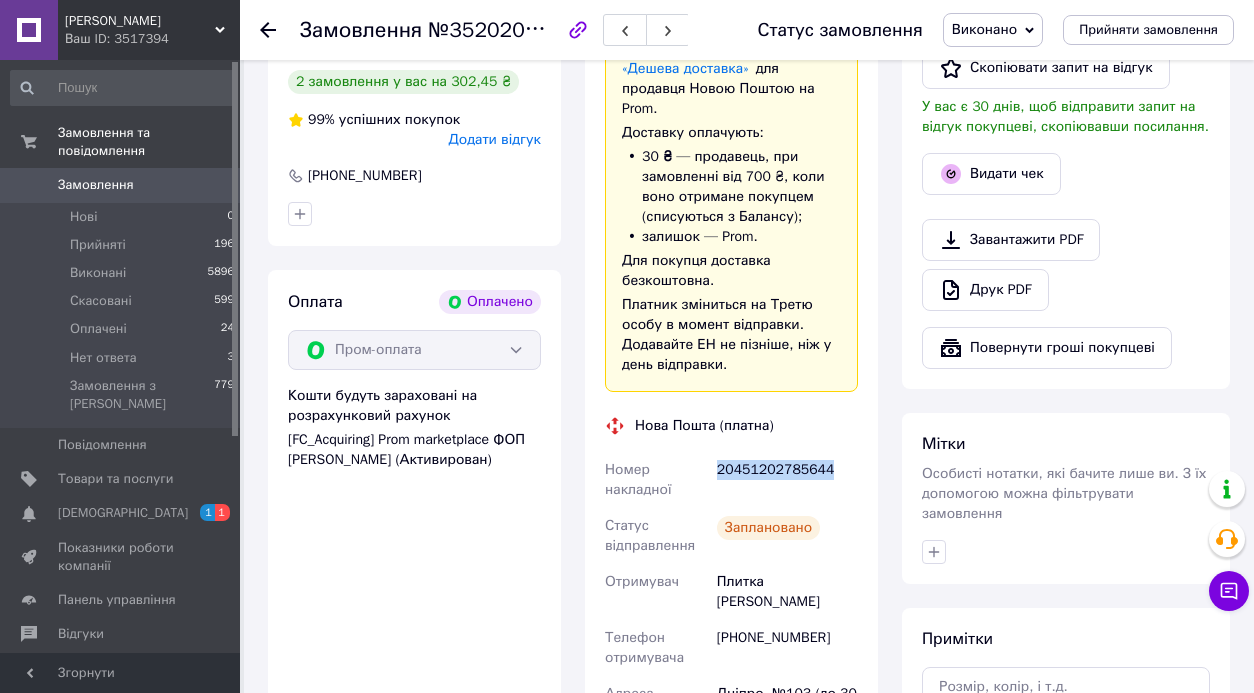 click on "20451202785644" at bounding box center (787, 480) 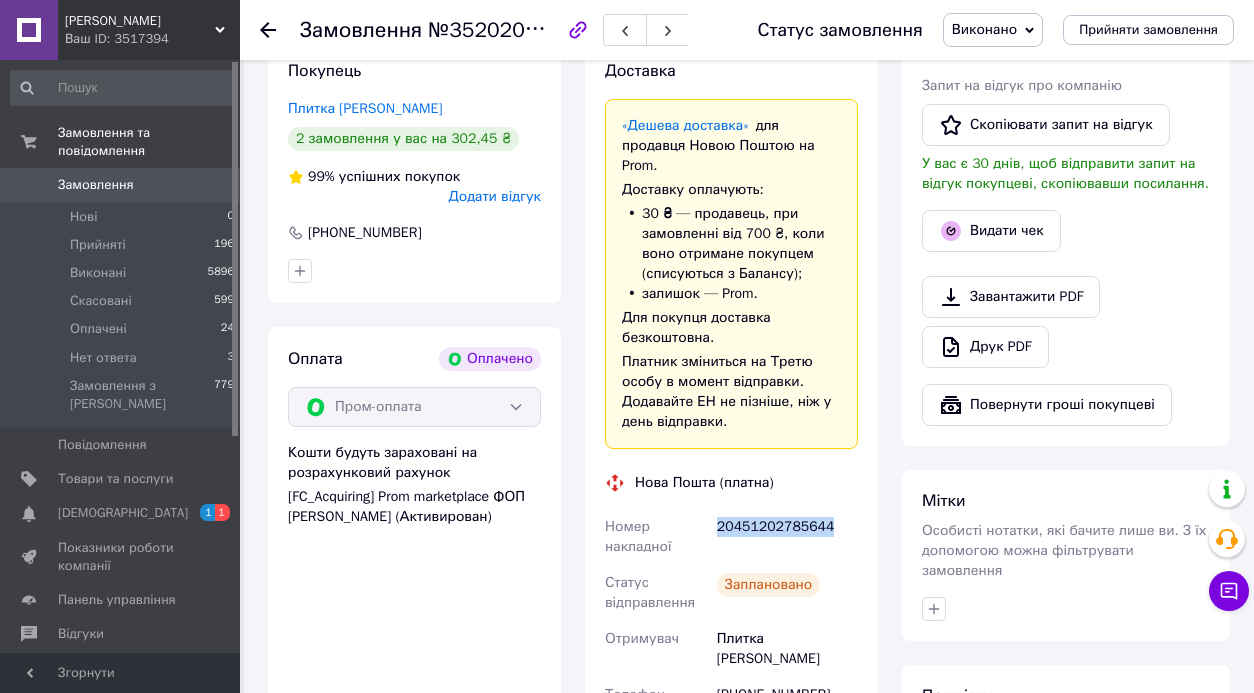scroll, scrollTop: 460, scrollLeft: 0, axis: vertical 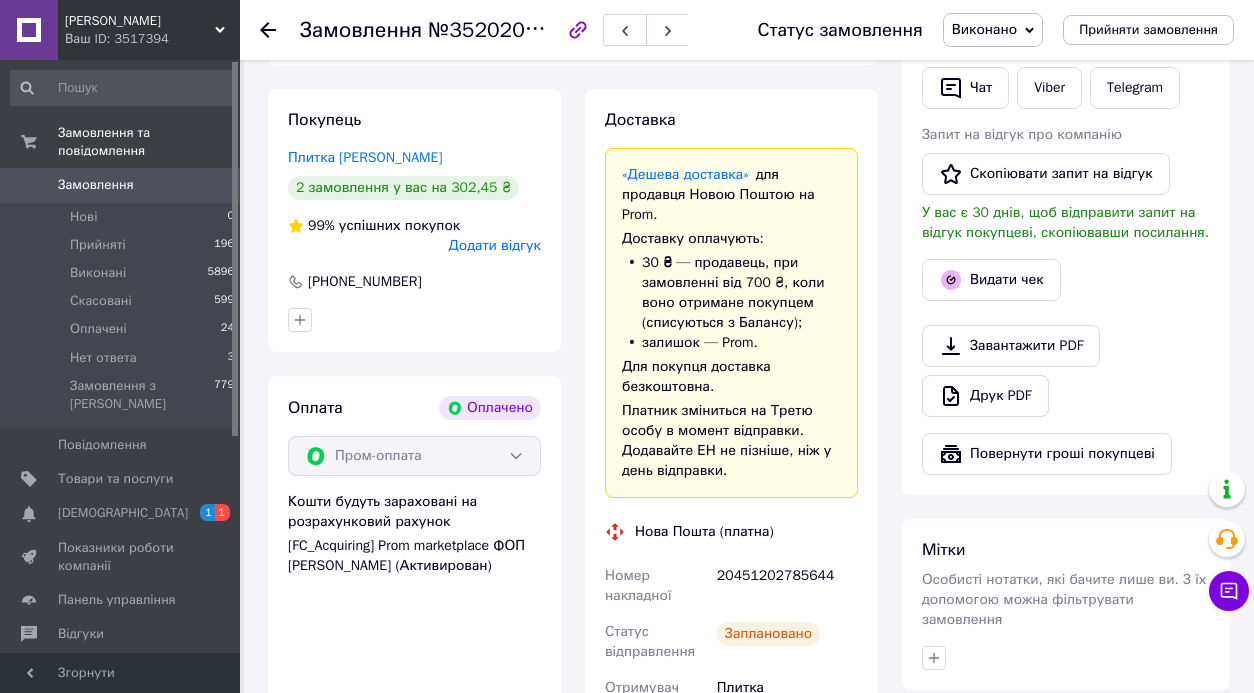 click on "Viber" at bounding box center (1049, 88) 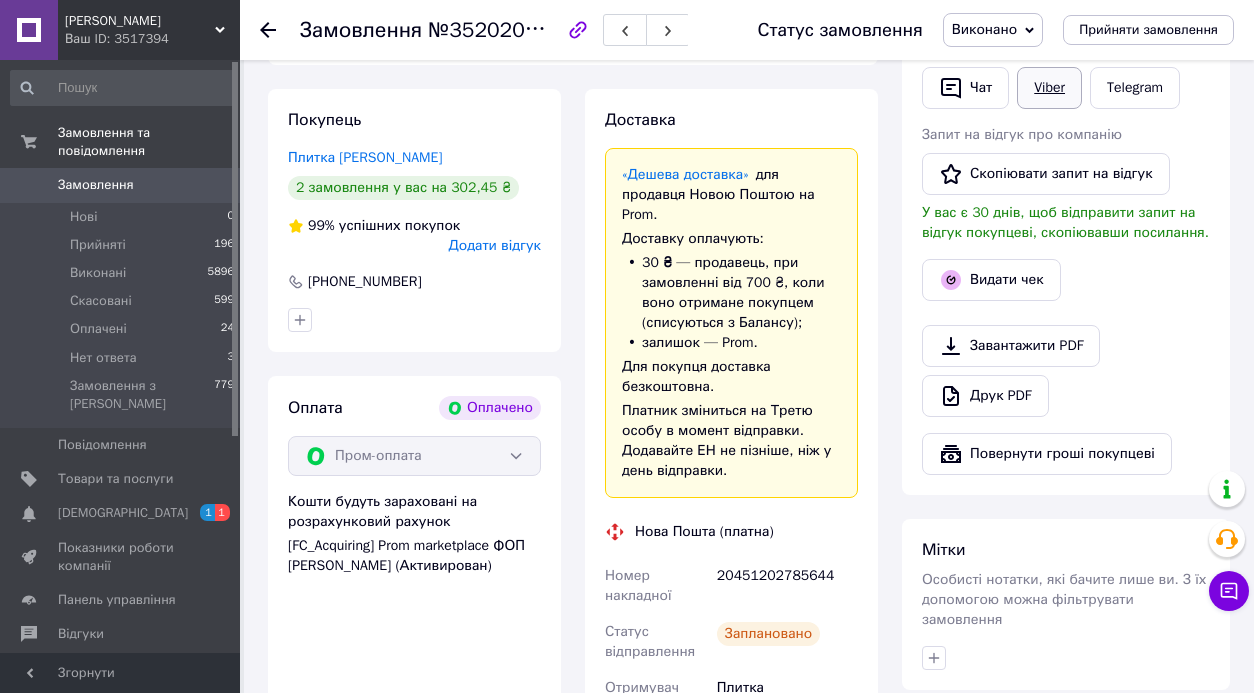 click on "Viber" at bounding box center (1049, 88) 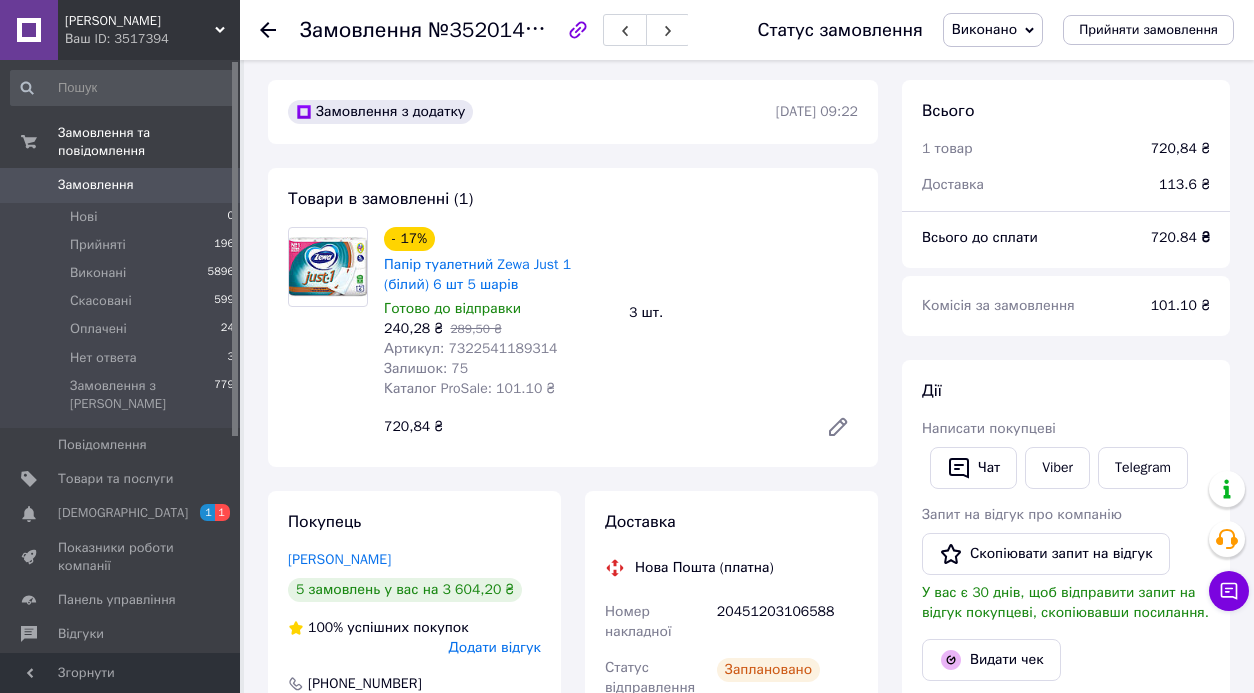 scroll, scrollTop: 39, scrollLeft: 0, axis: vertical 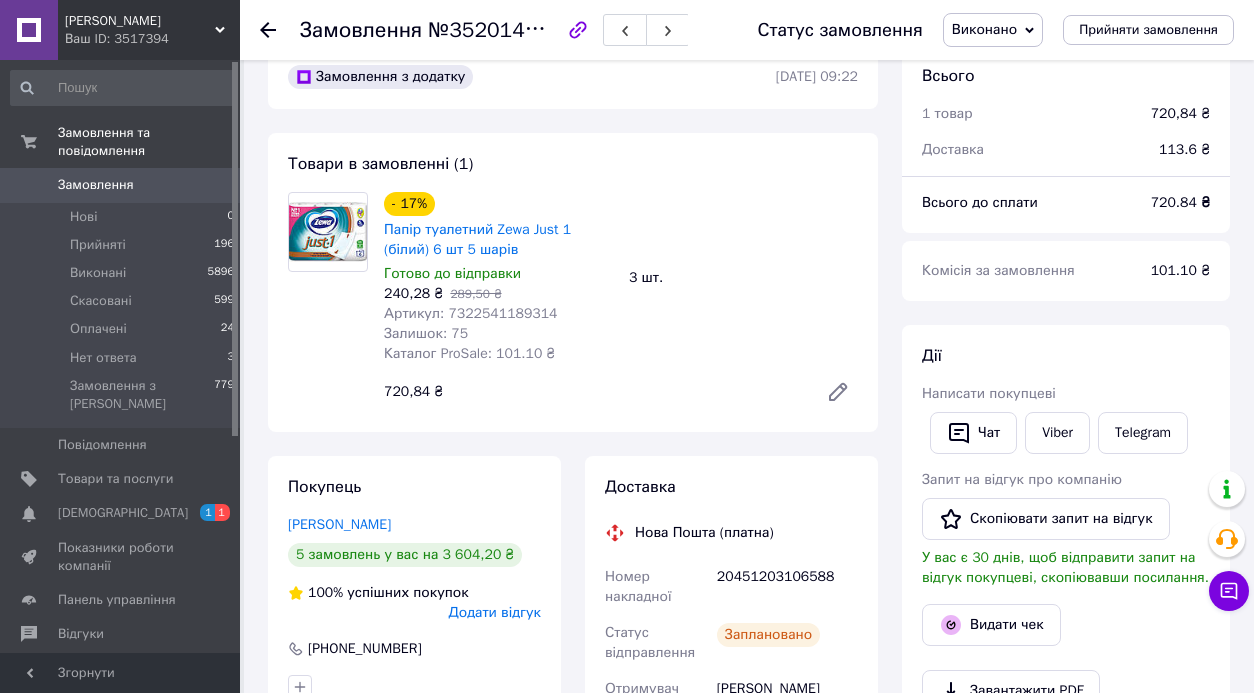 click on "20451203106588" at bounding box center [787, 587] 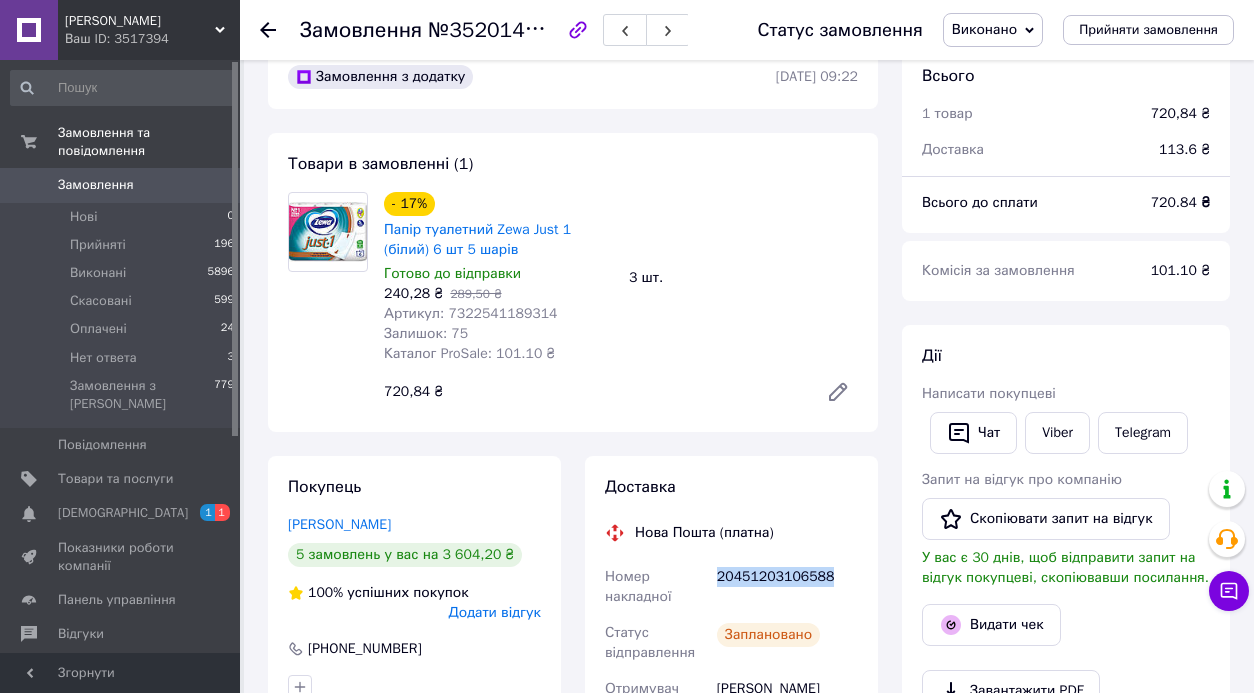click on "20451203106588" at bounding box center (787, 587) 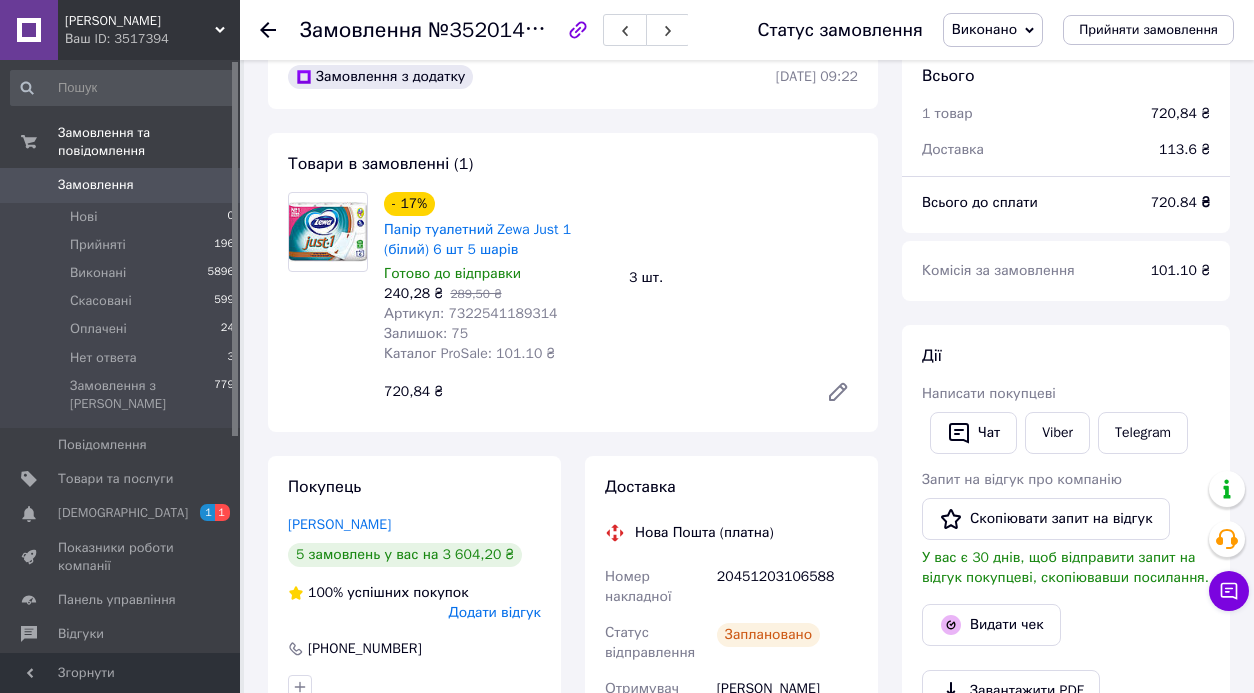 scroll, scrollTop: 39, scrollLeft: 0, axis: vertical 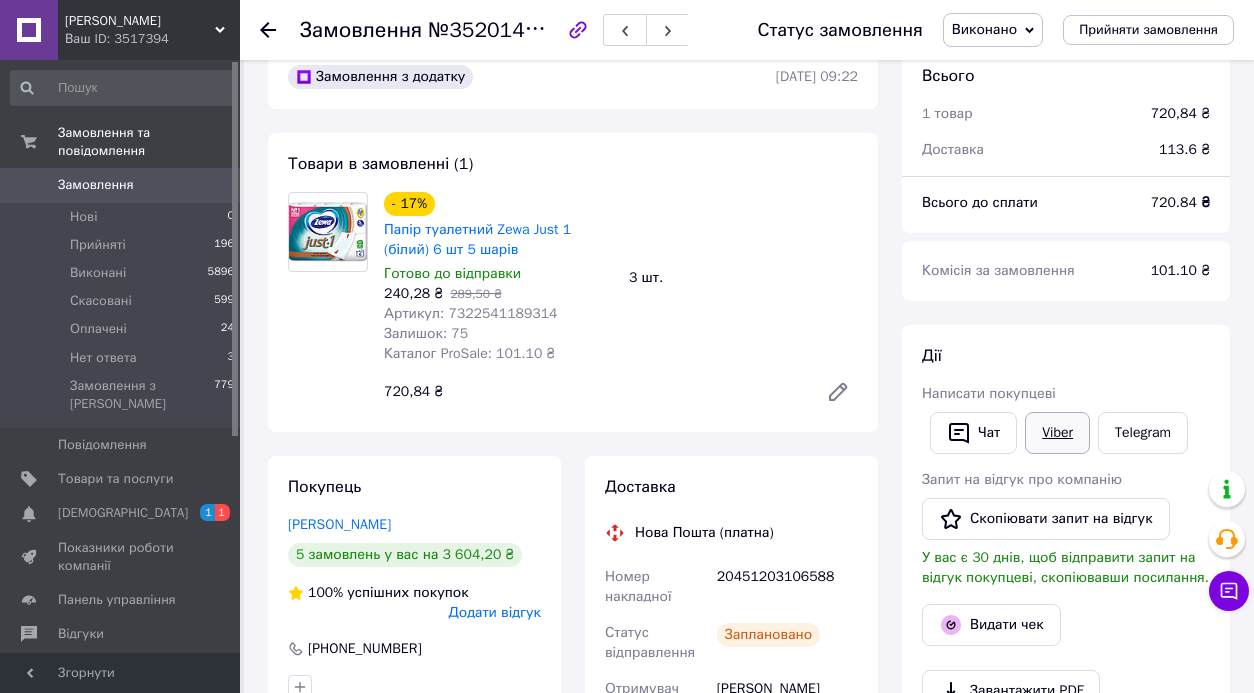 click on "Viber" at bounding box center (1057, 433) 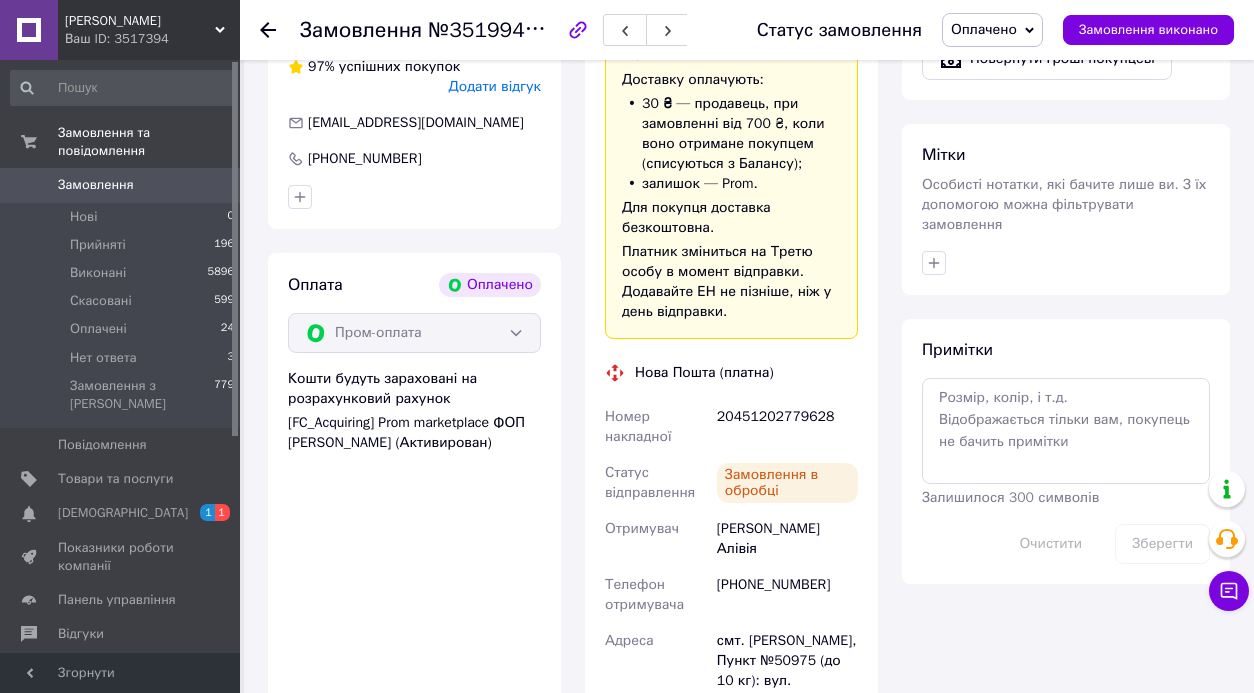 scroll, scrollTop: 906, scrollLeft: 0, axis: vertical 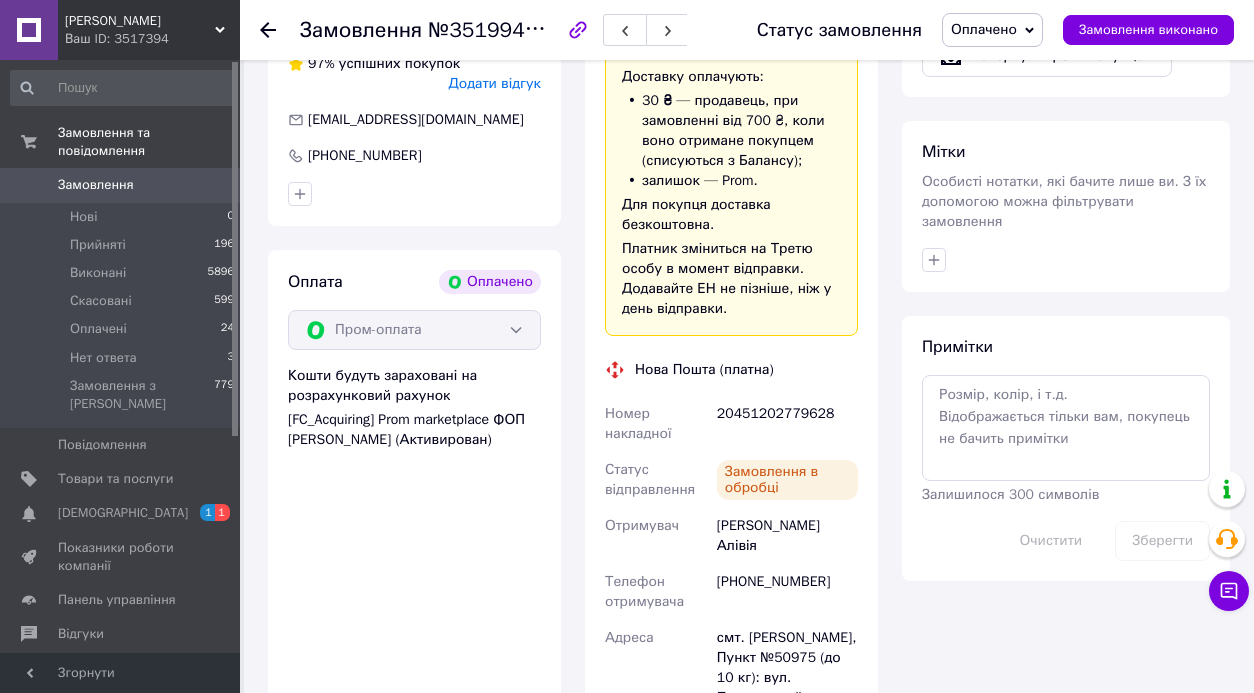 click on "20451202779628" at bounding box center (787, 424) 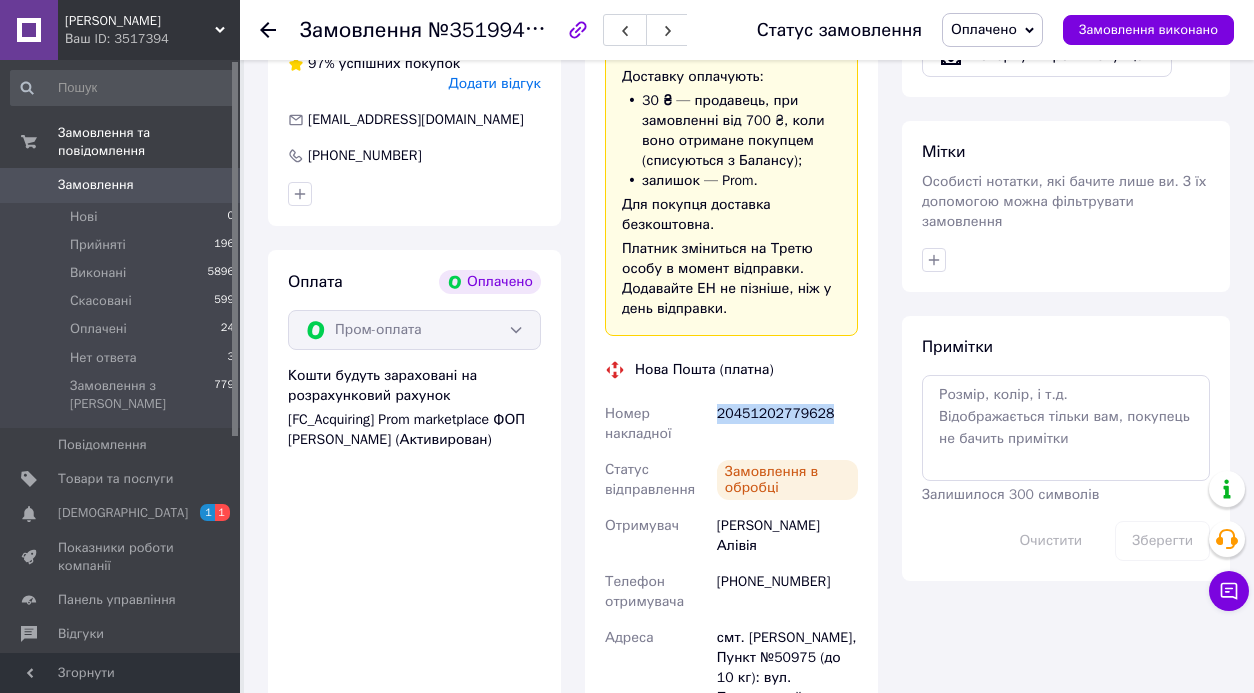 click on "20451202779628" at bounding box center (787, 424) 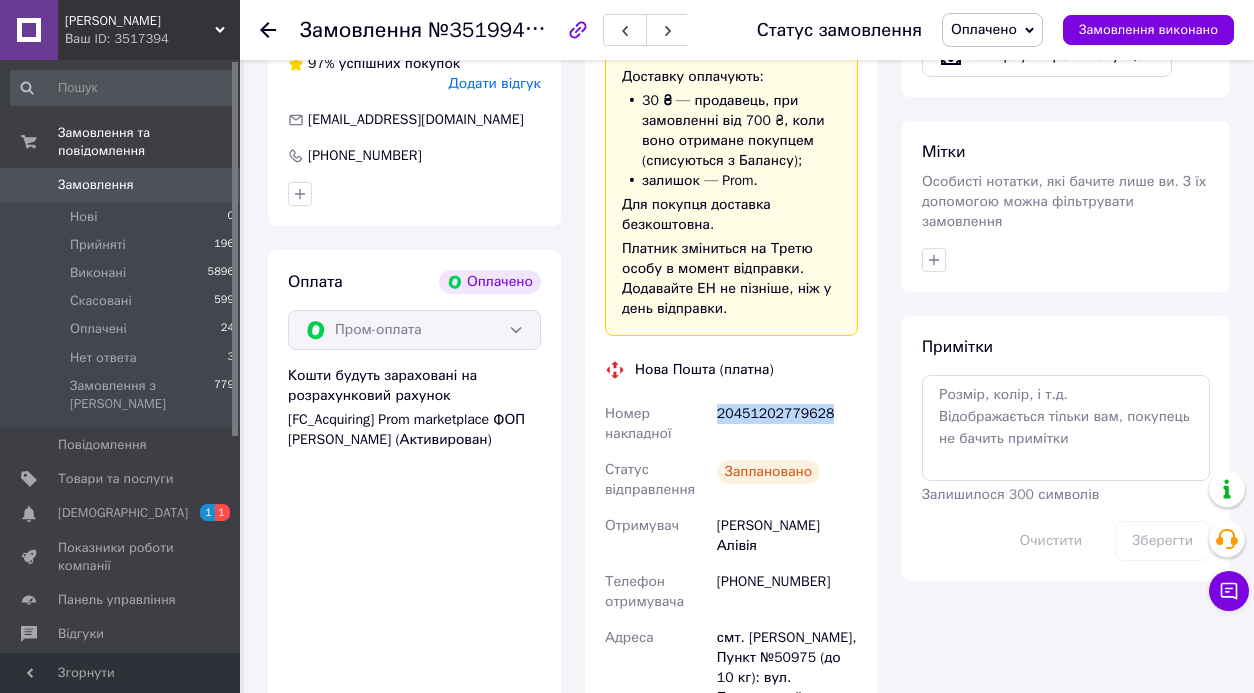 copy on "20451202779628" 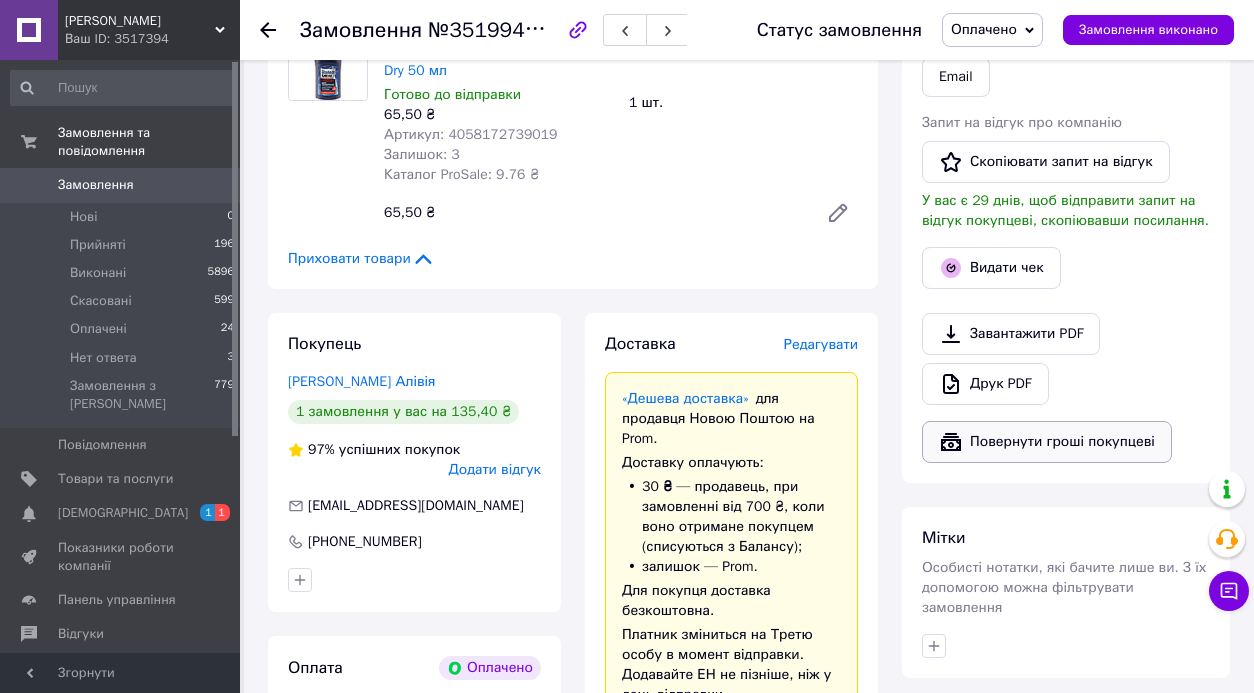 scroll, scrollTop: 138, scrollLeft: 0, axis: vertical 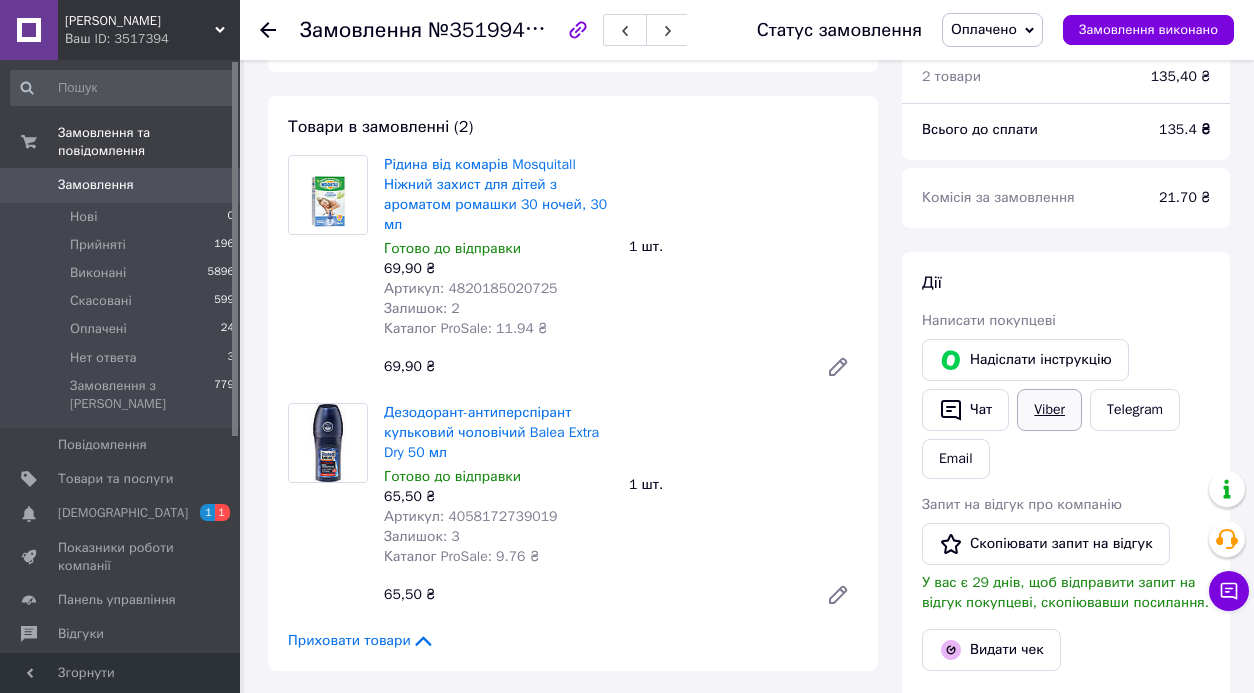 click on "Viber" at bounding box center (1049, 410) 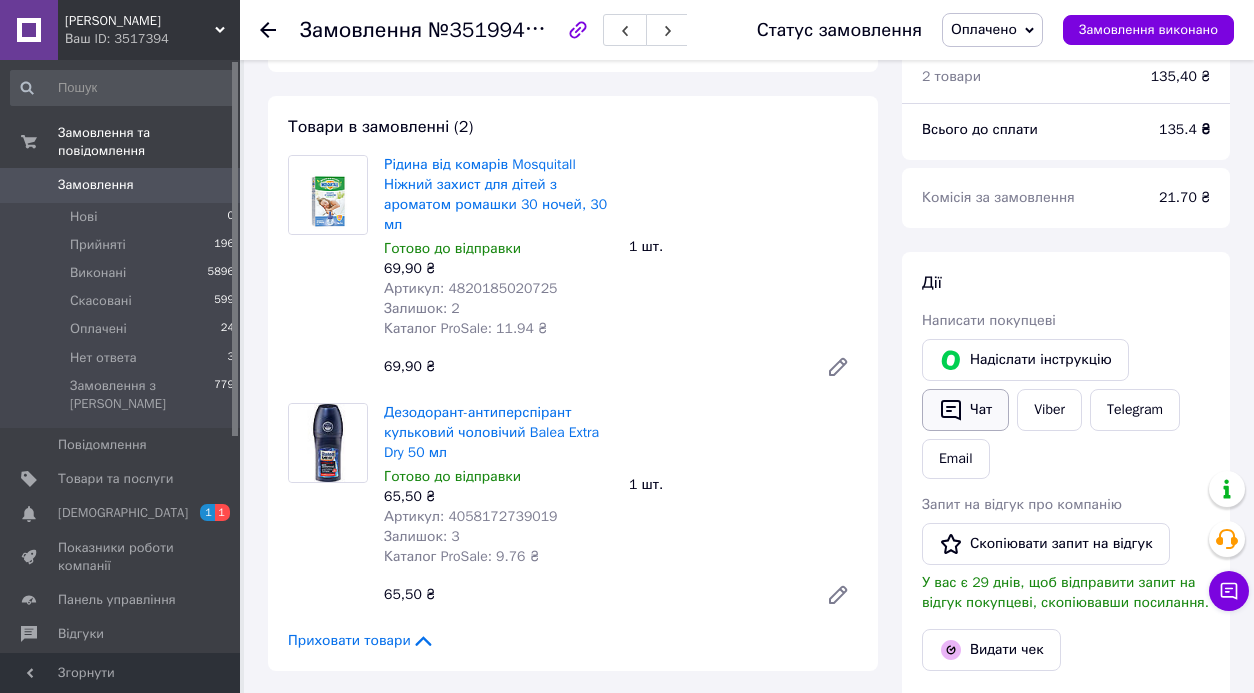 click on "Чат" at bounding box center (965, 410) 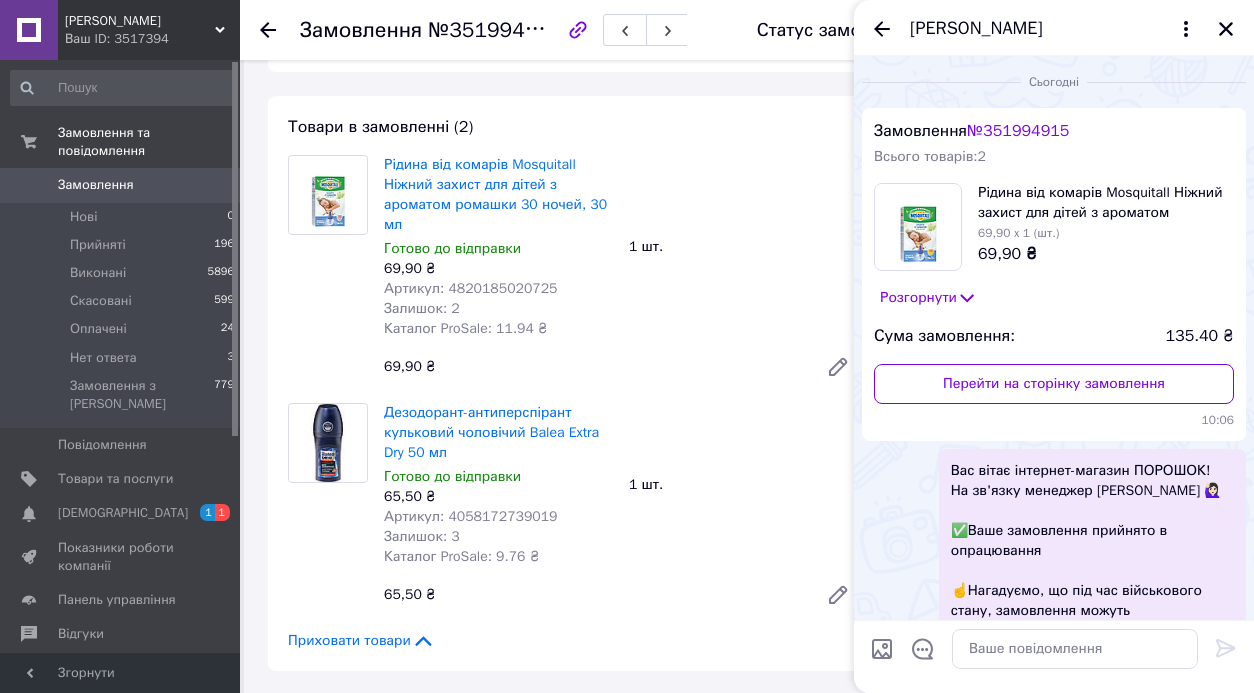 scroll, scrollTop: 280, scrollLeft: 0, axis: vertical 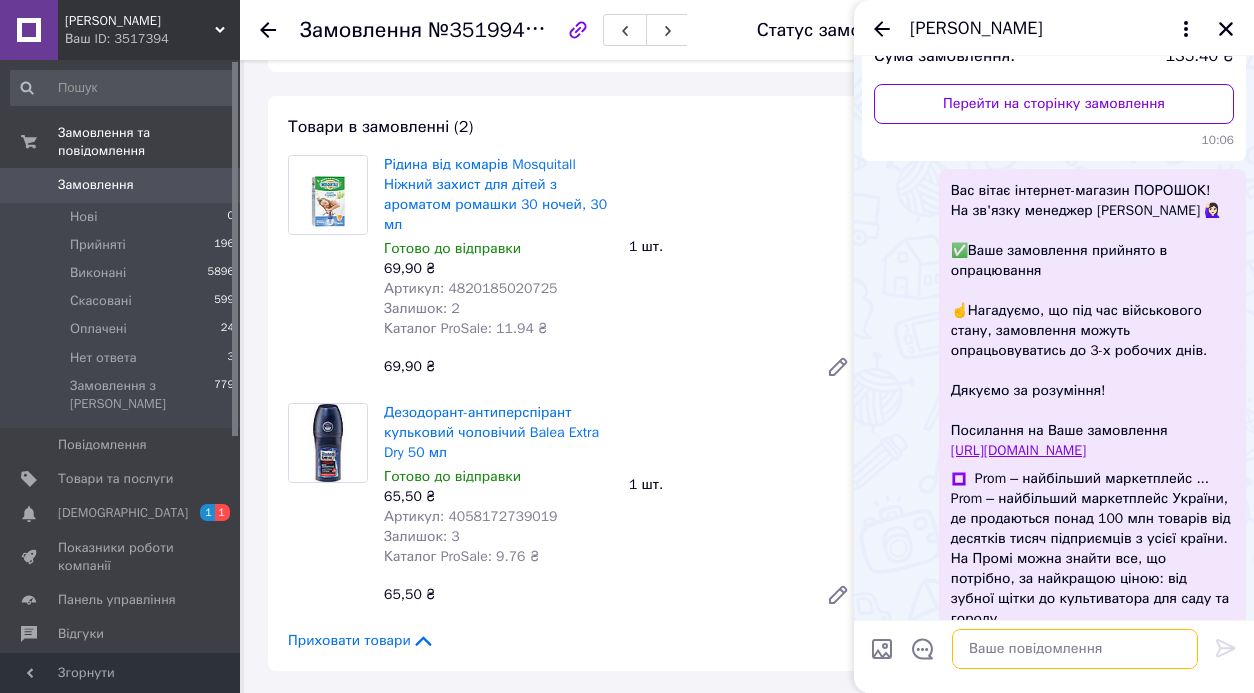 click at bounding box center [1075, 649] 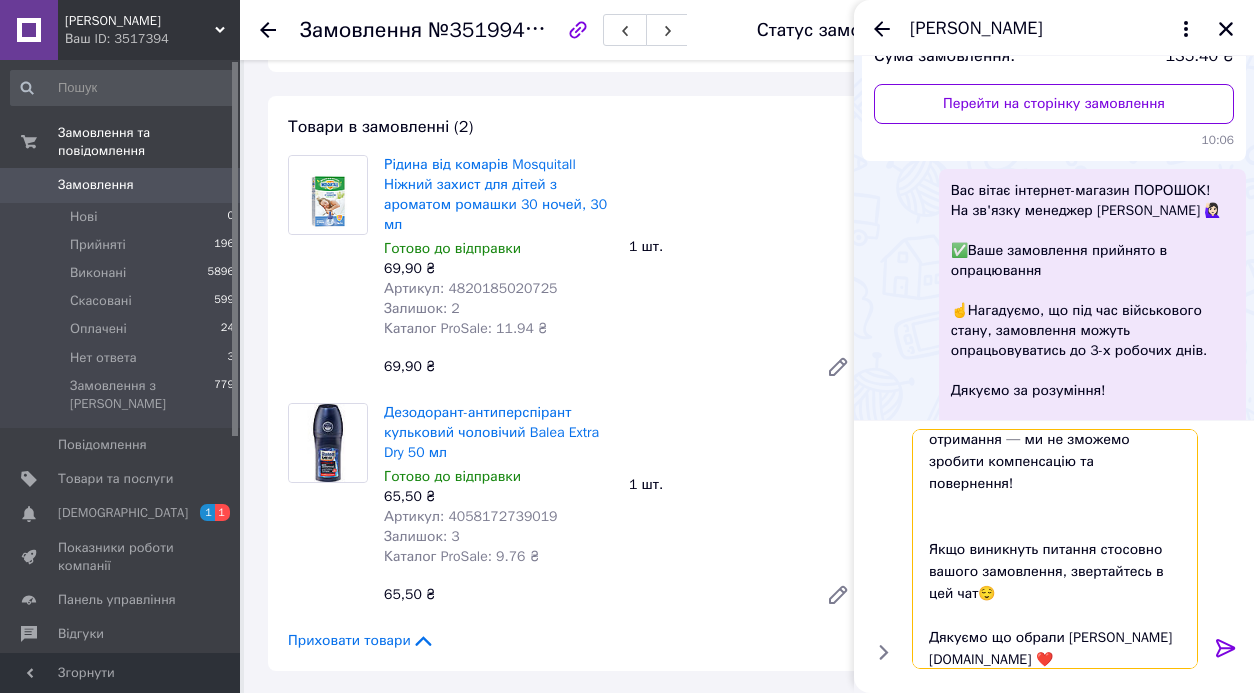 scroll, scrollTop: 317, scrollLeft: 0, axis: vertical 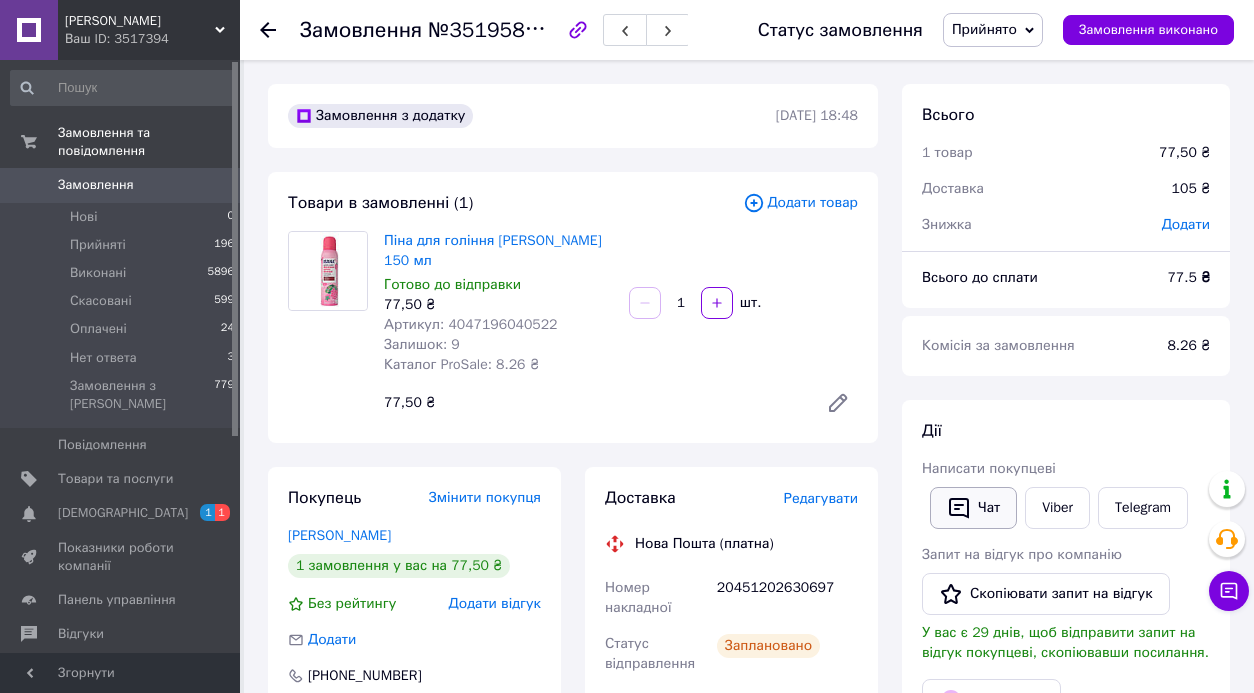 click on "Чат" at bounding box center [973, 508] 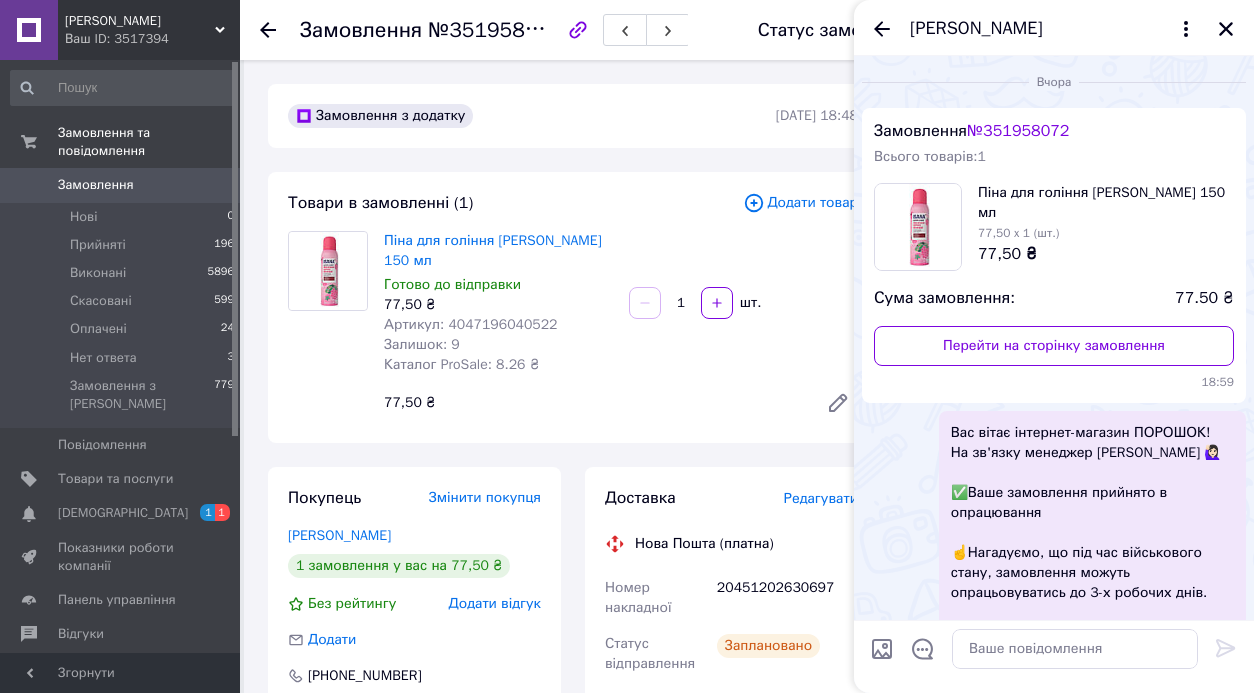 scroll, scrollTop: 421, scrollLeft: 0, axis: vertical 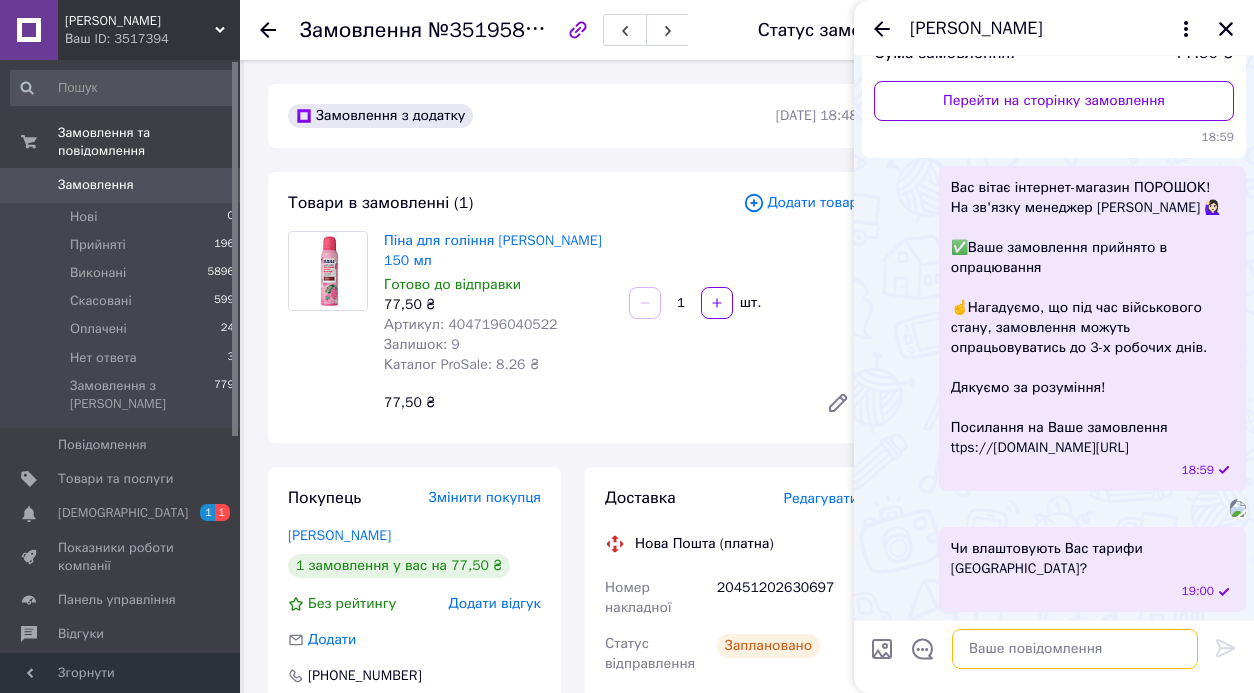 click at bounding box center (1075, 649) 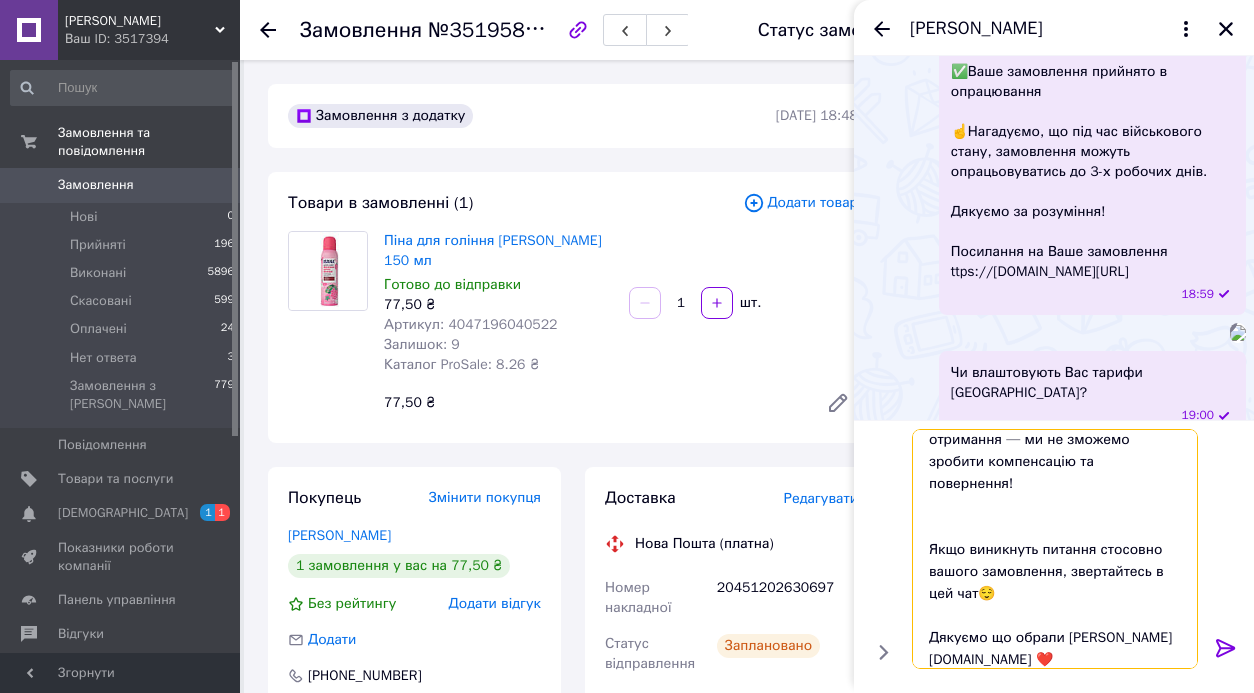 scroll, scrollTop: 317, scrollLeft: 0, axis: vertical 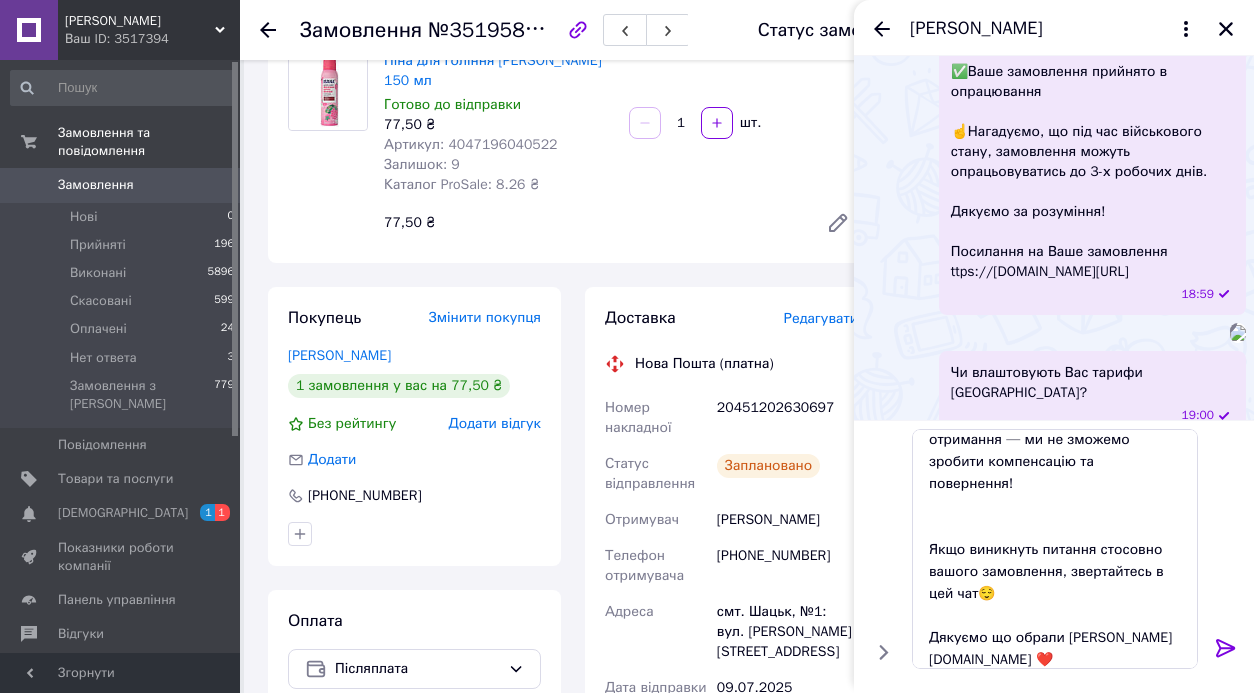 click on "20451202630697" at bounding box center (787, 418) 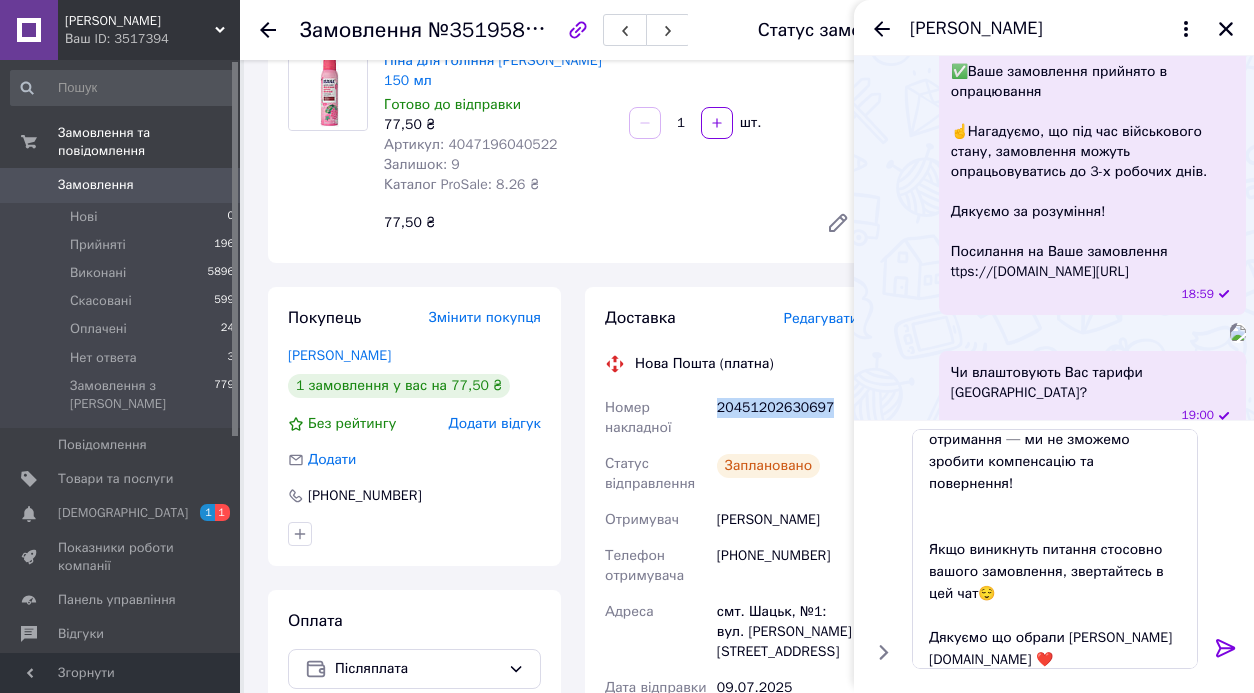 click on "20451202630697" at bounding box center (787, 418) 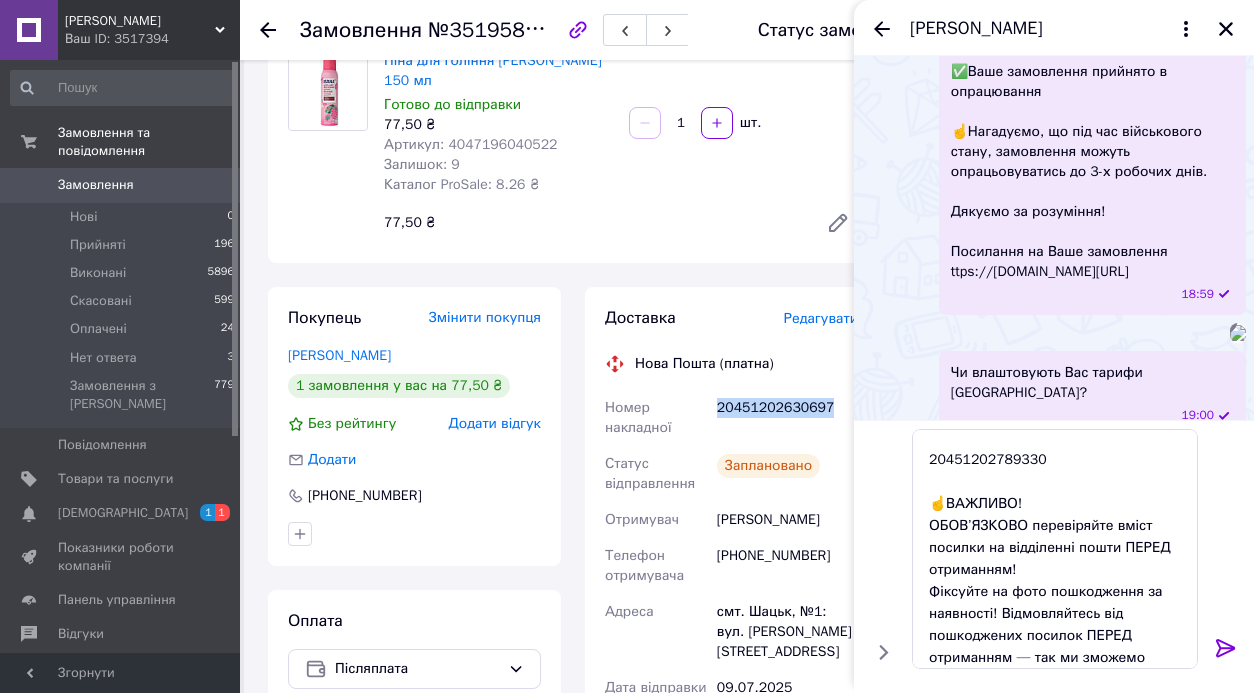 scroll, scrollTop: 31, scrollLeft: 0, axis: vertical 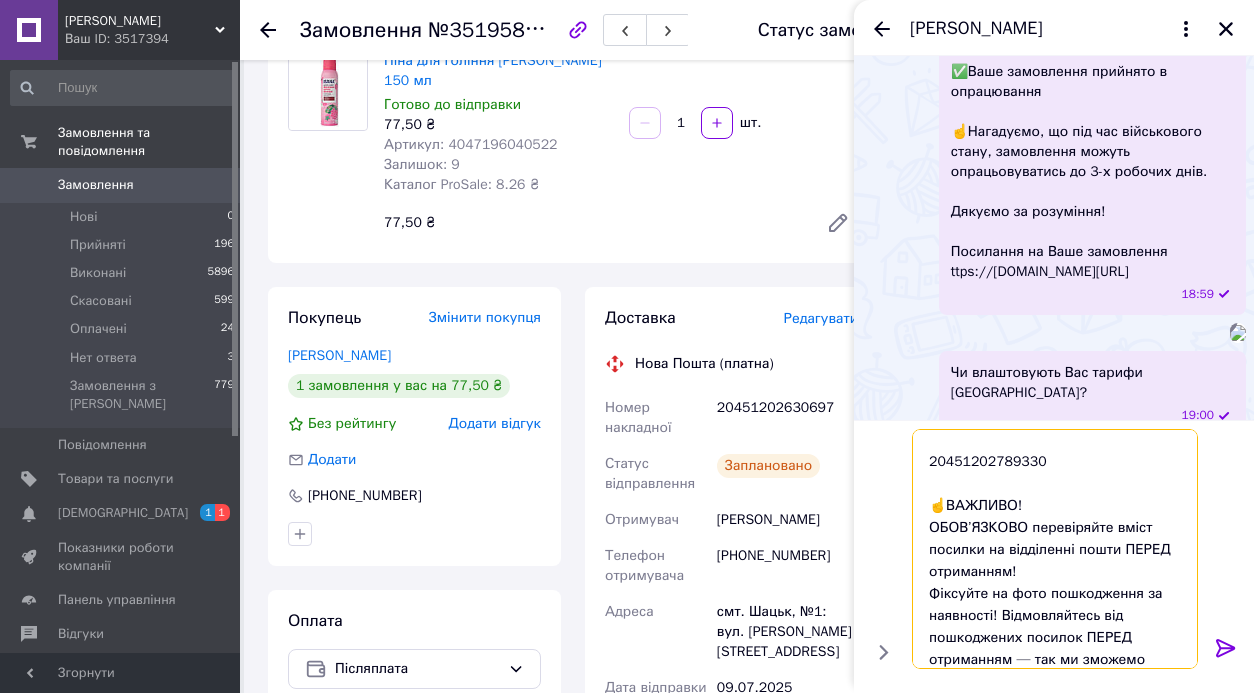 click on "🚚Номер накладної
20451202789330
☝️ВАЖЛИВО!
ОБОВ’ЯЗКОВО перевіряйте вміст посилки на відділенні пошти ПЕРЕД отриманням!
Фіксуйте на фото пошкодження за наявності! Відмовляйтесь від пошкоджених посилок ПЕРЕД отриманням — так ми зможемо повернути вам кошти.
Якщо виявите пошкодження ПІСЛЯ отримання — ми не зможемо зробити компенсацію та повернення!
Якщо виникнуть питання стосовно вашого замовлення, звертайтесь в цей чат😌
Дякуємо що обрали [PERSON_NAME][DOMAIN_NAME] ❤️" at bounding box center (1055, 549) 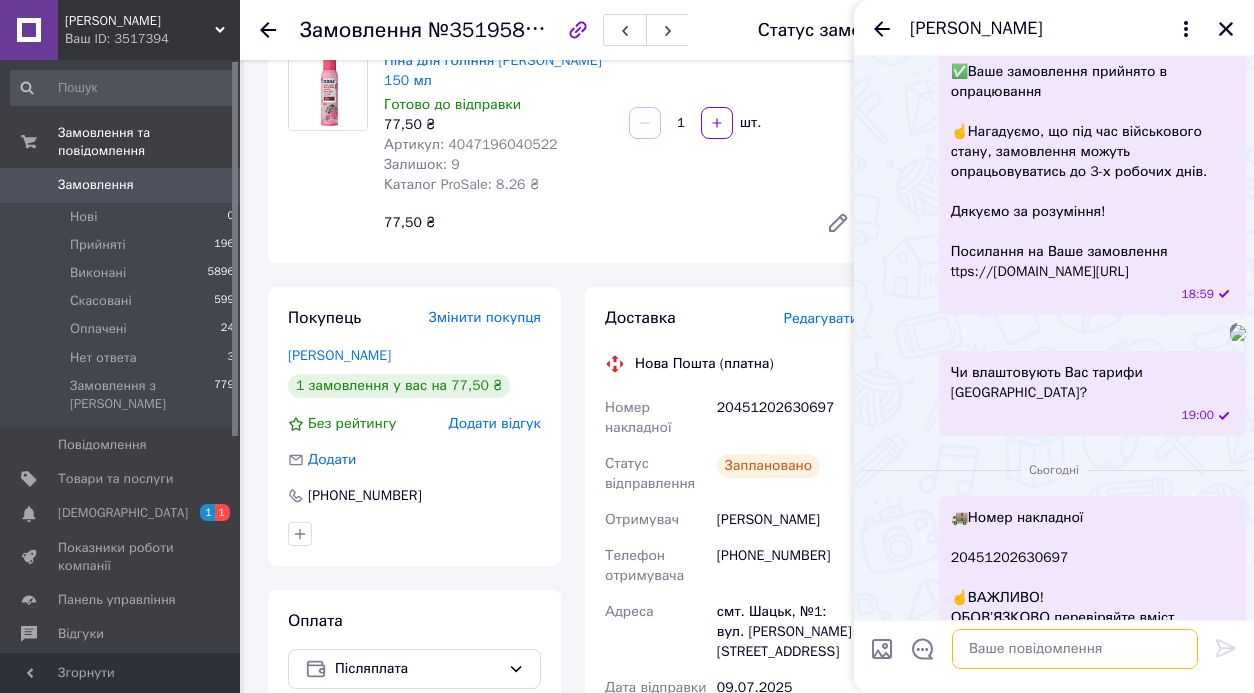 scroll, scrollTop: 0, scrollLeft: 0, axis: both 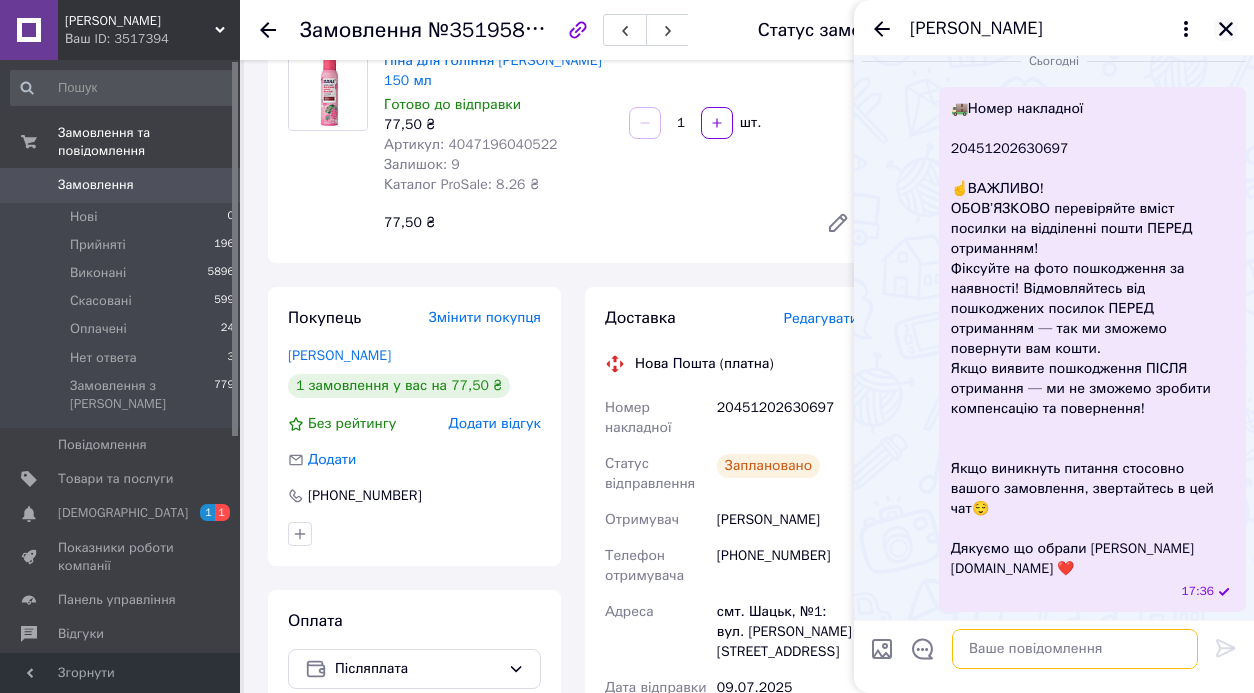 type 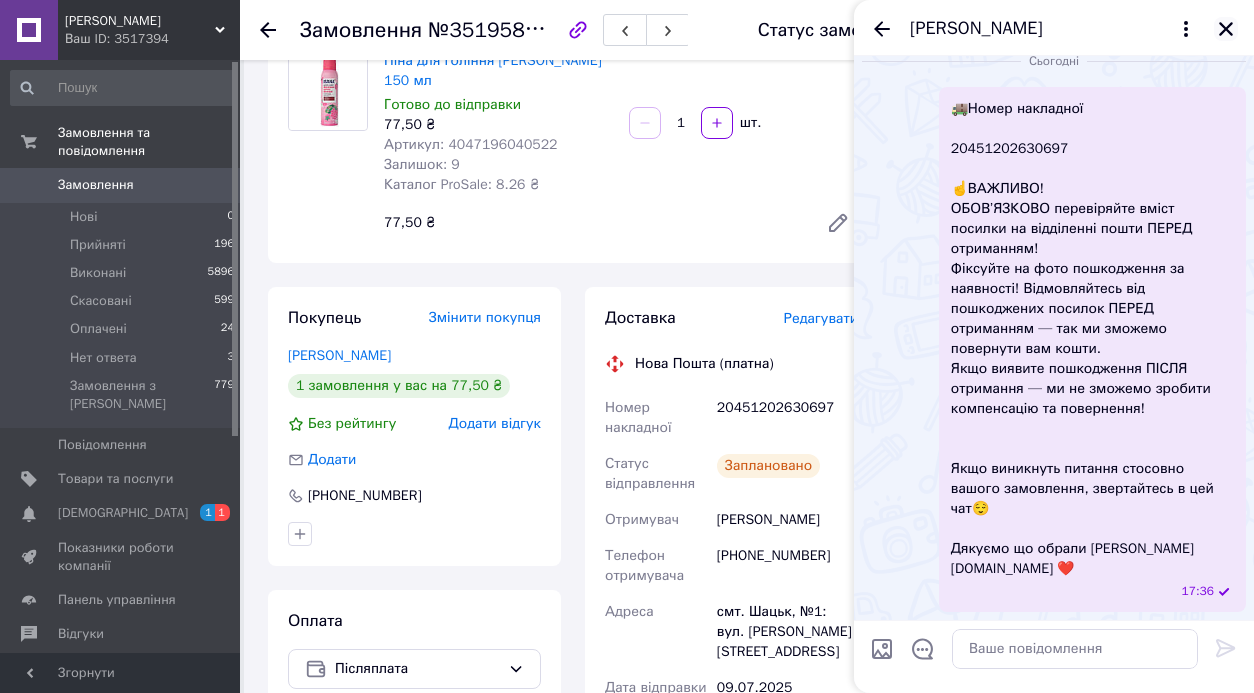 click 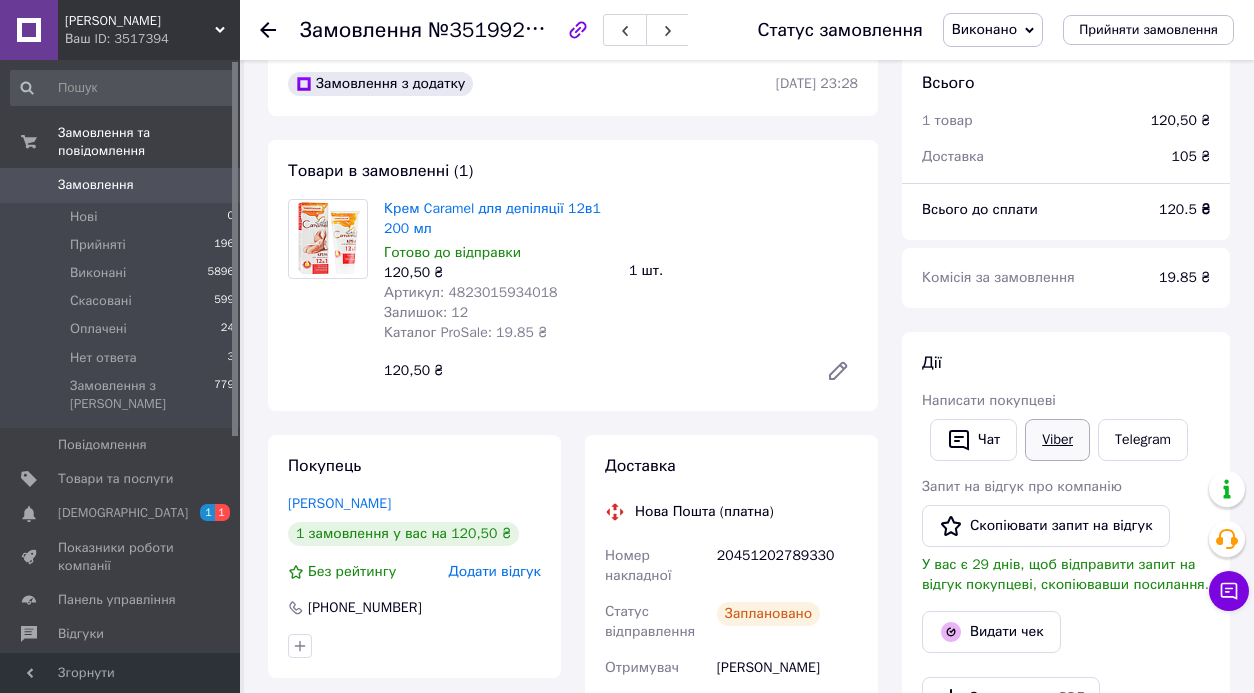 scroll, scrollTop: 32, scrollLeft: 0, axis: vertical 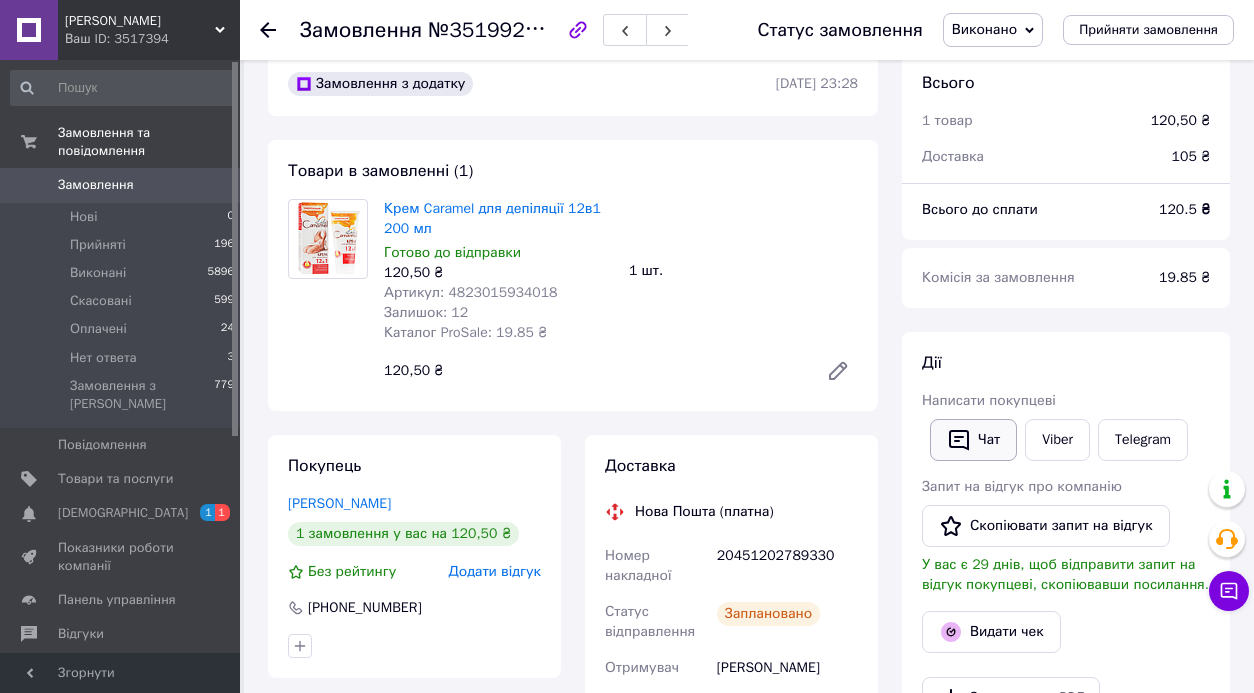 click on "Чат" at bounding box center (973, 440) 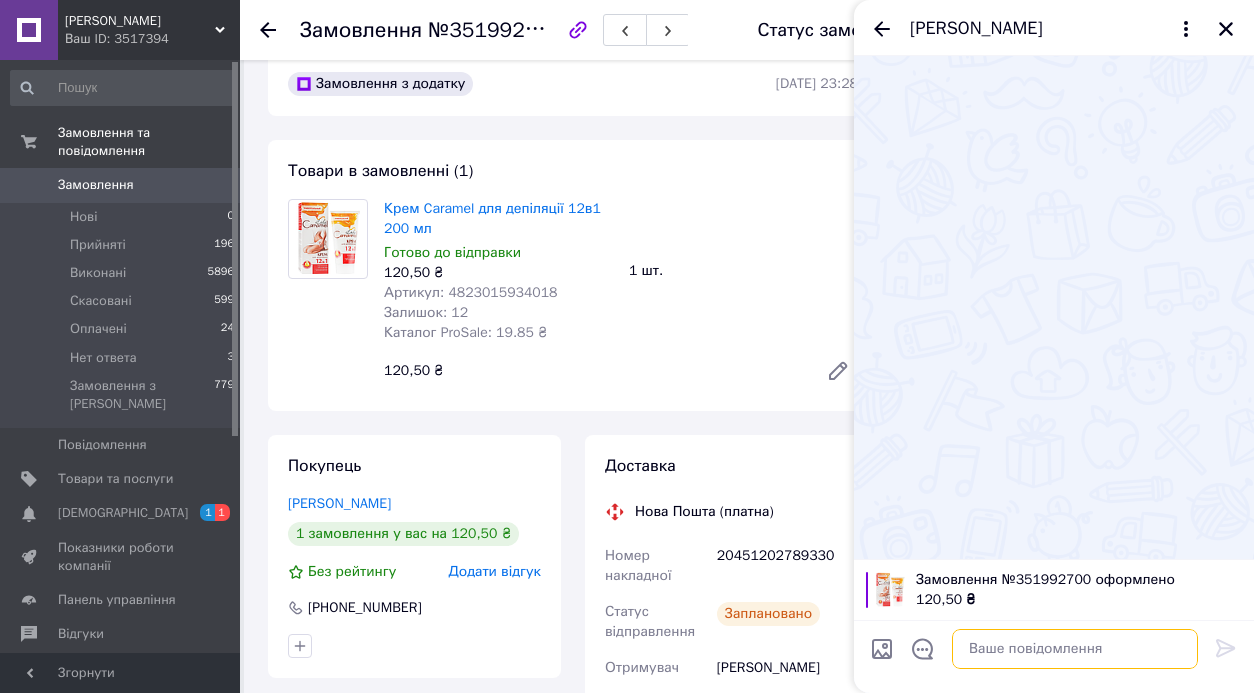 click at bounding box center (1075, 649) 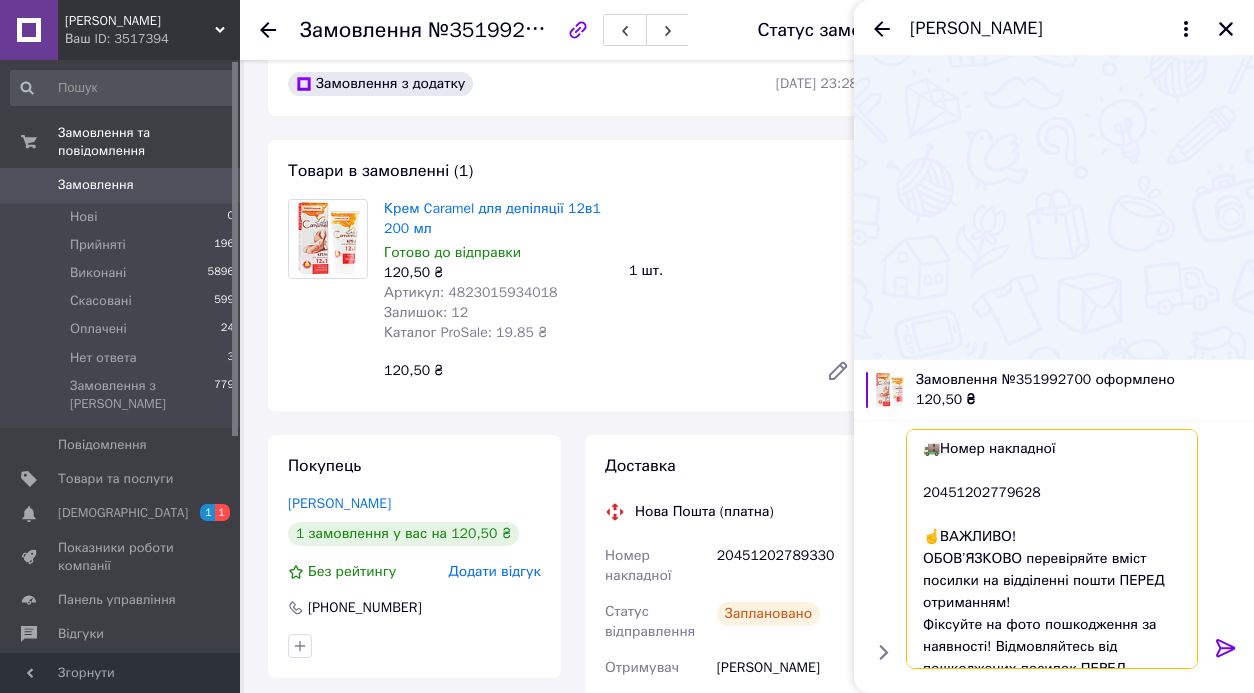 scroll, scrollTop: 317, scrollLeft: 0, axis: vertical 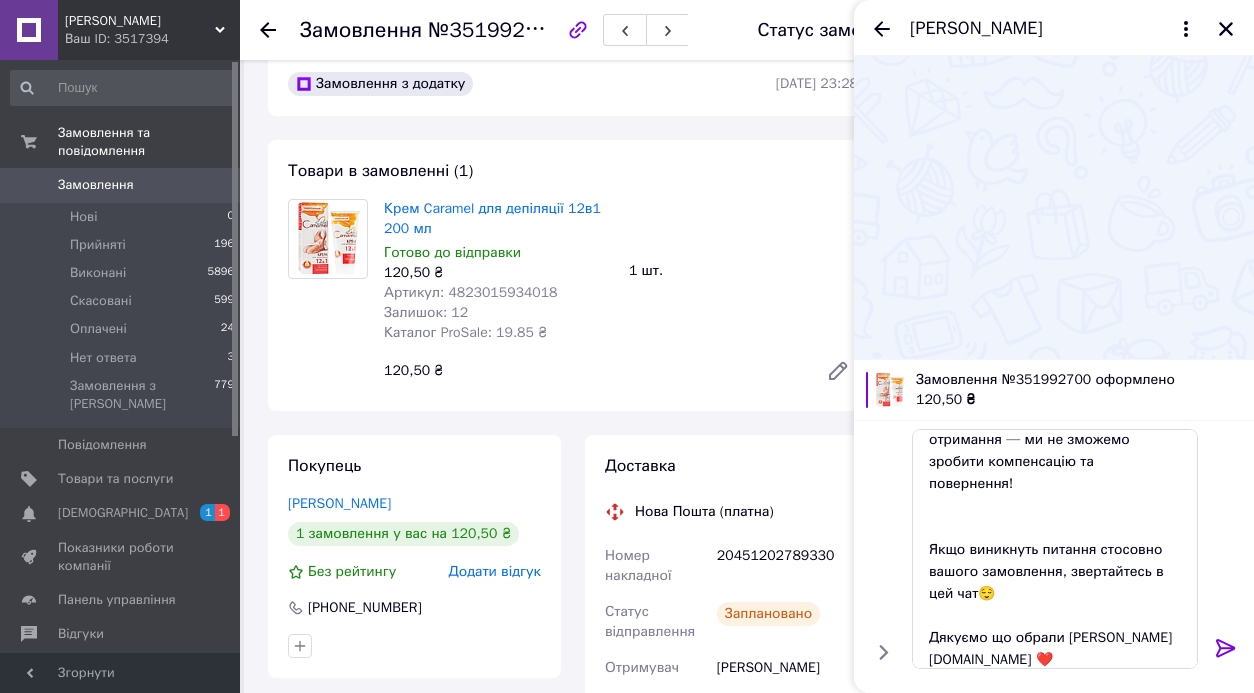 click on "20451202789330" at bounding box center (787, 566) 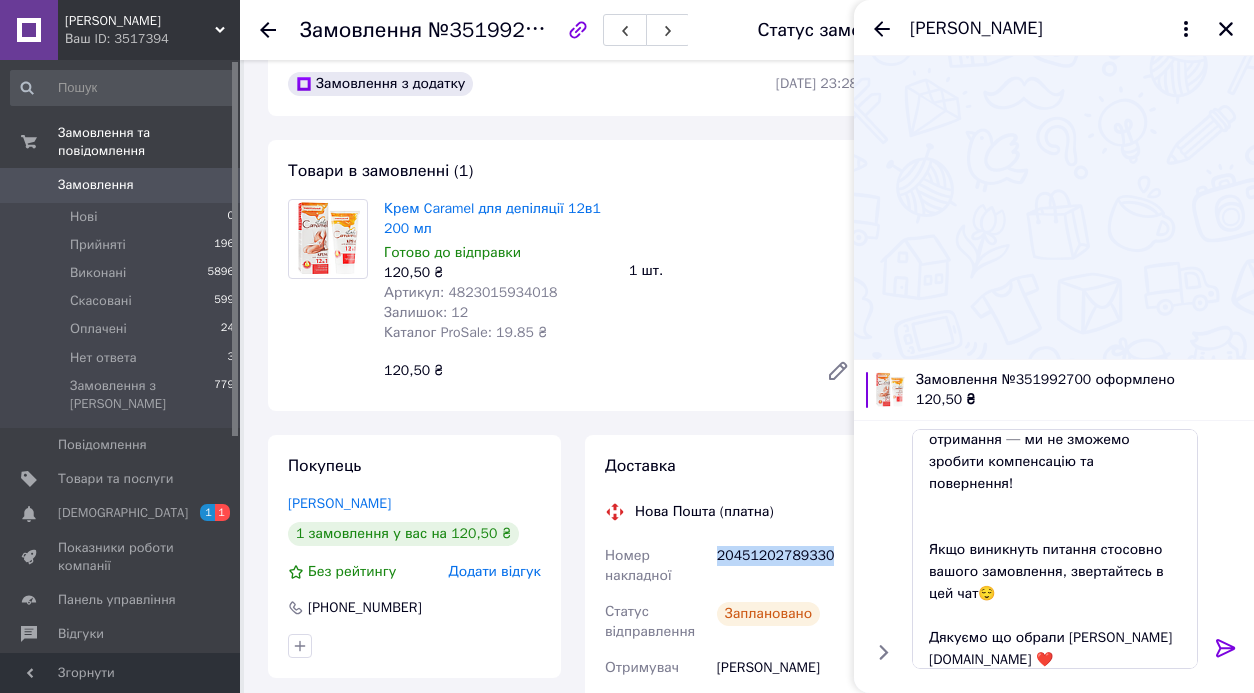 click on "20451202789330" at bounding box center (787, 566) 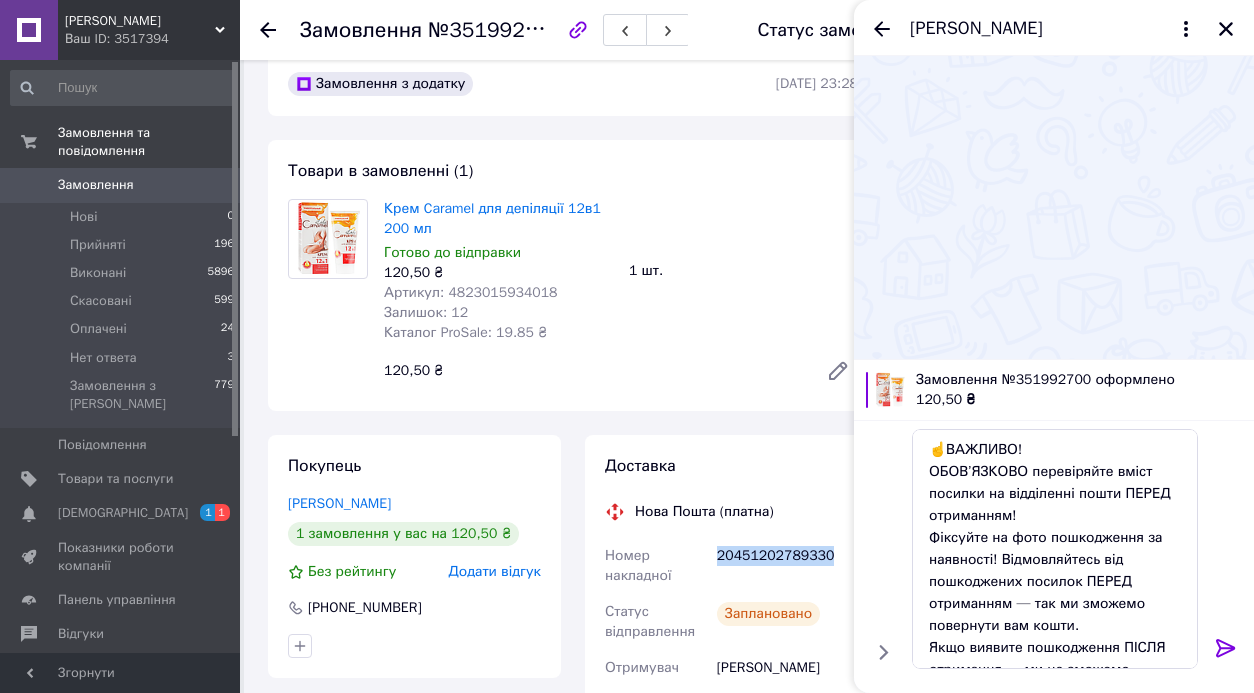 scroll, scrollTop: 0, scrollLeft: 0, axis: both 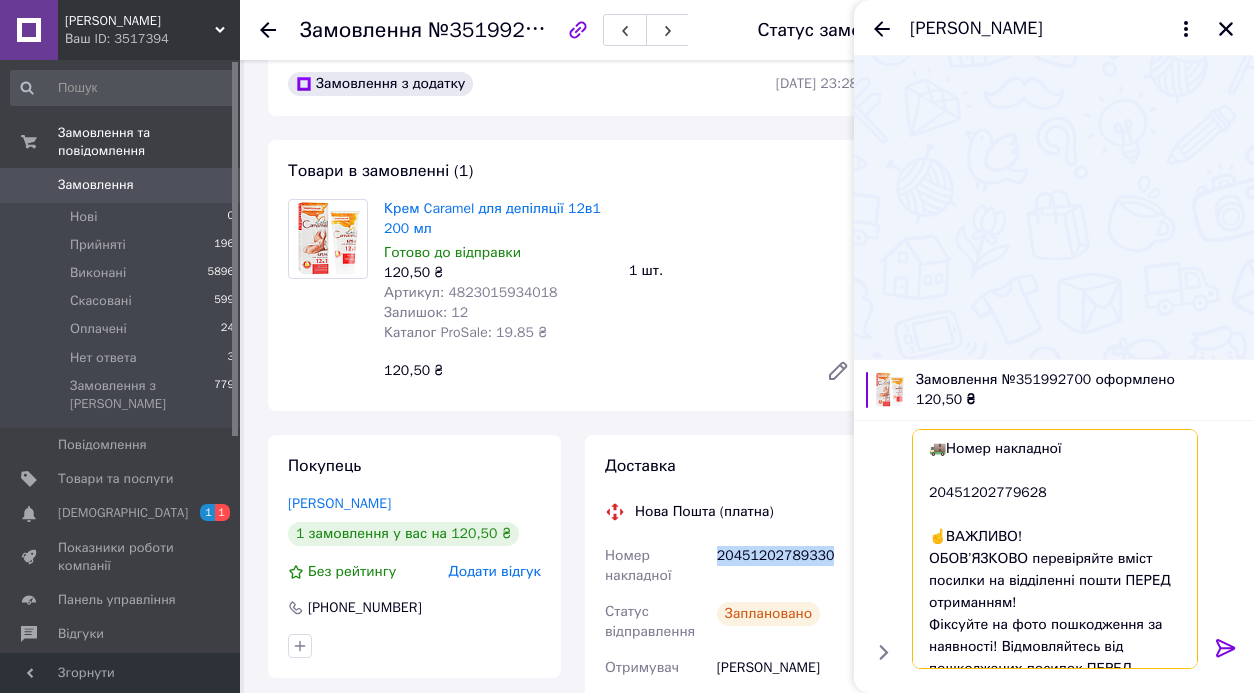 click on "🚚Номер накладної
20451202779628
☝️ВАЖЛИВО!
ОБОВ’ЯЗКОВО перевіряйте вміст посилки на відділенні пошти ПЕРЕД отриманням!
Фіксуйте на фото пошкодження за наявності! Відмовляйтесь від пошкоджених посилок ПЕРЕД отриманням — так ми зможемо повернути вам кошти.
Якщо виявите пошкодження ПІСЛЯ отримання — ми не зможемо зробити компенсацію та повернення!
Якщо виникнуть питання стосовно вашого замовлення, звертайтесь в цей чат😌
Дякуємо що обрали POROSHOK.COM.UA ❤️" at bounding box center (1055, 549) 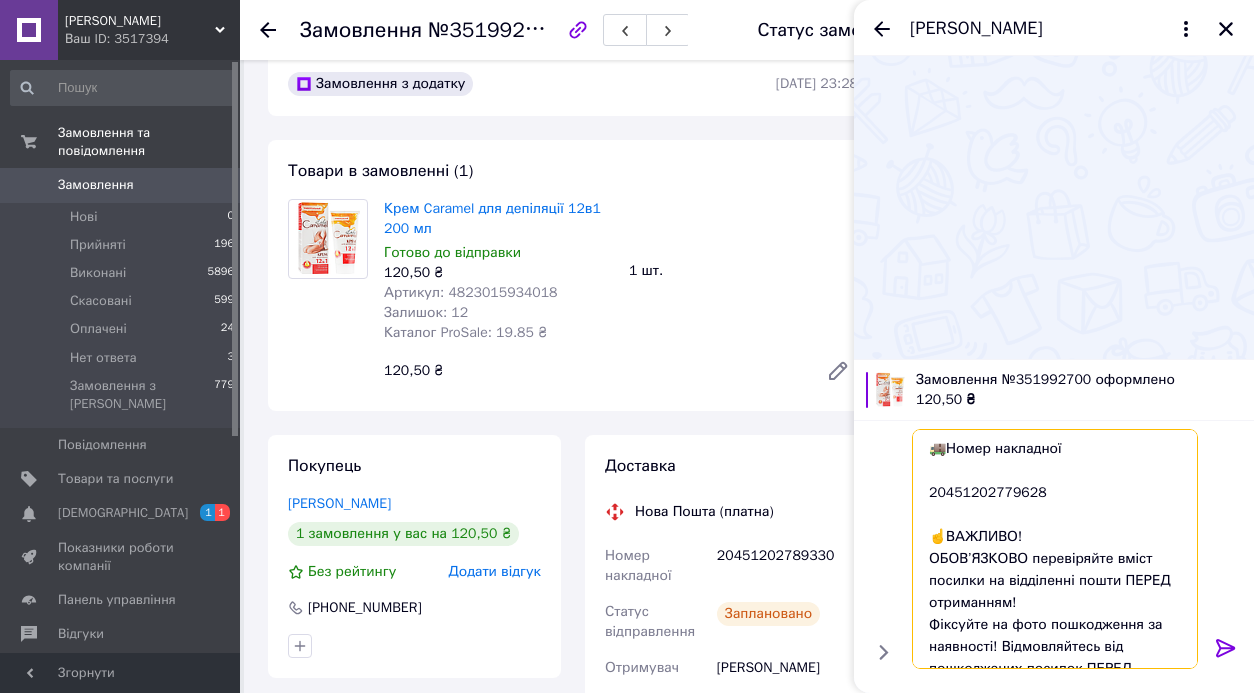 click on "🚚Номер накладної
20451202779628
☝️ВАЖЛИВО!
ОБОВ’ЯЗКОВО перевіряйте вміст посилки на відділенні пошти ПЕРЕД отриманням!
Фіксуйте на фото пошкодження за наявності! Відмовляйтесь від пошкоджених посилок ПЕРЕД отриманням — так ми зможемо повернути вам кошти.
Якщо виявите пошкодження ПІСЛЯ отримання — ми не зможемо зробити компенсацію та повернення!
Якщо виникнуть питання стосовно вашого замовлення, звертайтесь в цей чат😌
Дякуємо що обрали POROSHOK.COM.UA ❤️" at bounding box center [1055, 549] 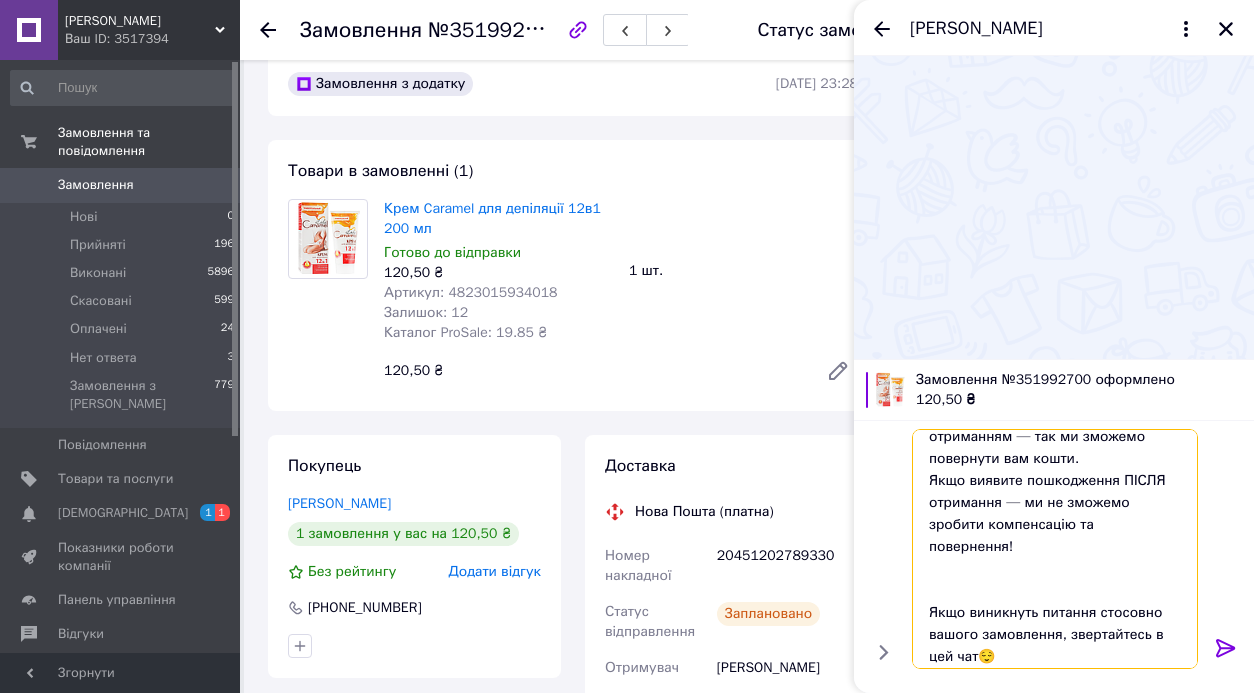 scroll, scrollTop: 328, scrollLeft: 0, axis: vertical 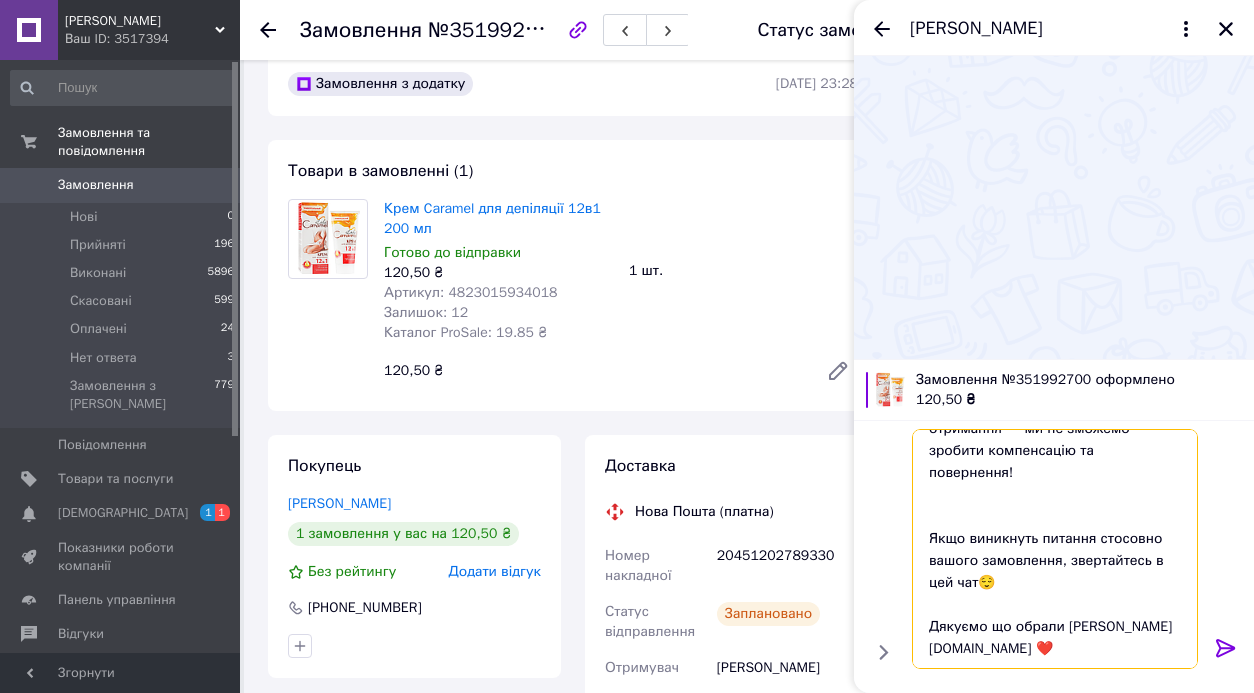 click on "[PERSON_NAME] Ваш ID: 3517394 Сайт [PERSON_NAME] Кабінет покупця Перевірити стан системи Сторінка на порталі [PERSON_NAME] Довідка Вийти Замовлення та повідомлення Замовлення 0 Нові 0 Прийняті 196 Виконані 5896 Скасовані 599 Оплачені 24 Нет ответа 3 Замовлення з Розетки 779 Повідомлення 0 Товари та послуги Сповіщення 1 1 Показники роботи компанії Панель управління Відгуки Покупатели Каталог ProSale Аналітика Інструменти веб-майстра та SEO Управління сайтом Гаманець компанії [PERSON_NAME] Тарифи та рахунки Prom топ Згорнути" at bounding box center (627, 910) 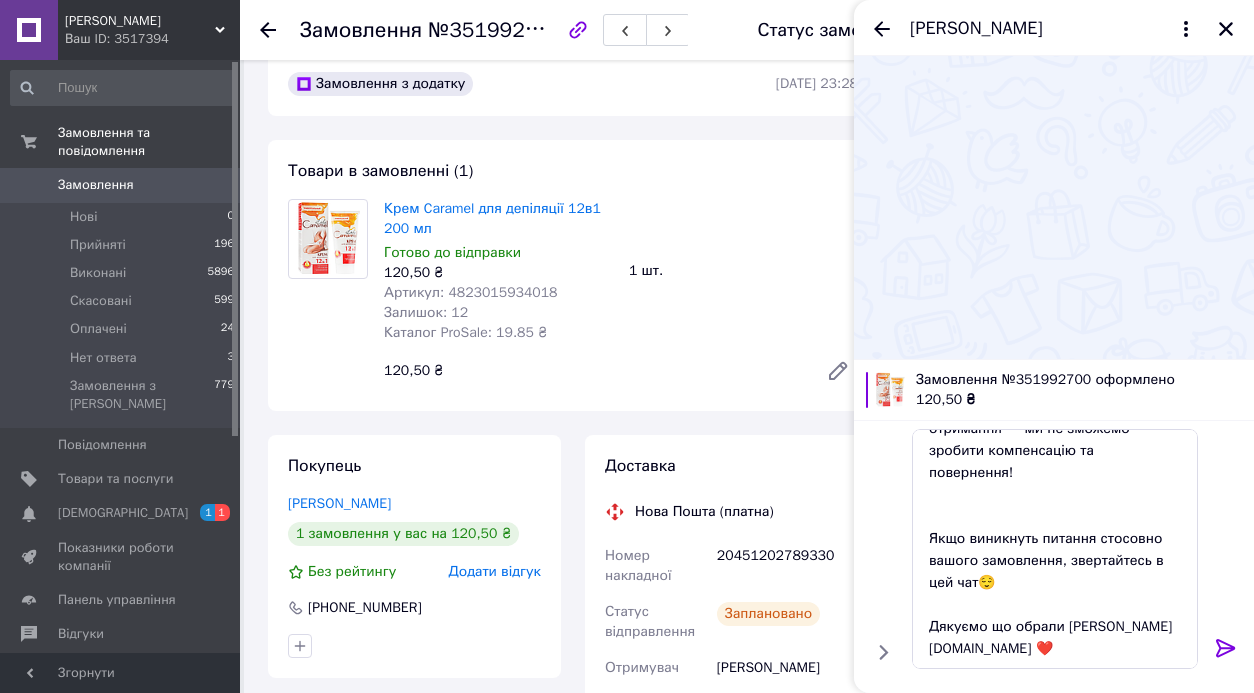 click 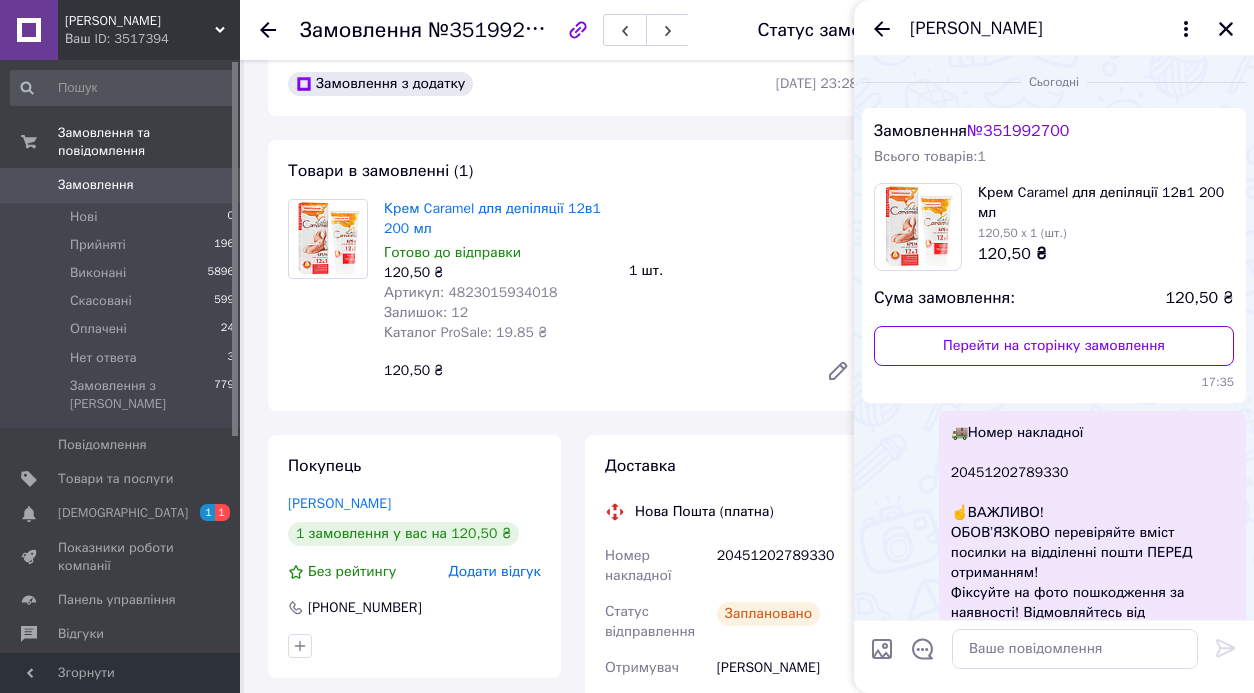 scroll, scrollTop: 0, scrollLeft: 0, axis: both 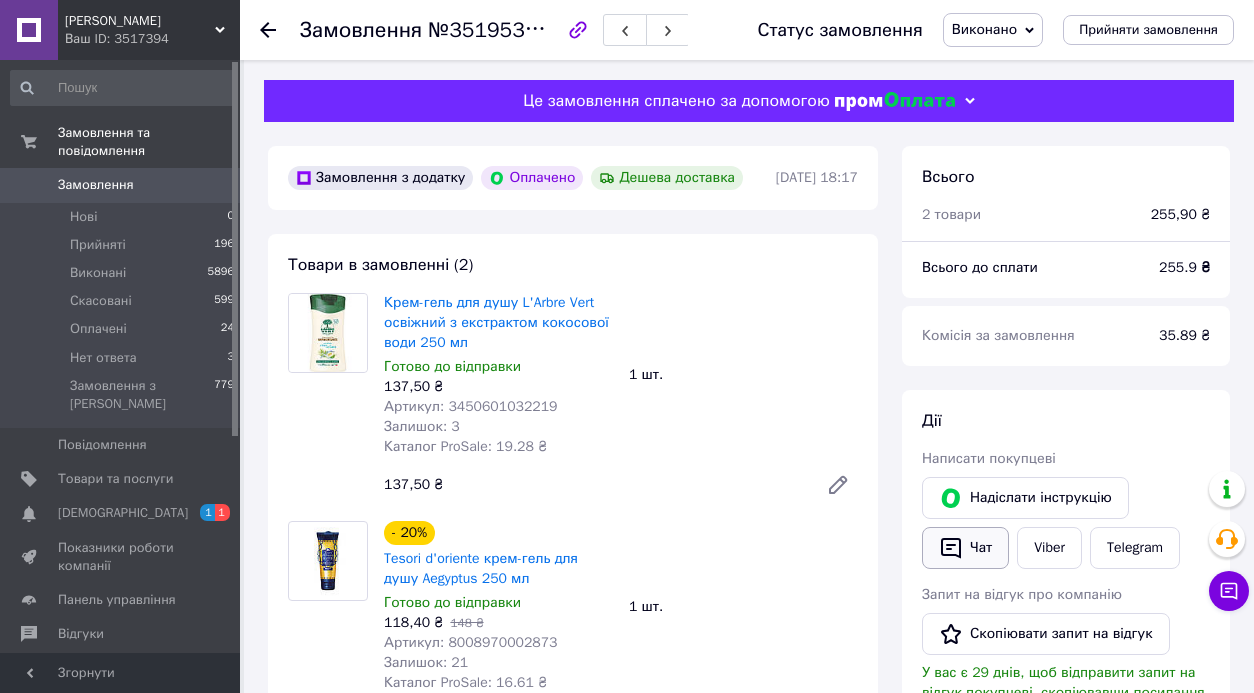 click on "Чат" at bounding box center [965, 548] 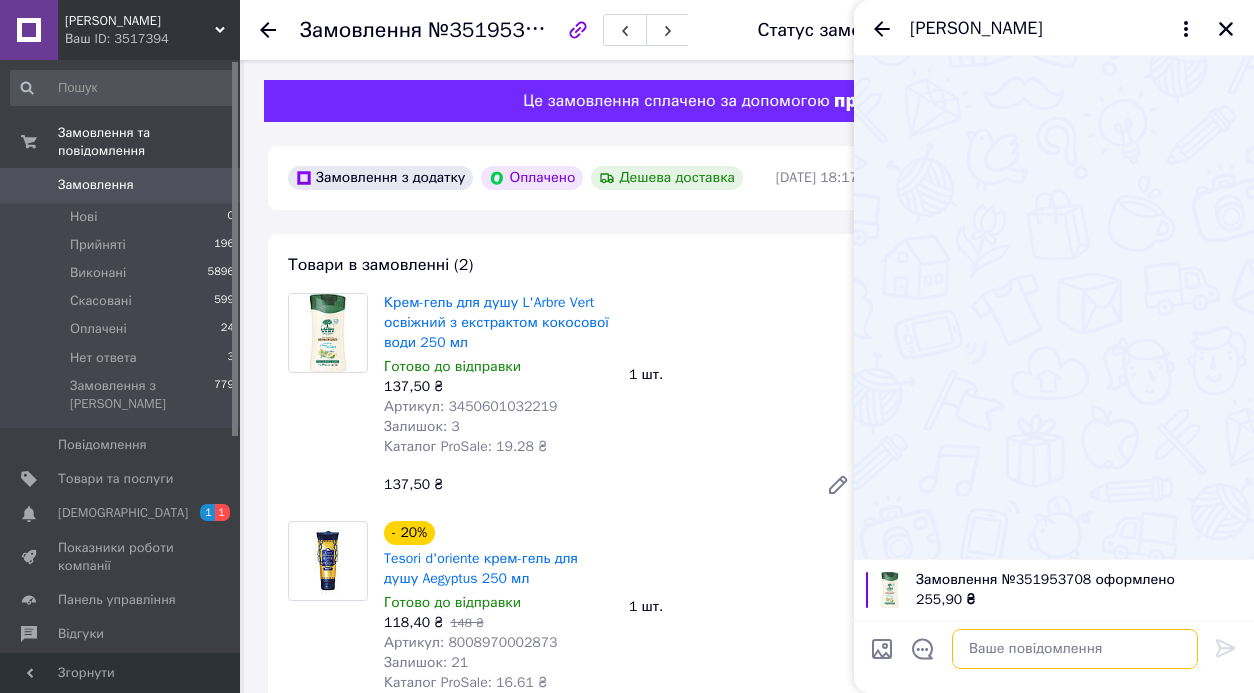 click at bounding box center (1075, 649) 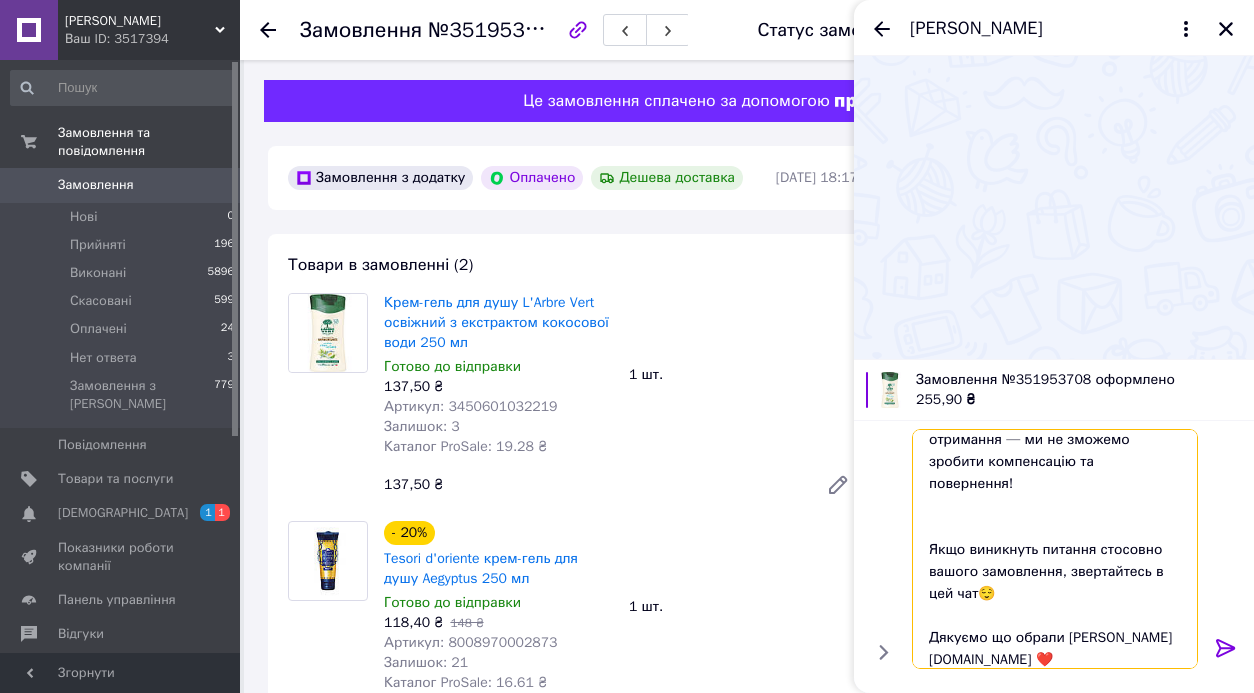 scroll, scrollTop: 317, scrollLeft: 0, axis: vertical 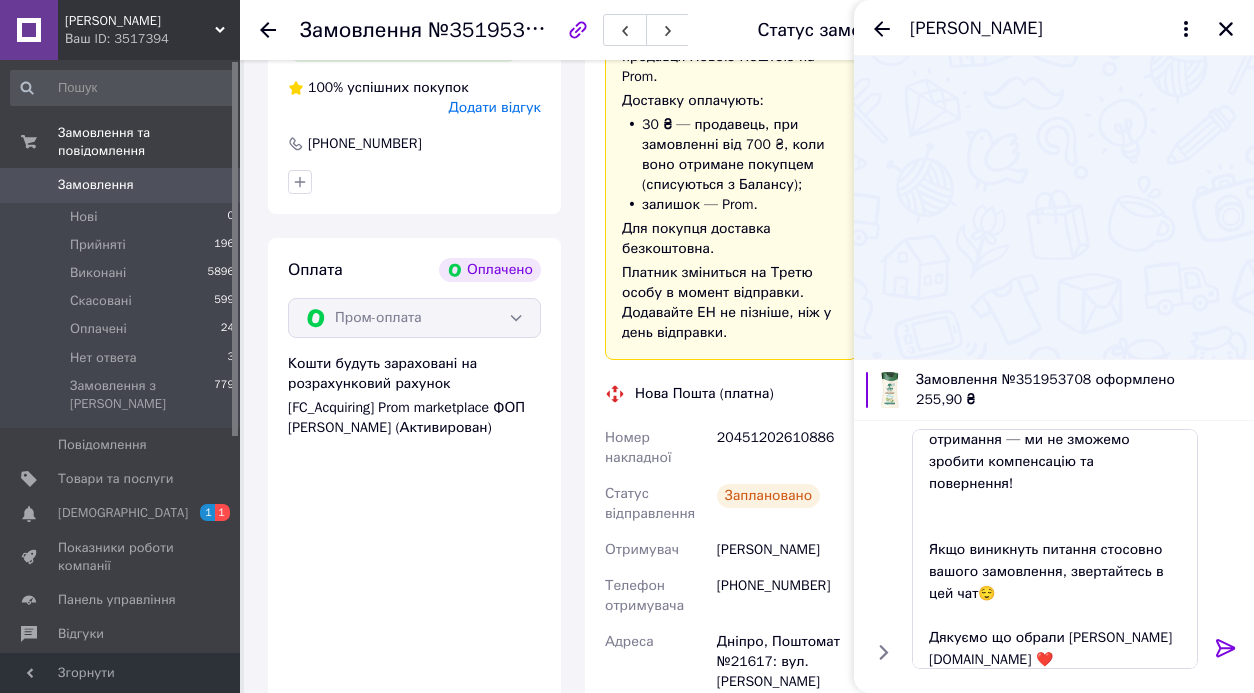 click on "20451202610886" at bounding box center [787, 448] 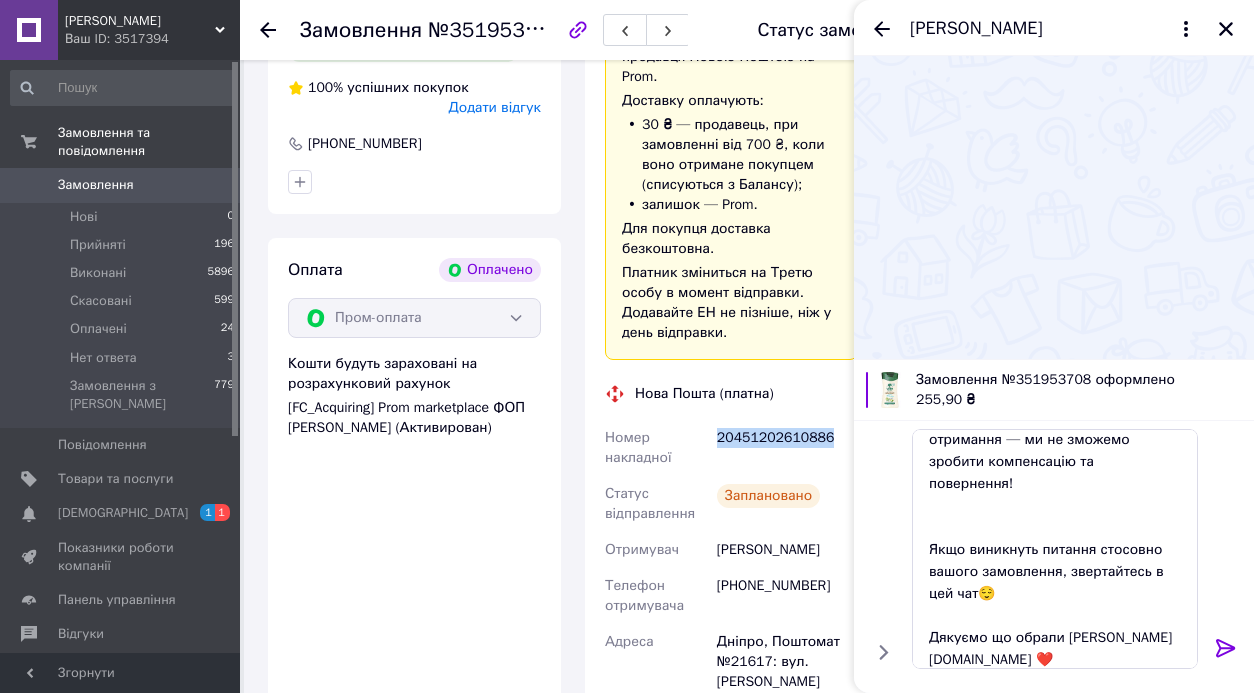 click on "20451202610886" at bounding box center [787, 448] 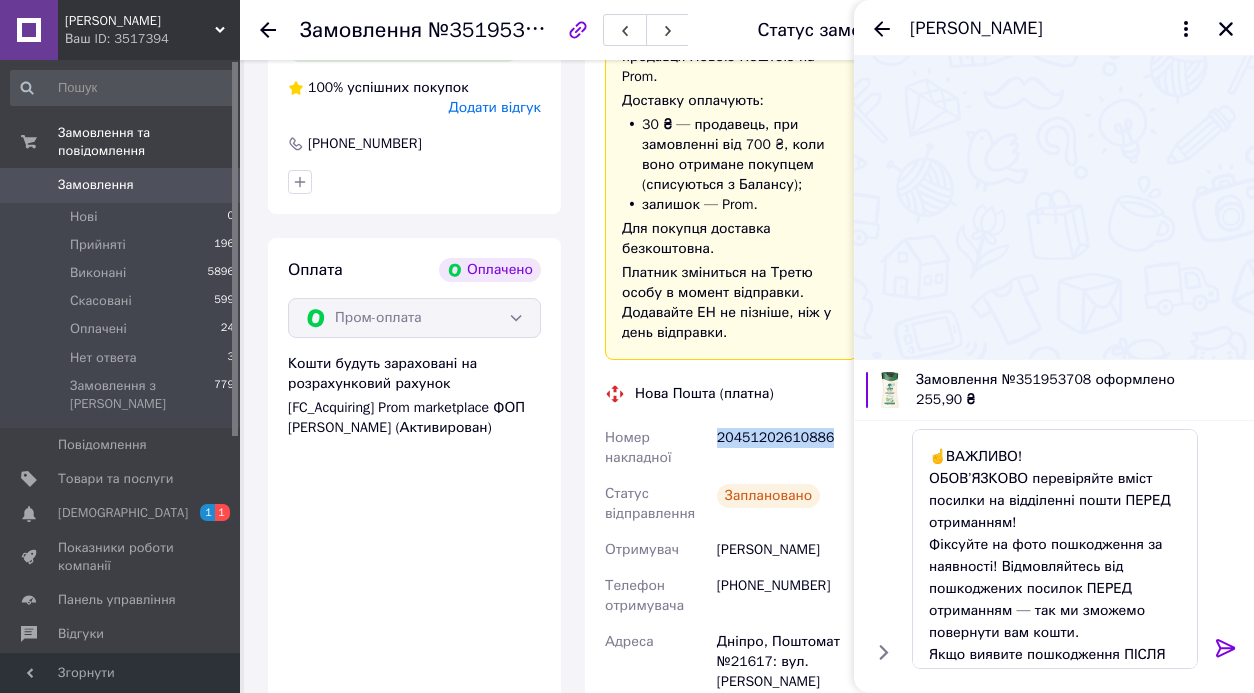 scroll, scrollTop: 30, scrollLeft: 0, axis: vertical 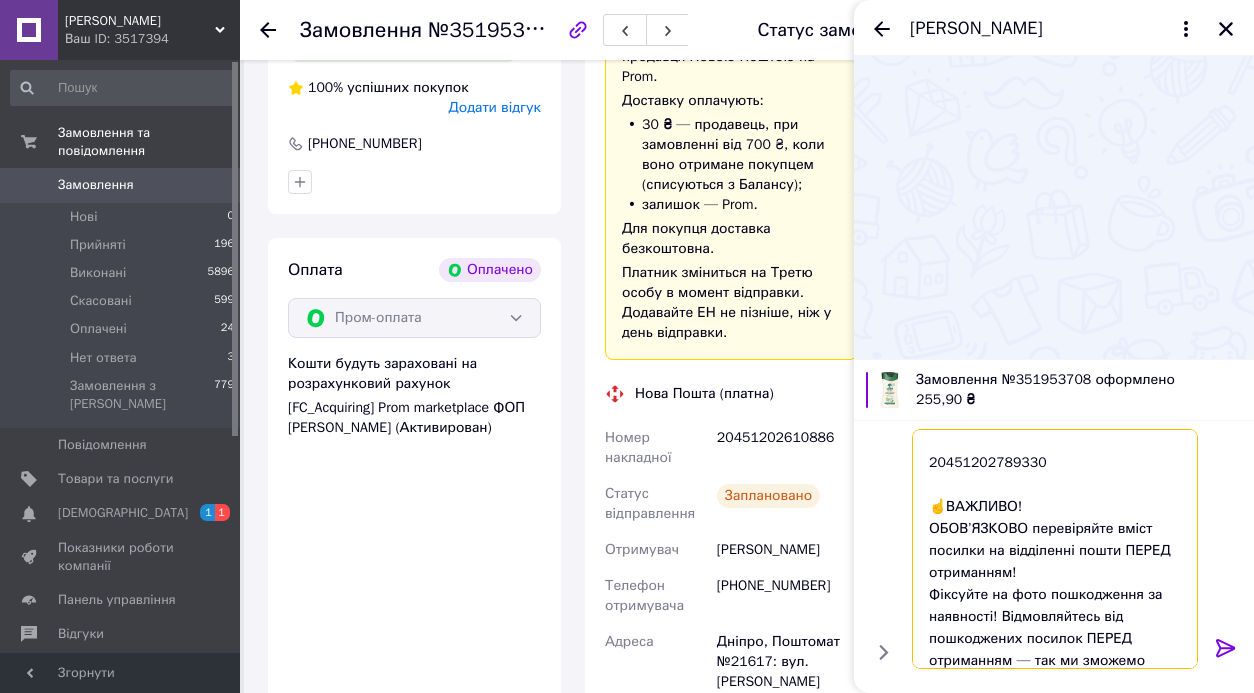 click on "🚚Номер накладної
20451202789330
☝️ВАЖЛИВО!
ОБОВ’ЯЗКОВО перевіряйте вміст посилки на відділенні пошти ПЕРЕД отриманням!
Фіксуйте на фото пошкодження за наявності! Відмовляйтесь від пошкоджених посилок ПЕРЕД отриманням — так ми зможемо повернути вам кошти.
Якщо виявите пошкодження ПІСЛЯ отримання — ми не зможемо зробити компенсацію та повернення!
Якщо виникнуть питання стосовно вашого замовлення, звертайтесь в цей чат😌
Дякуємо що обрали [PERSON_NAME][DOMAIN_NAME] ❤️" at bounding box center (1055, 549) 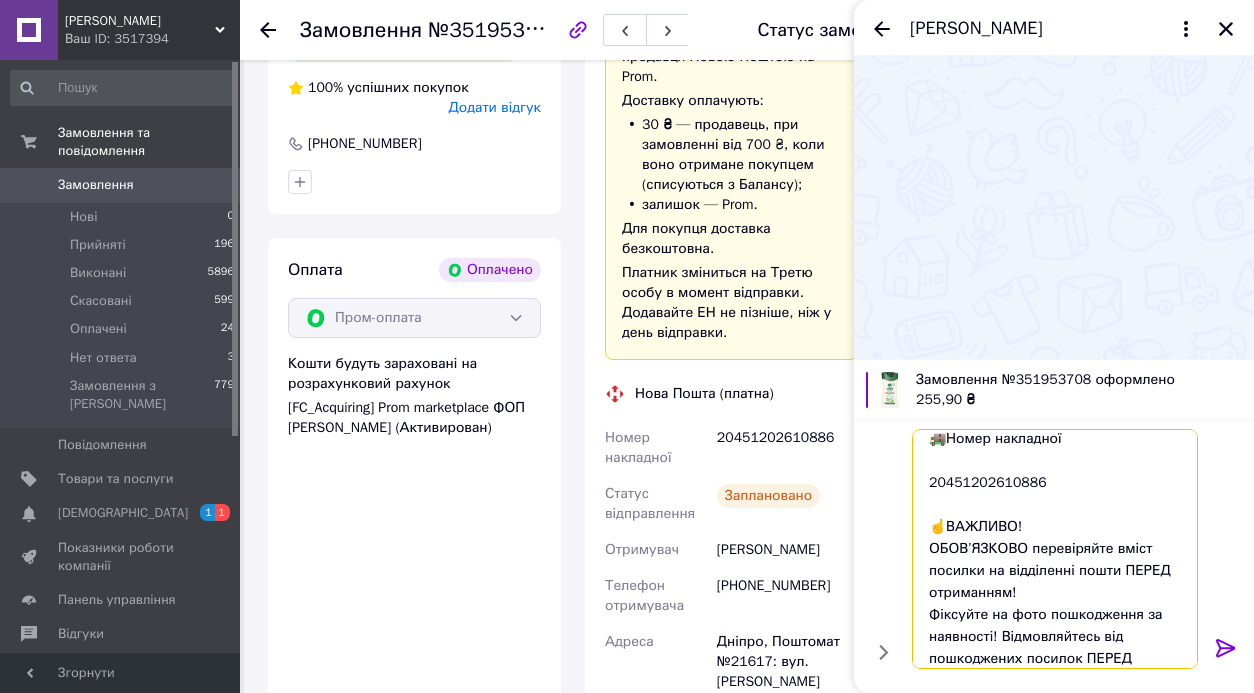 scroll, scrollTop: 0, scrollLeft: 0, axis: both 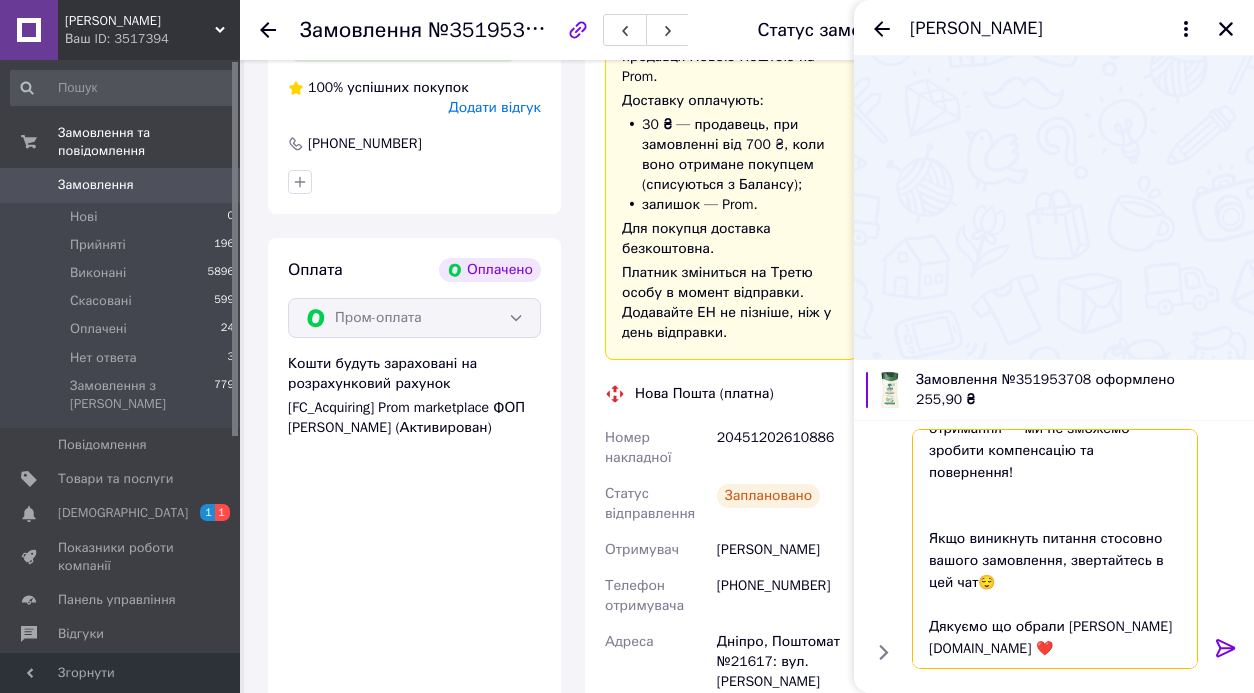 drag, startPoint x: 931, startPoint y: 442, endPoint x: 1156, endPoint y: 794, distance: 417.7667 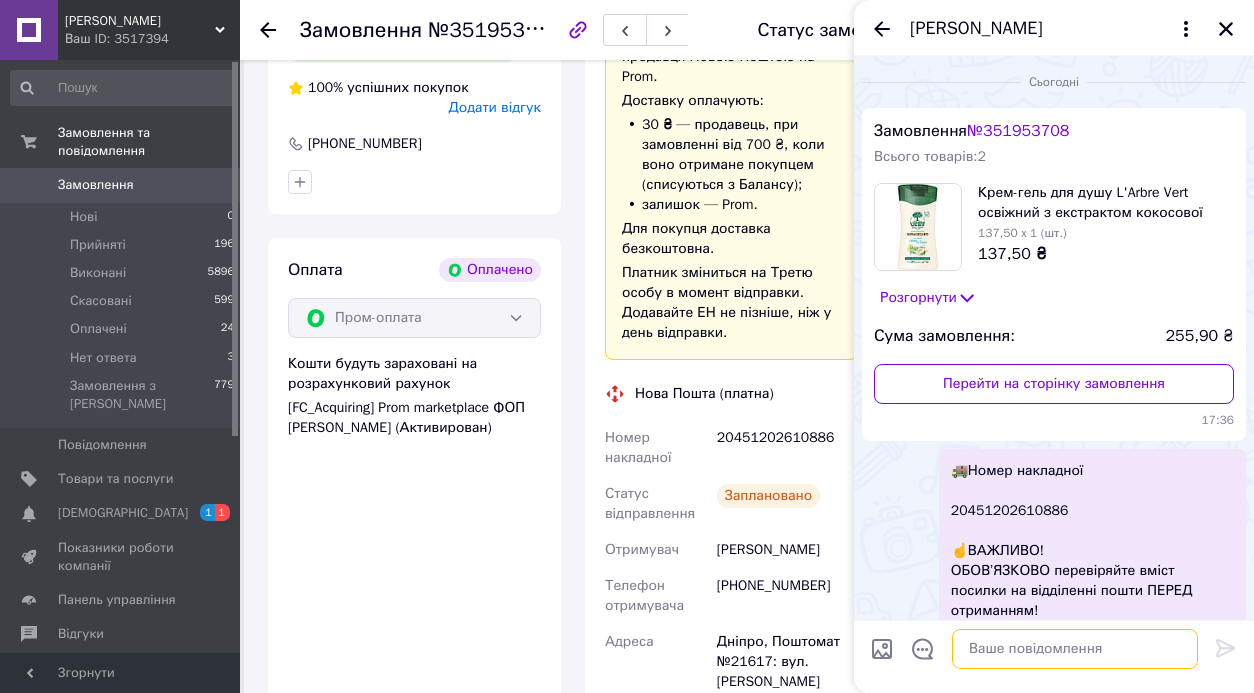 scroll, scrollTop: 0, scrollLeft: 0, axis: both 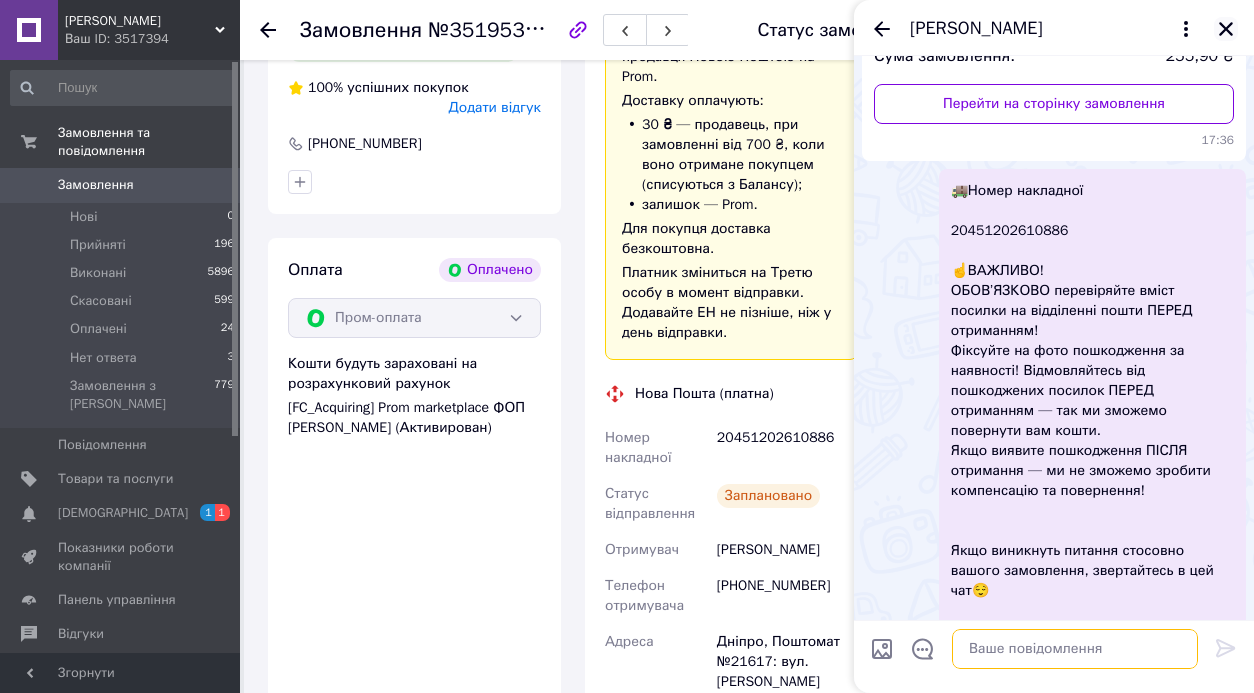 type 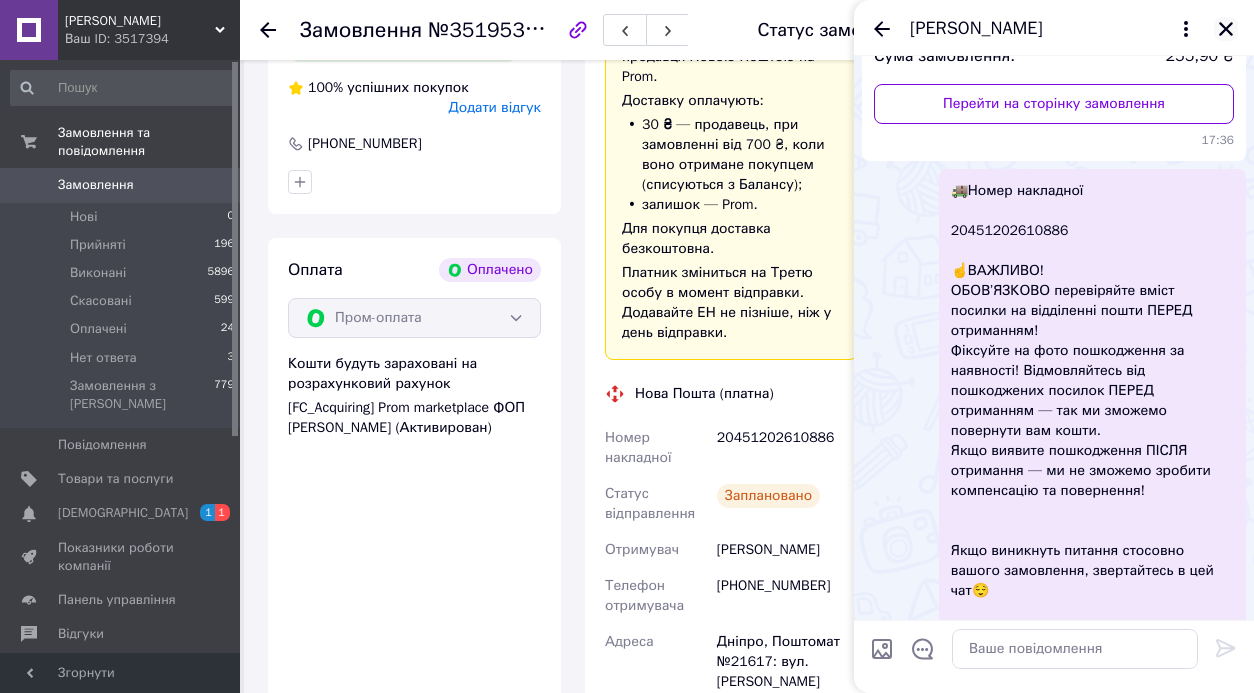 click 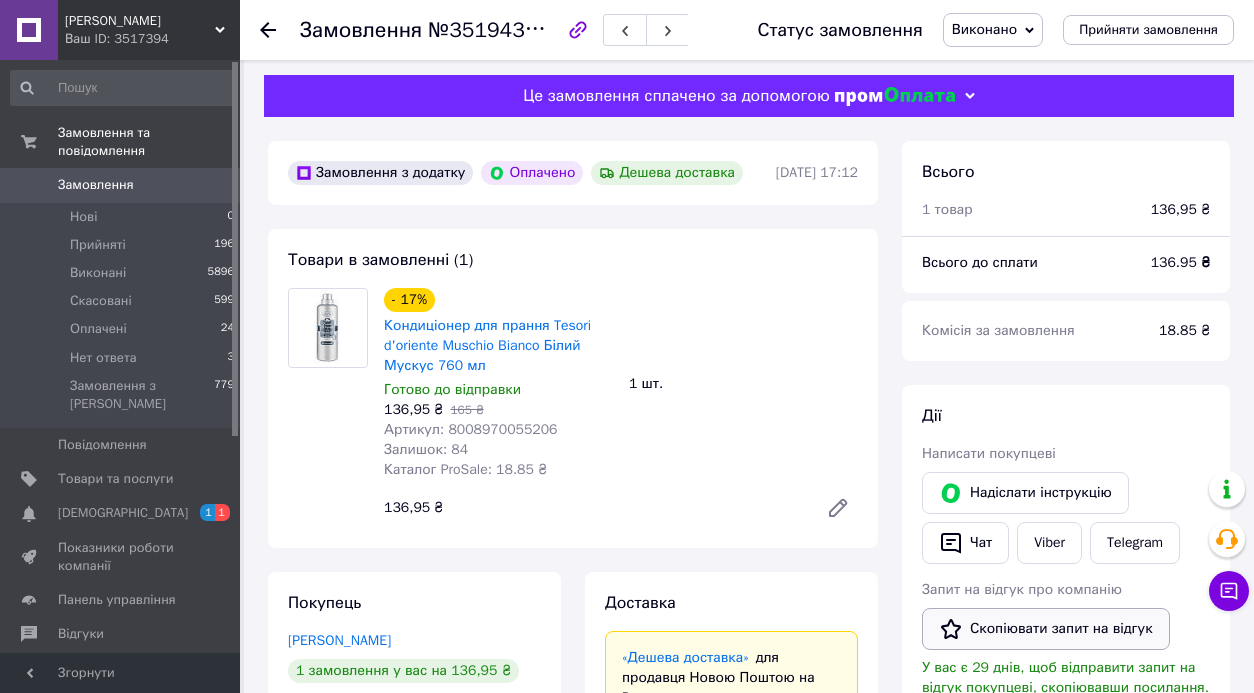 scroll, scrollTop: 328, scrollLeft: 0, axis: vertical 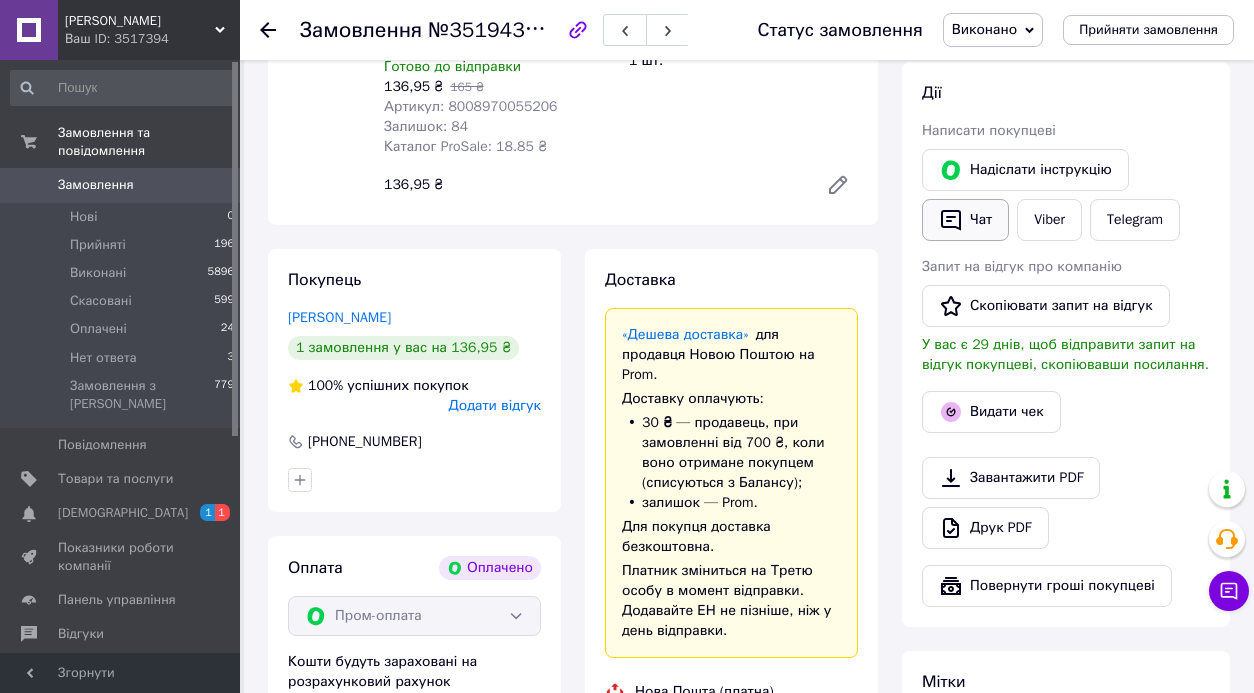 click on "Чат" at bounding box center (965, 220) 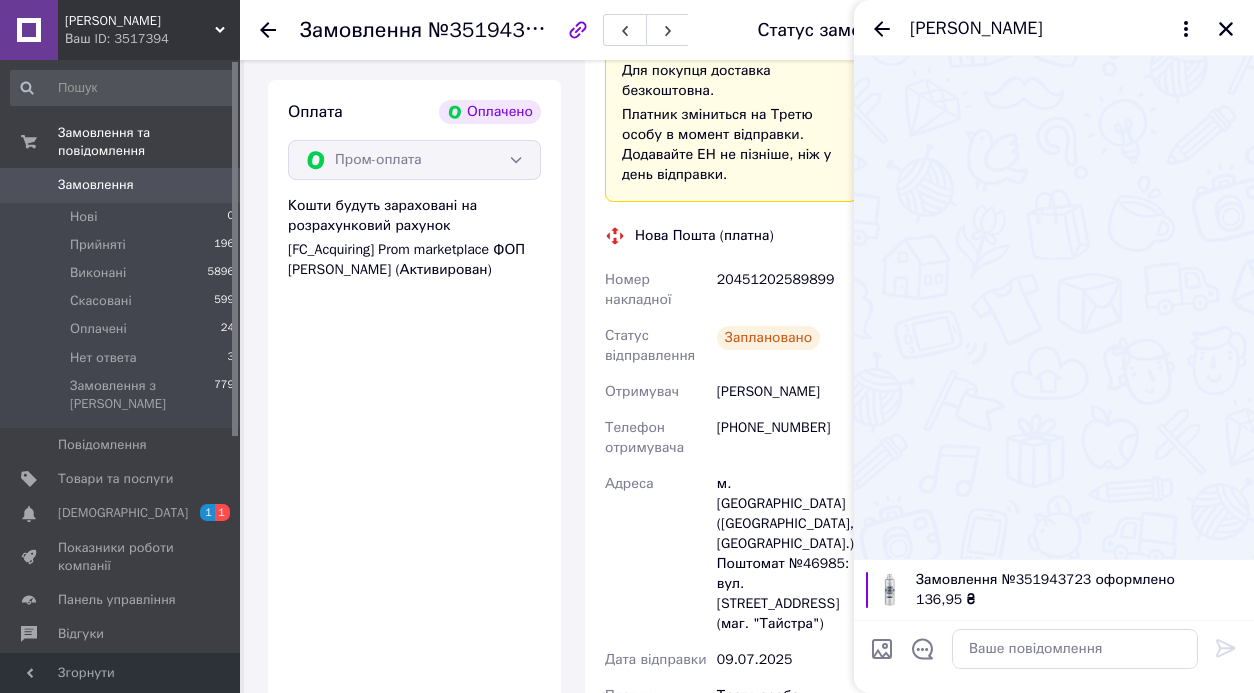 scroll, scrollTop: 818, scrollLeft: 0, axis: vertical 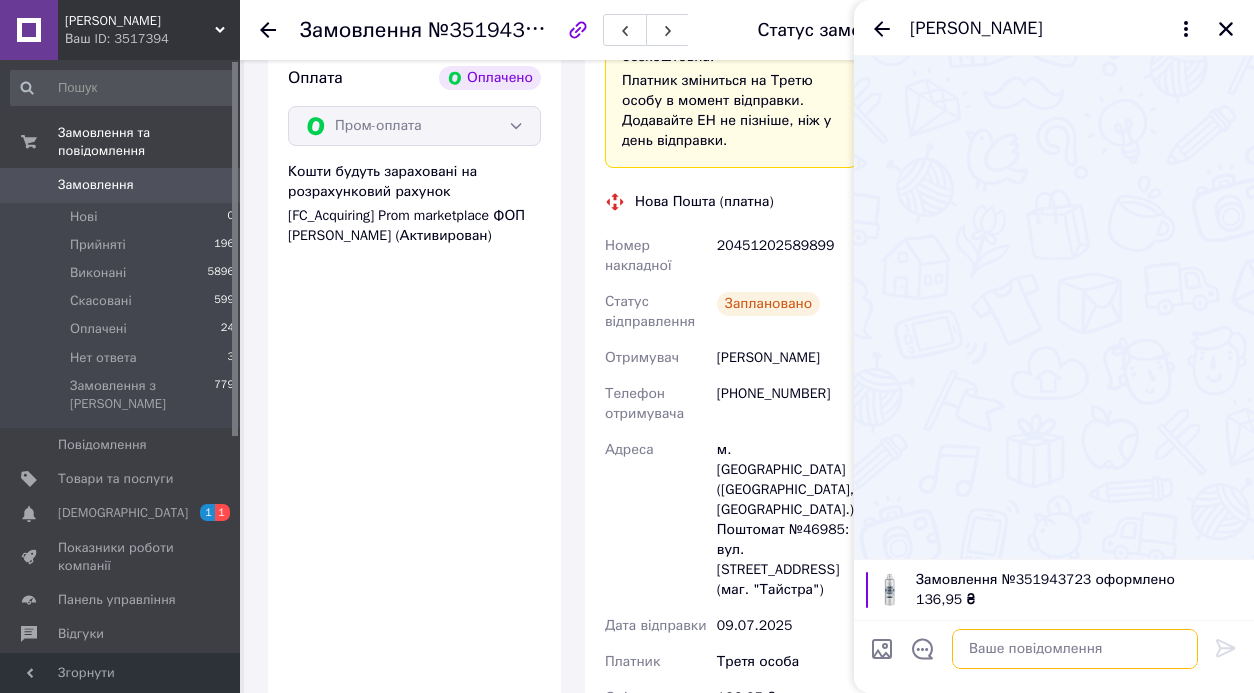 click at bounding box center (1075, 649) 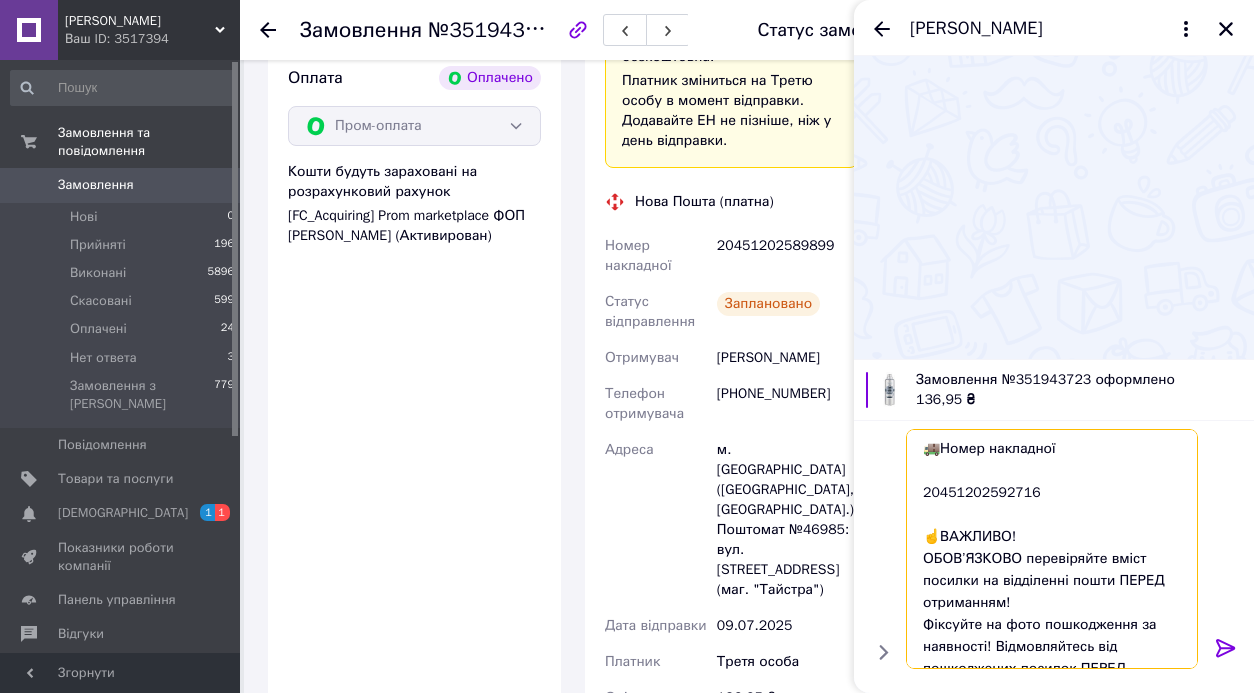 scroll, scrollTop: 317, scrollLeft: 0, axis: vertical 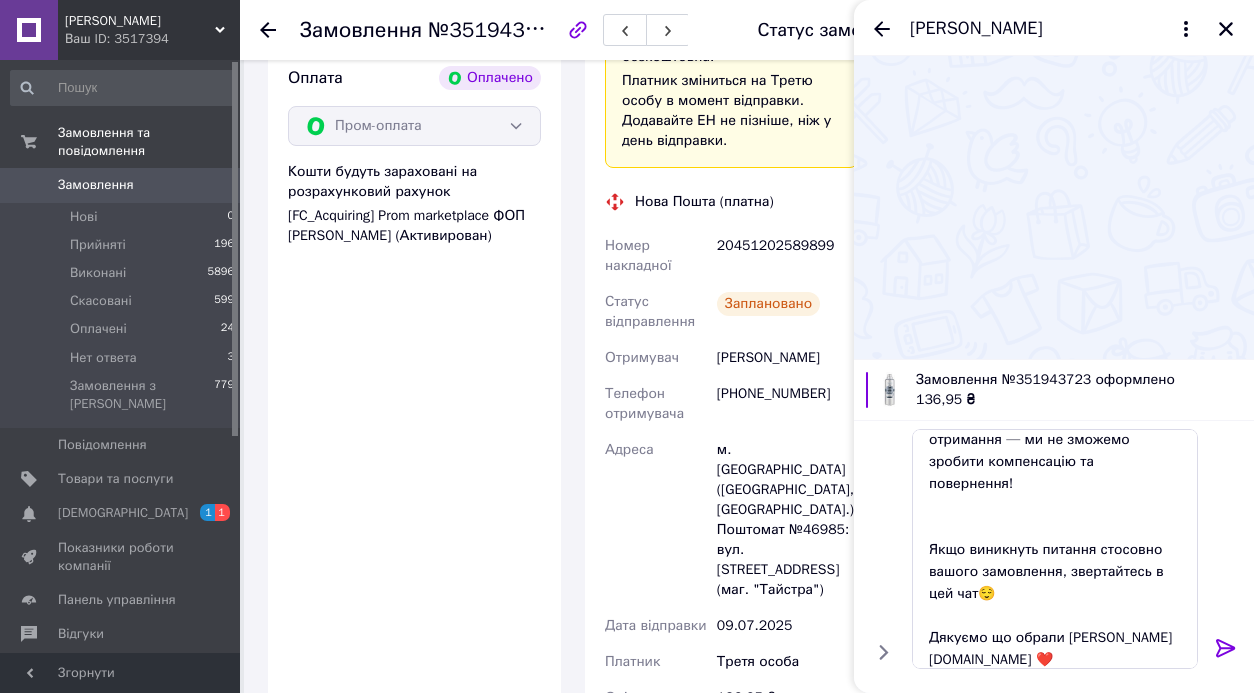 click on "20451202589899" at bounding box center (787, 256) 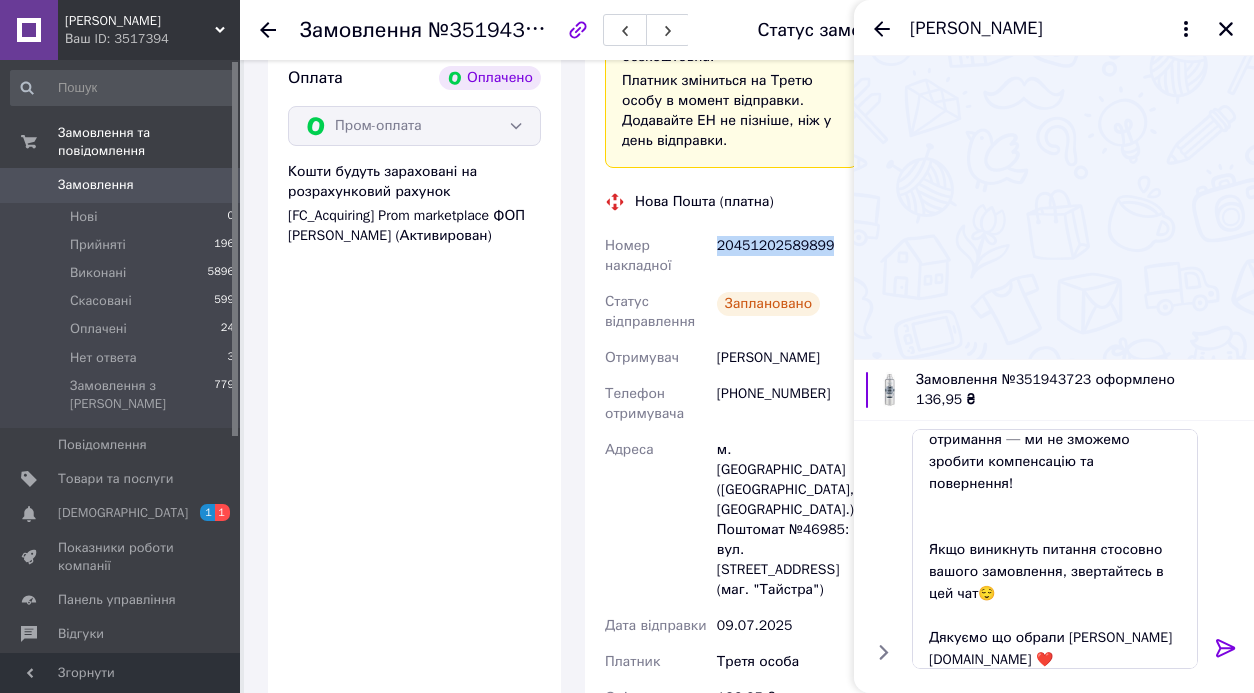 copy on "20451202589899" 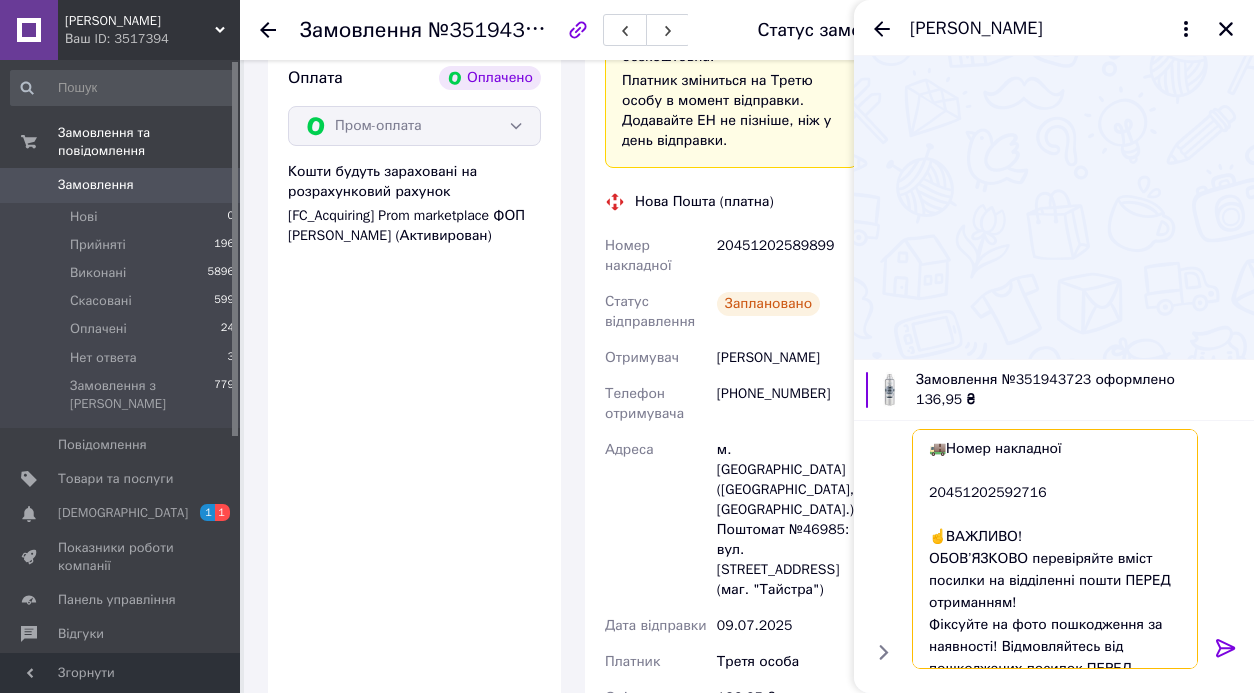 click on "🚚Номер накладної
20451202592716
☝️ВАЖЛИВО!
ОБОВ’ЯЗКОВО перевіряйте вміст посилки на відділенні пошти ПЕРЕД отриманням!
Фіксуйте на фото пошкодження за наявності! Відмовляйтесь від пошкоджених посилок ПЕРЕД отриманням — так ми зможемо повернути вам кошти.
Якщо виявите пошкодження ПІСЛЯ отримання — ми не зможемо зробити компенсацію та повернення!
Якщо виникнуть питання стосовно вашого замовлення, звертайтесь в цей чат😌
Дякуємо що обрали [PERSON_NAME][DOMAIN_NAME] ❤️" at bounding box center (1055, 549) 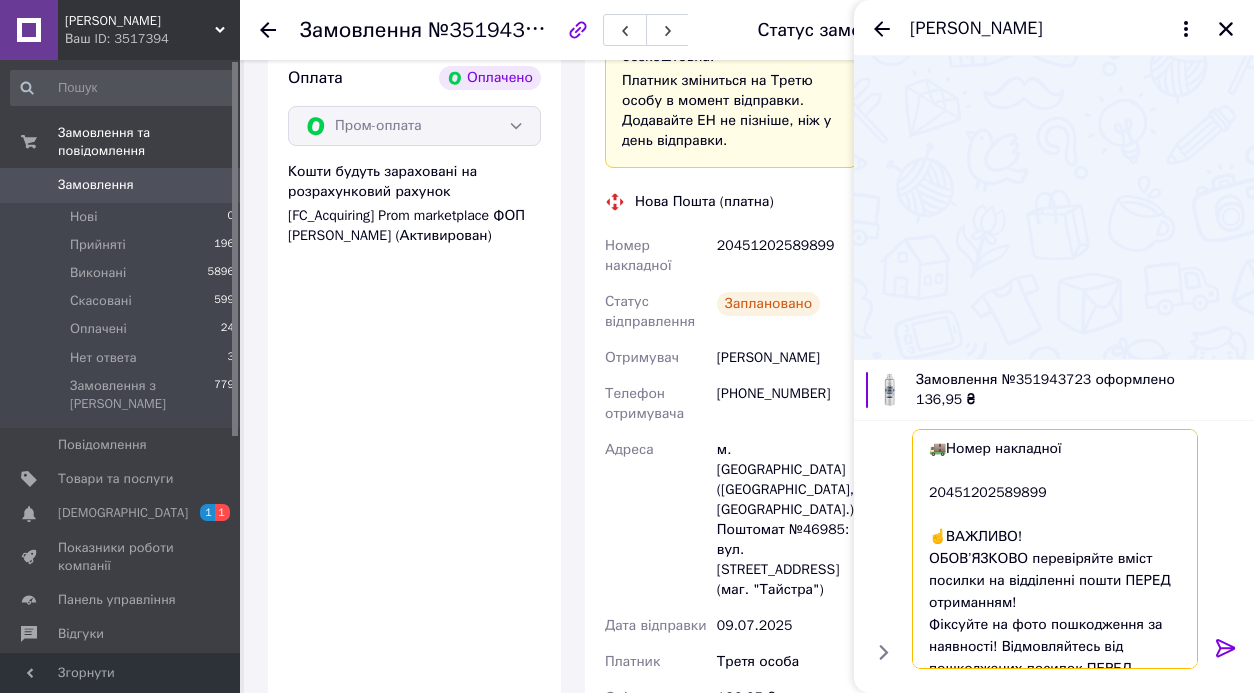 scroll, scrollTop: 328, scrollLeft: 0, axis: vertical 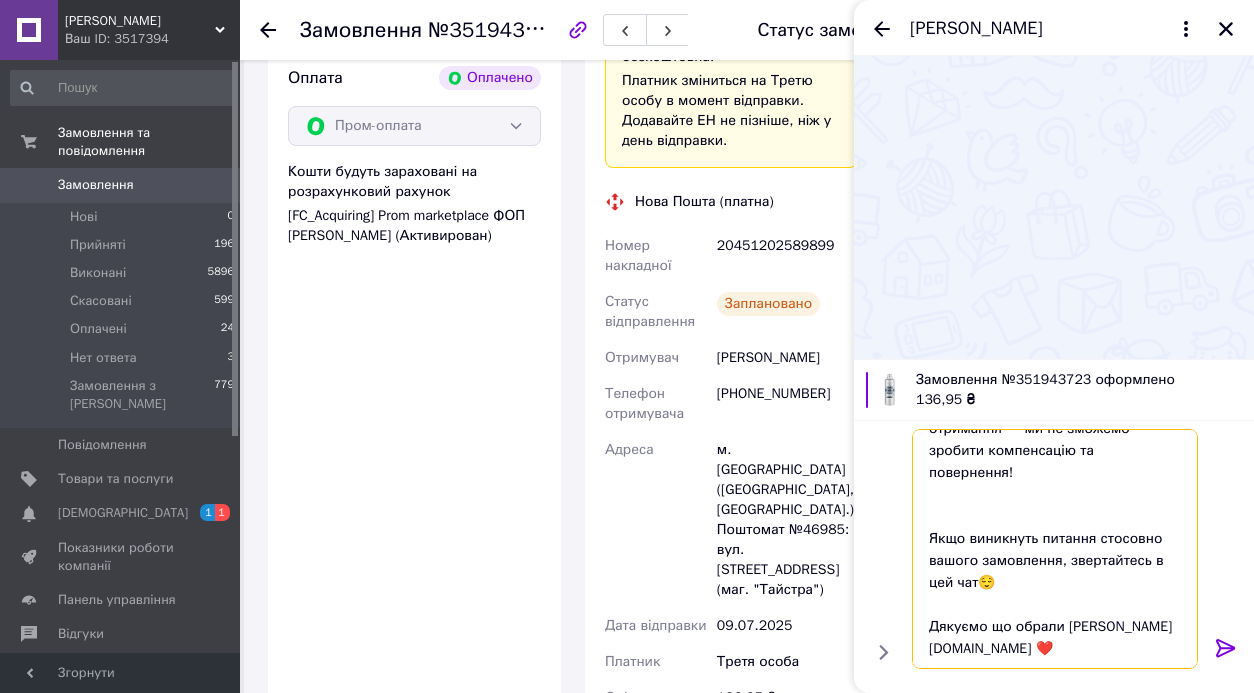 drag, startPoint x: 927, startPoint y: 438, endPoint x: 1205, endPoint y: 790, distance: 448.53986 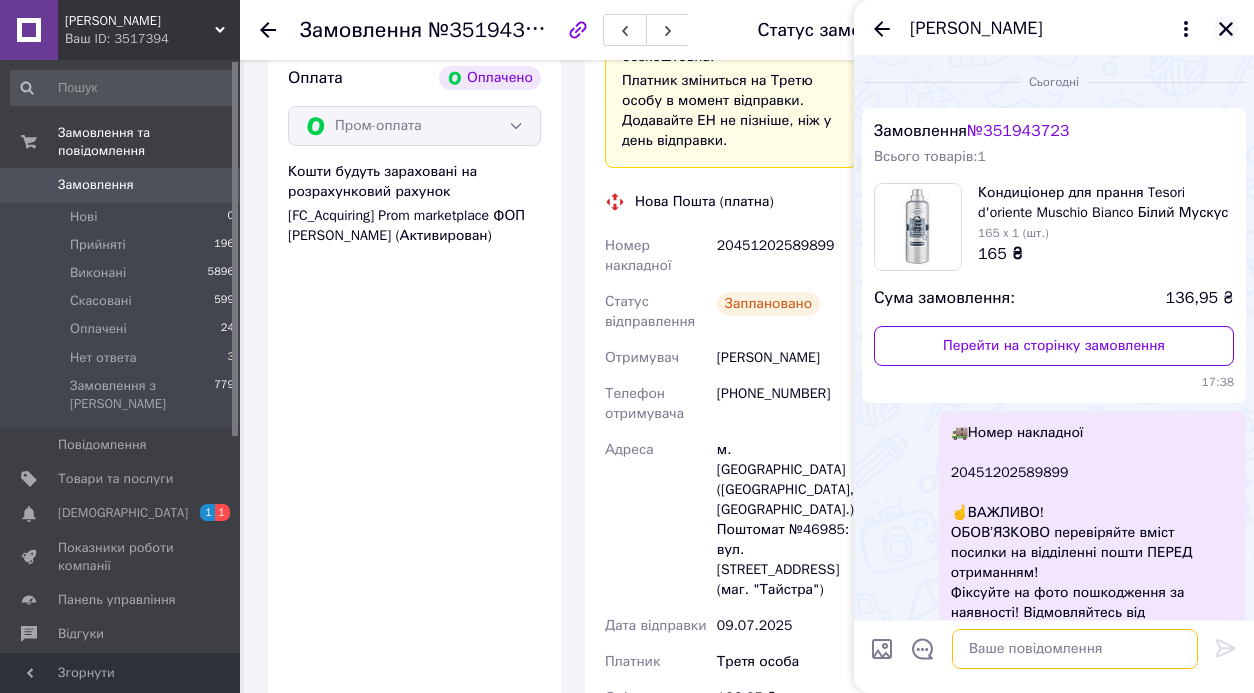 type 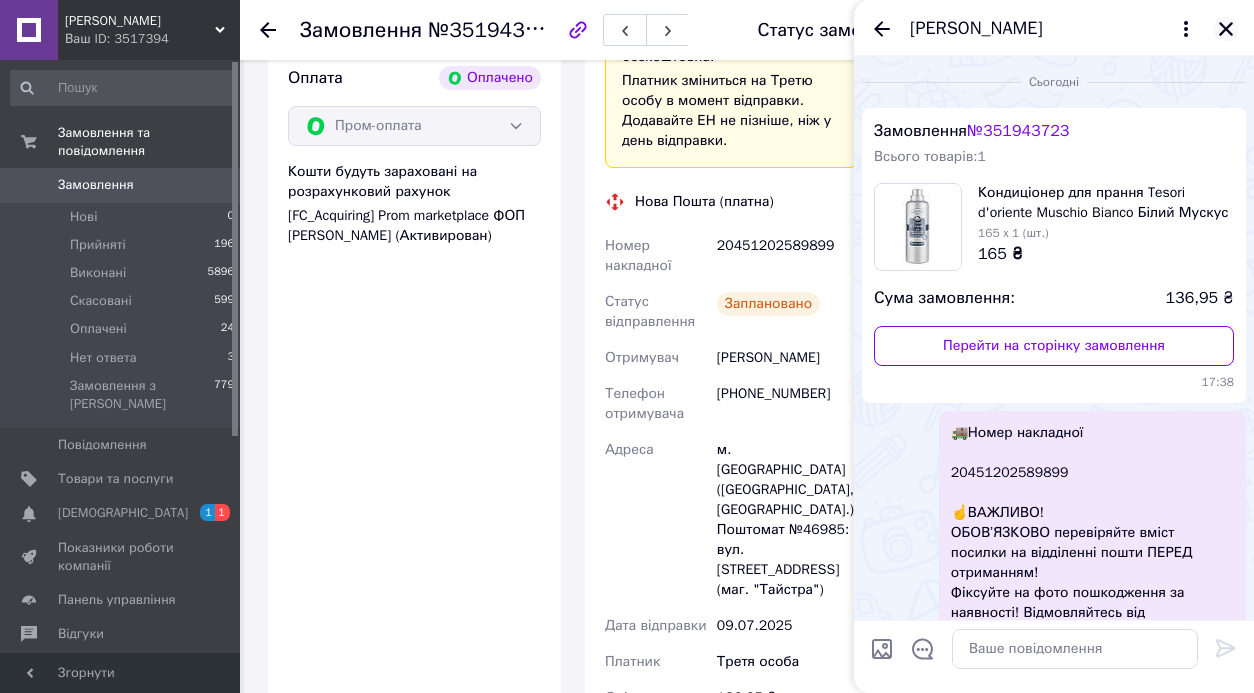click at bounding box center (1226, 29) 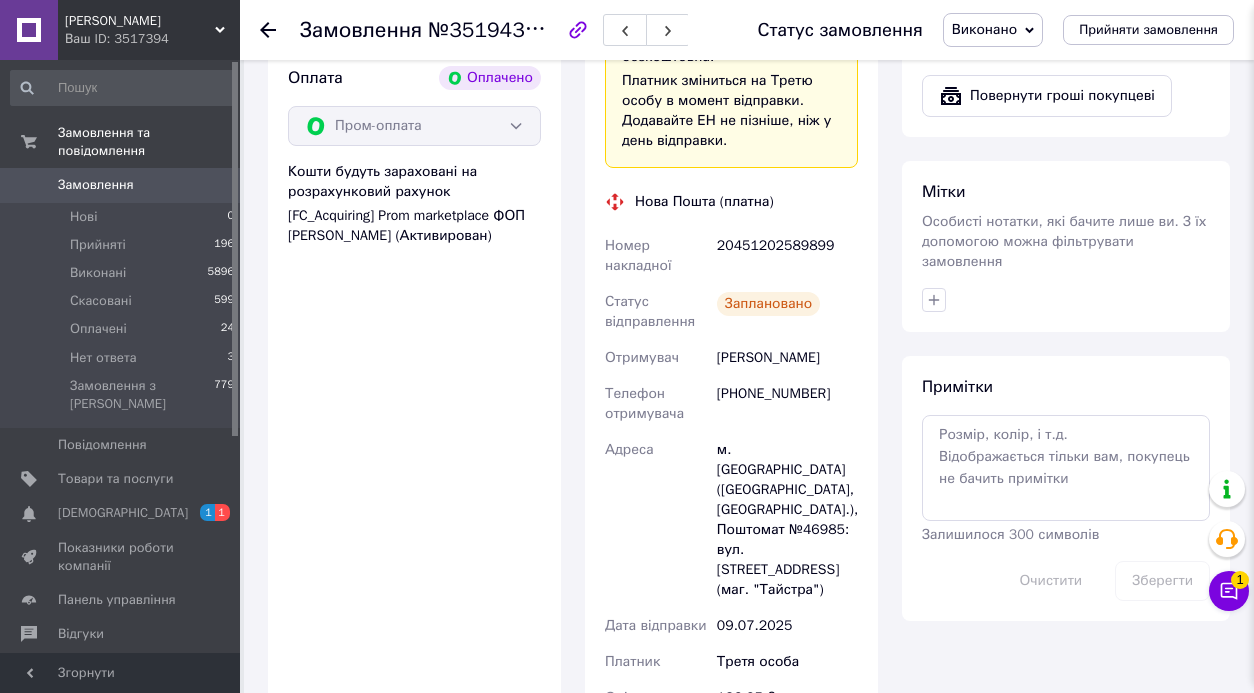 scroll, scrollTop: 0, scrollLeft: 0, axis: both 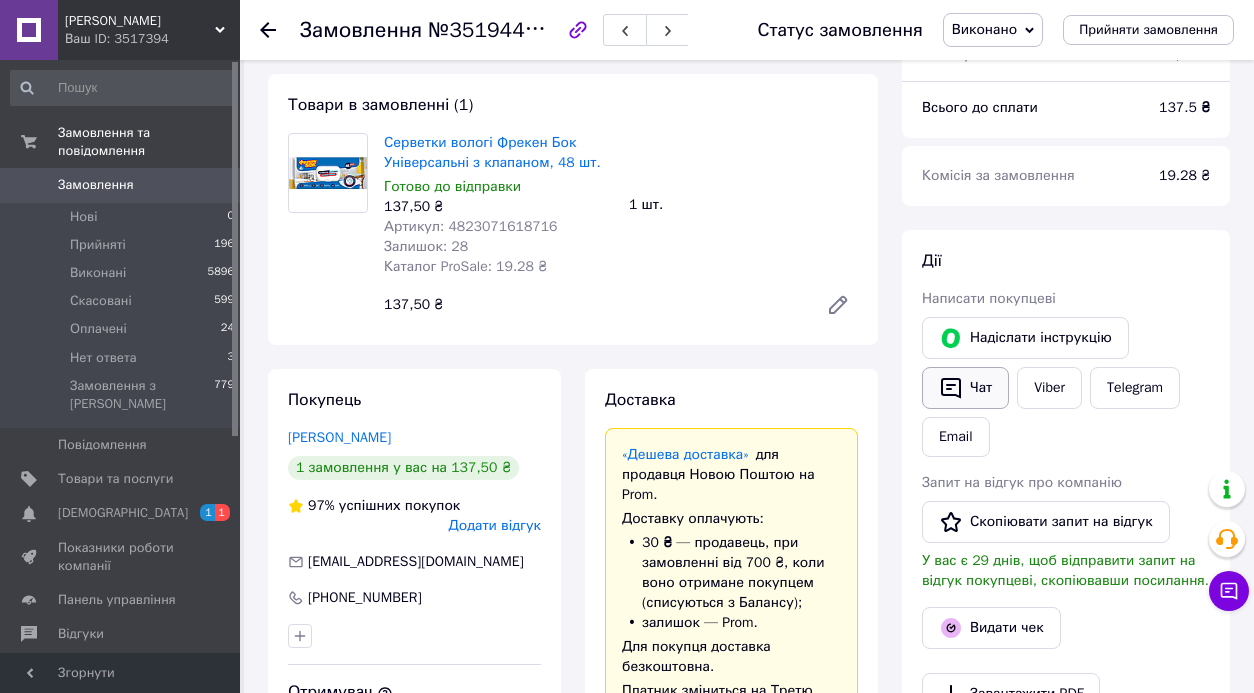 click on "Чат" at bounding box center [965, 388] 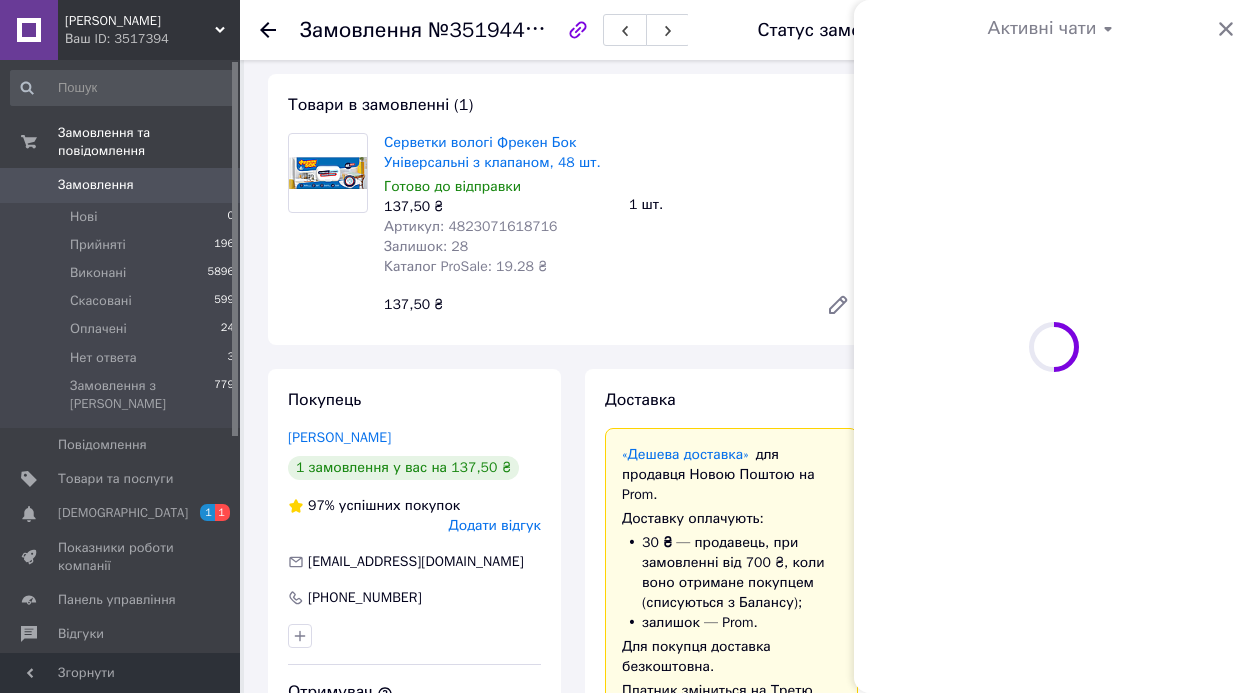 scroll, scrollTop: 515, scrollLeft: 0, axis: vertical 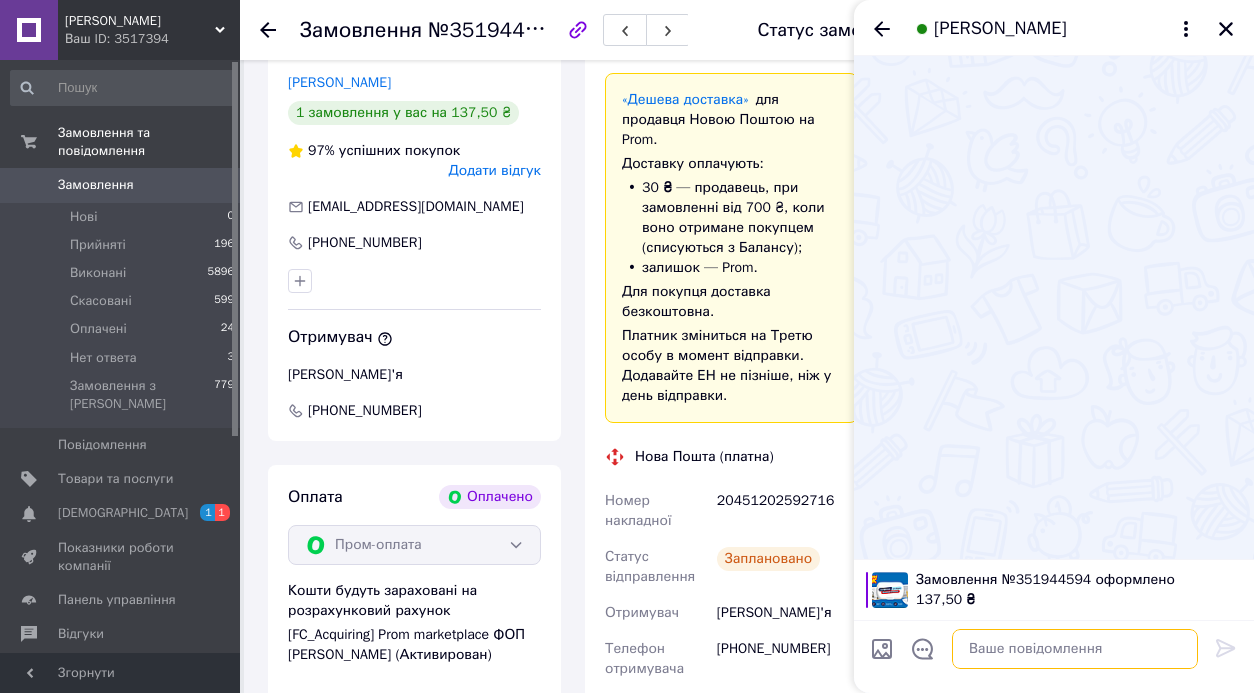 click at bounding box center (1075, 649) 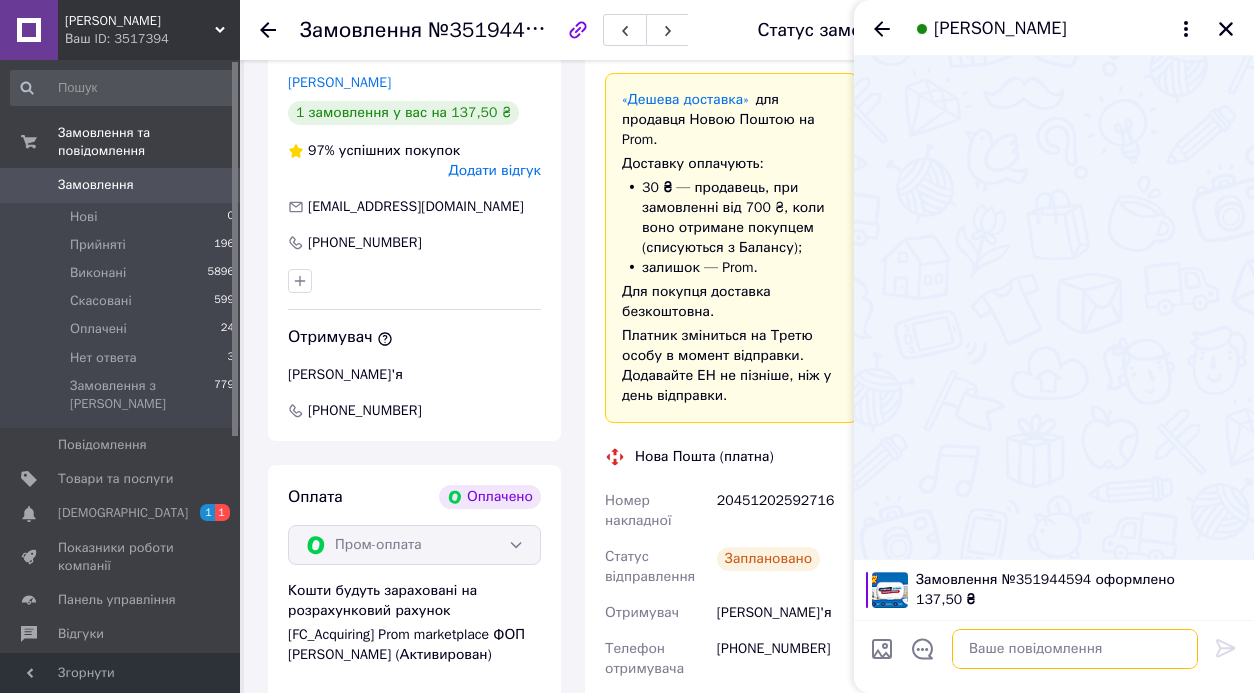 paste on "🚚Номер накладної
20451202610886
☝️ВАЖЛИВО!
ОБОВ’ЯЗКОВО перевіряйте вміст посилки на відділенні пошти ПЕРЕД отриманням!
Фіксуйте на фото пошкодження за наявності! Відмовляйтесь від пошкоджених посилок ПЕРЕД отриманням — так ми зможемо повернути вам кошти.
Якщо виявите пошкодження ПІСЛЯ отримання — ми не зможемо зробити компенсацію та повернення!
Якщо виникнуть питання стосовно вашого замовлення, звертайтесь в цей чат😌
Дякуємо що обрали POROSHOK.COM.UA ❤️" 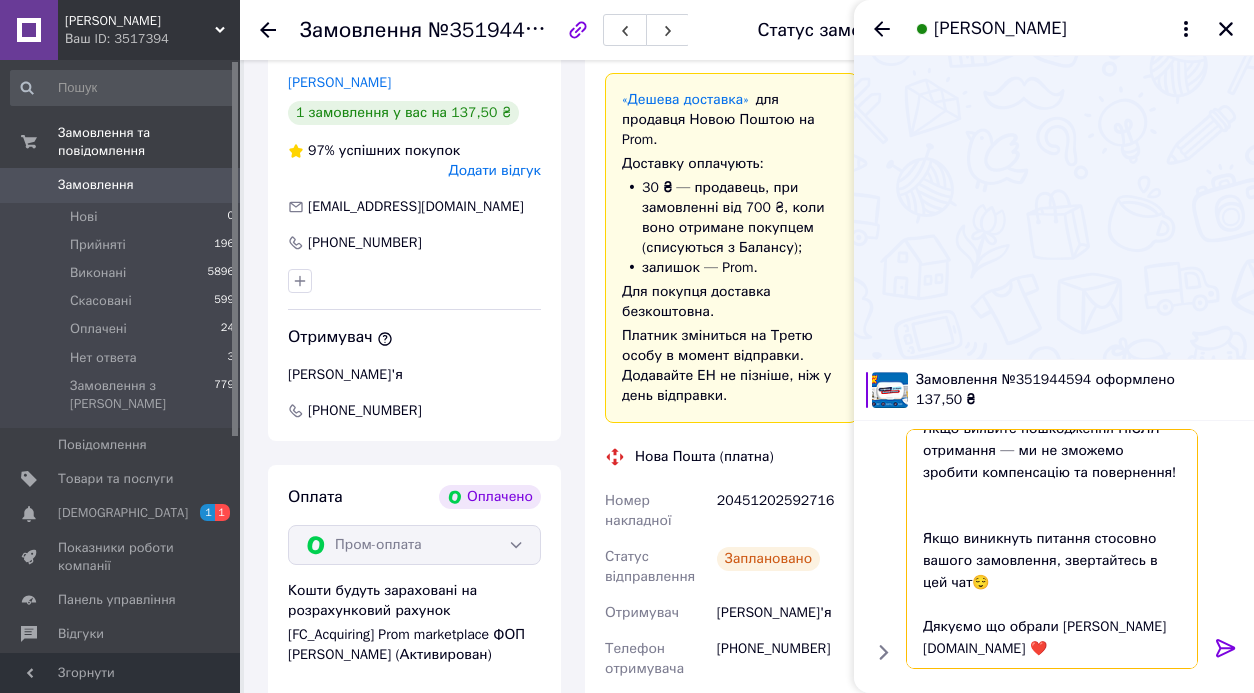 scroll, scrollTop: 317, scrollLeft: 0, axis: vertical 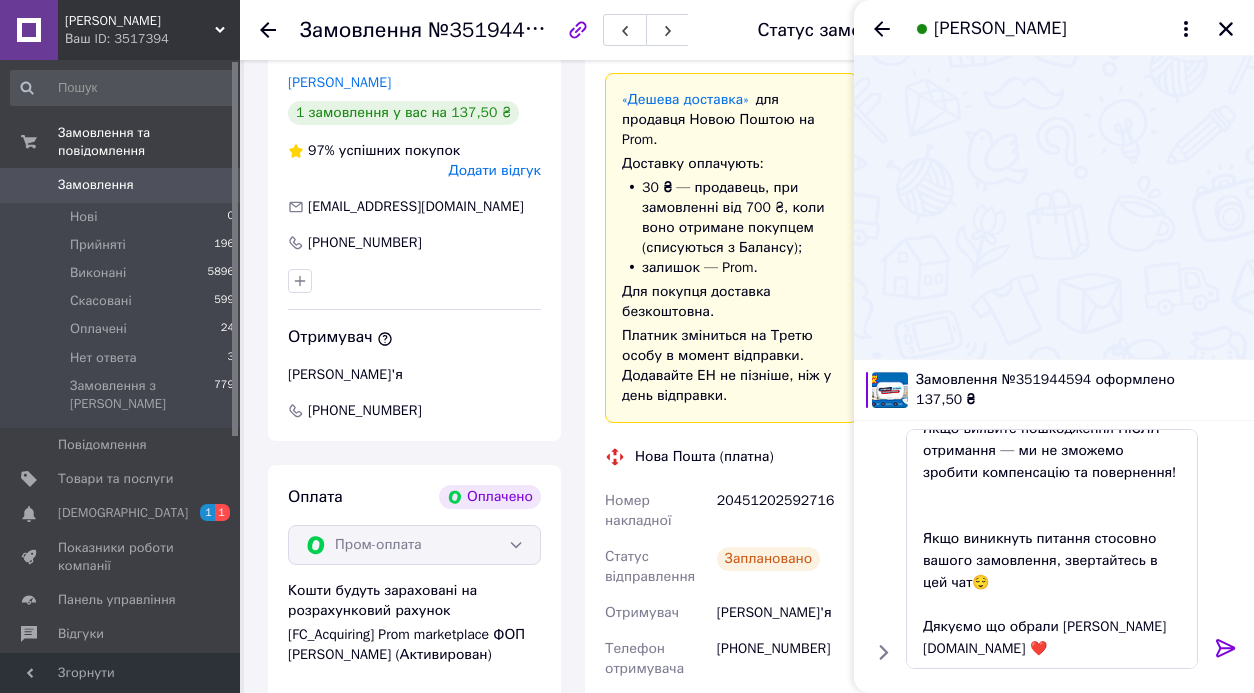 click on "20451202592716" at bounding box center (787, 511) 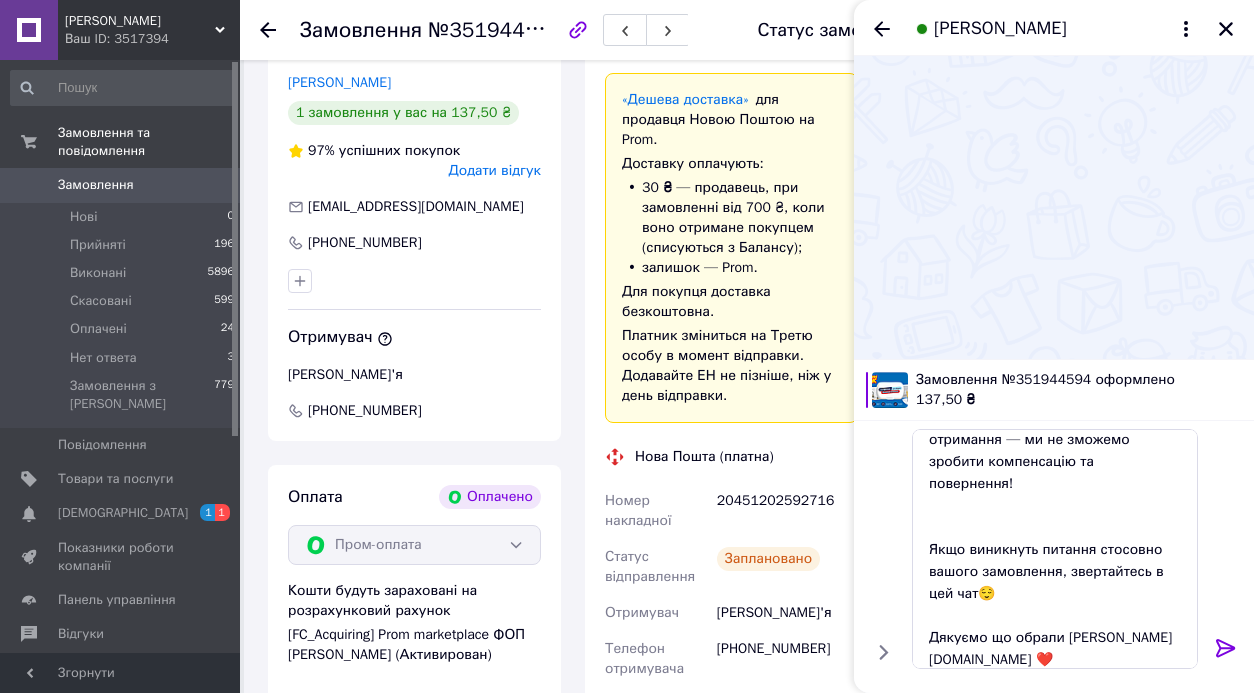 click on "20451202592716" at bounding box center [787, 511] 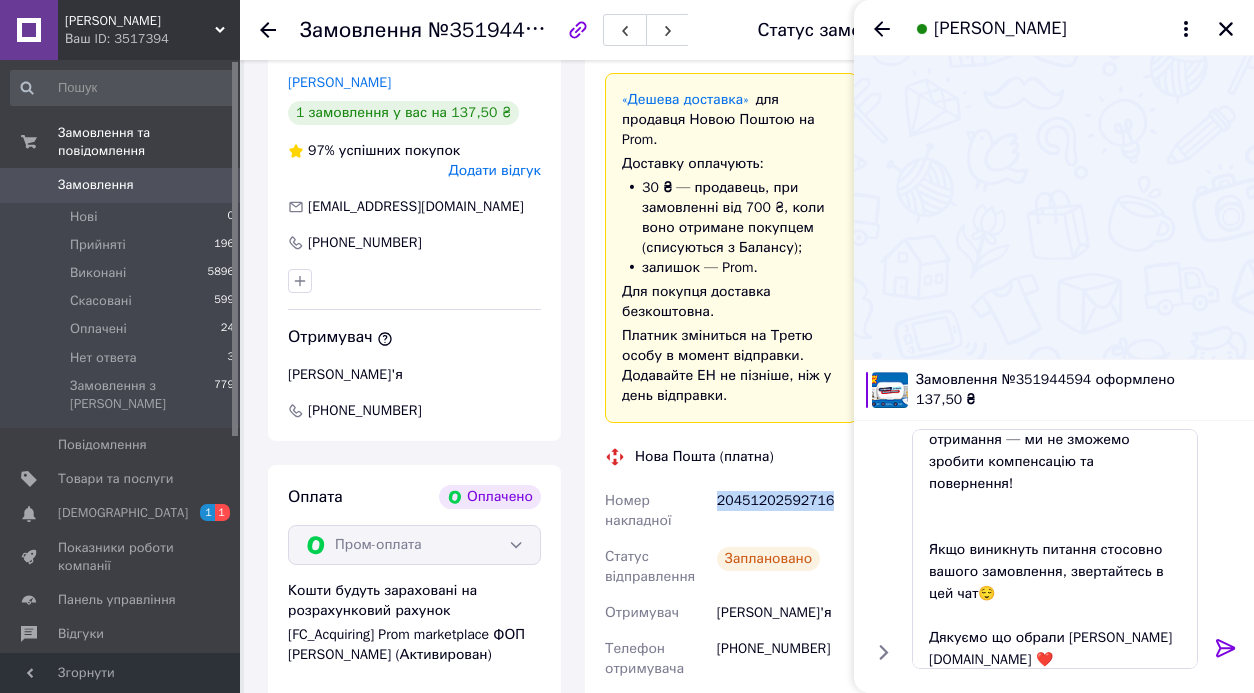 click on "20451202592716" at bounding box center [787, 511] 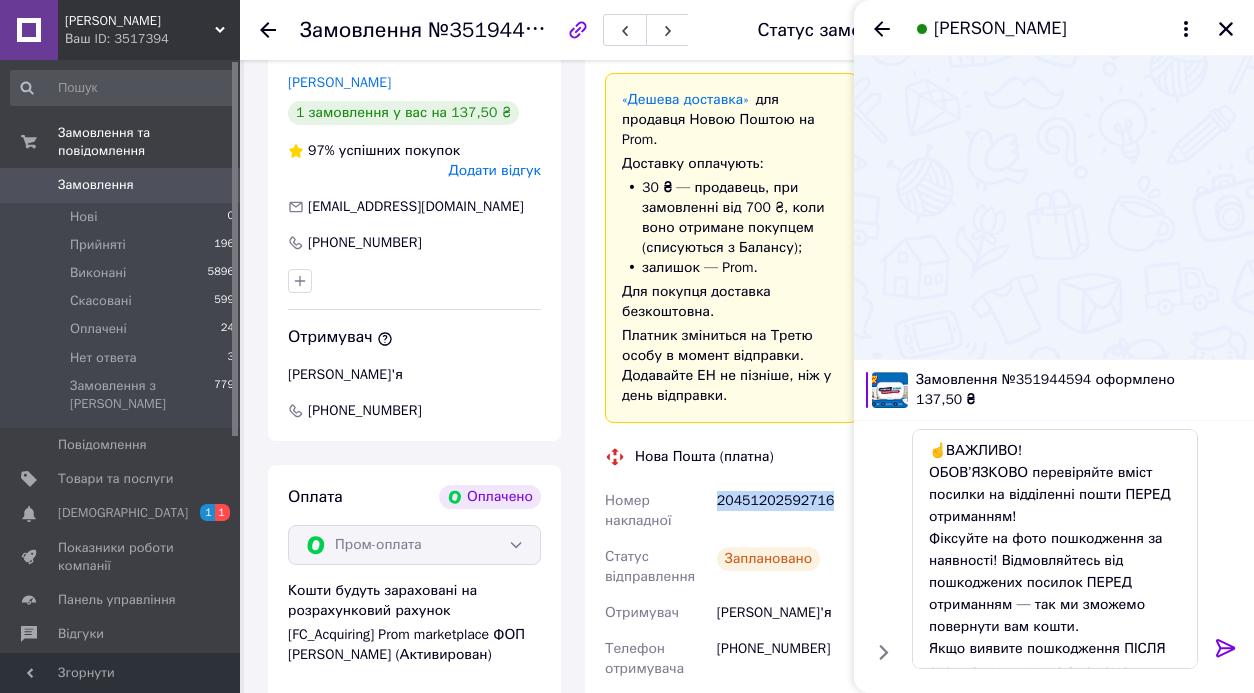 scroll, scrollTop: 0, scrollLeft: 0, axis: both 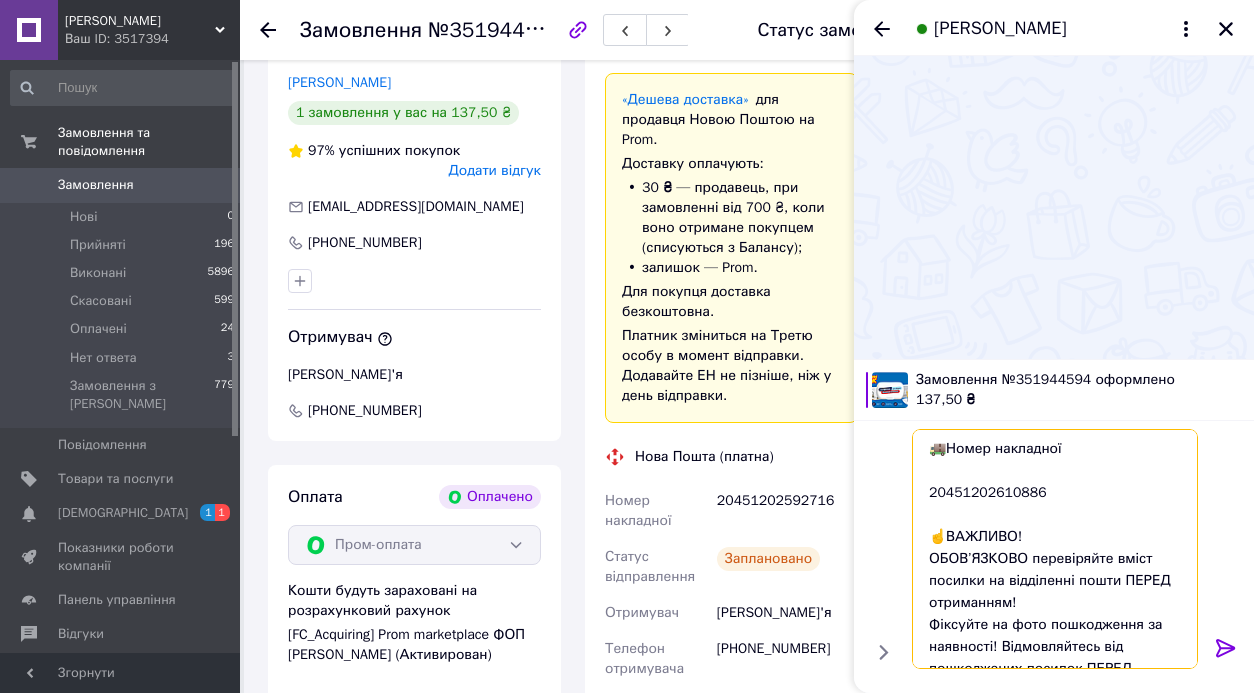 click on "🚚Номер накладної
20451202610886
☝️ВАЖЛИВО!
ОБОВ’ЯЗКОВО перевіряйте вміст посилки на відділенні пошти ПЕРЕД отриманням!
Фіксуйте на фото пошкодження за наявності! Відмовляйтесь від пошкоджених посилок ПЕРЕД отриманням — так ми зможемо повернути вам кошти.
Якщо виявите пошкодження ПІСЛЯ отримання — ми не зможемо зробити компенсацію та повернення!
Якщо виникнуть питання стосовно вашого замовлення, звертайтесь в цей чат😌
Дякуємо що обрали POROSHOK.COM.UA ❤️" at bounding box center [1055, 549] 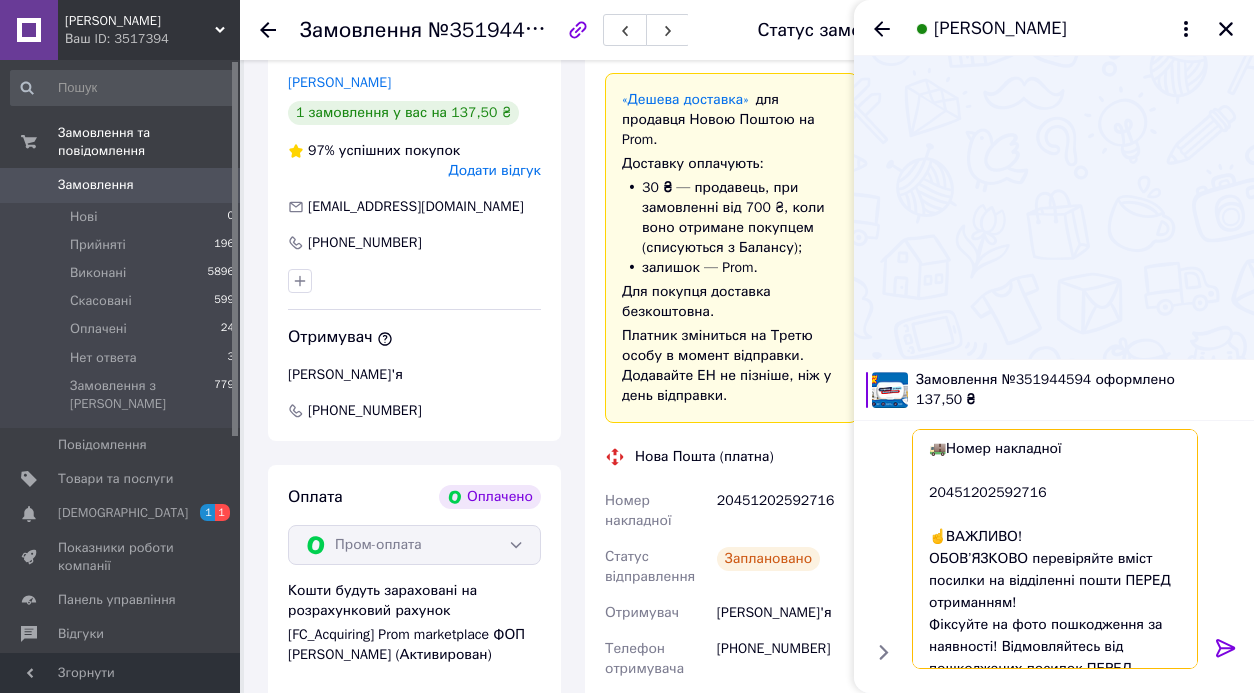 scroll, scrollTop: 328, scrollLeft: 0, axis: vertical 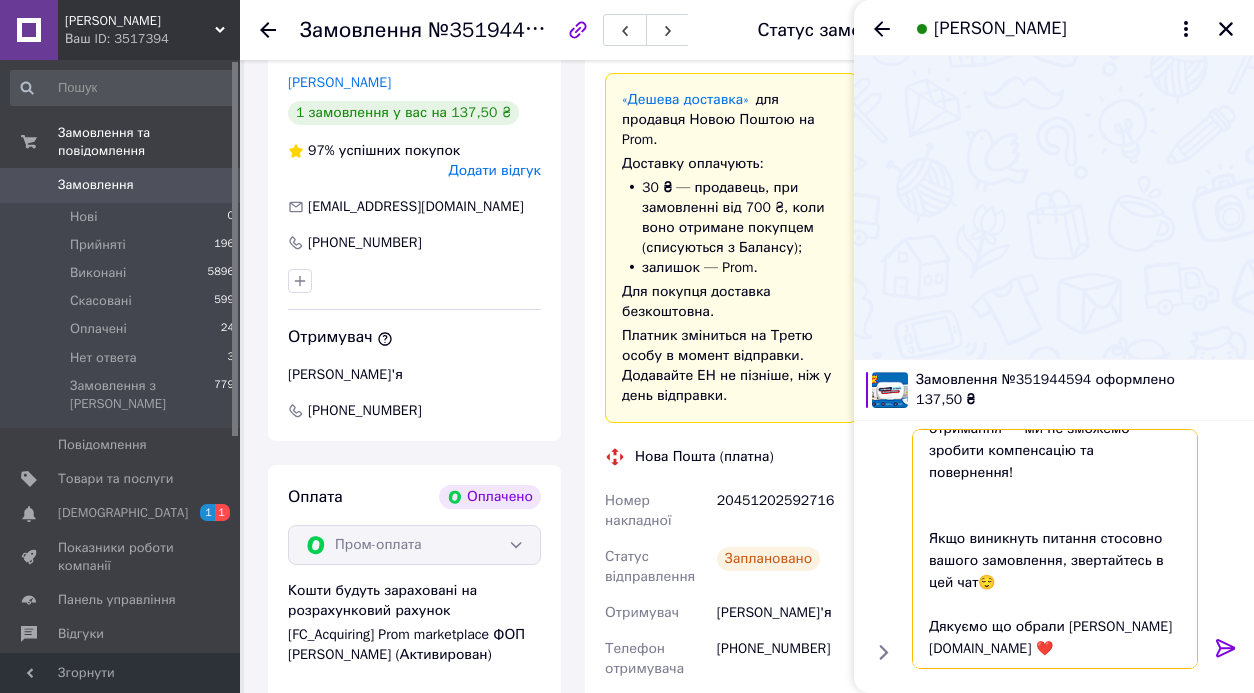 drag, startPoint x: 933, startPoint y: 443, endPoint x: 1169, endPoint y: 789, distance: 418.82214 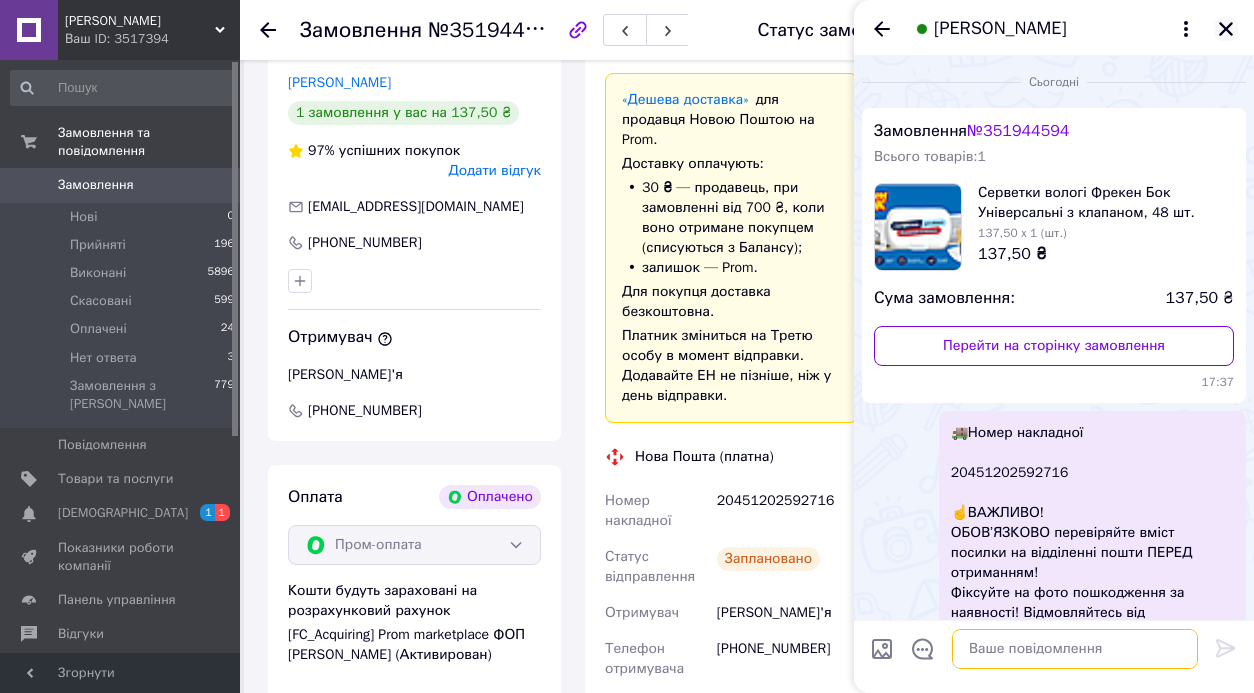 type 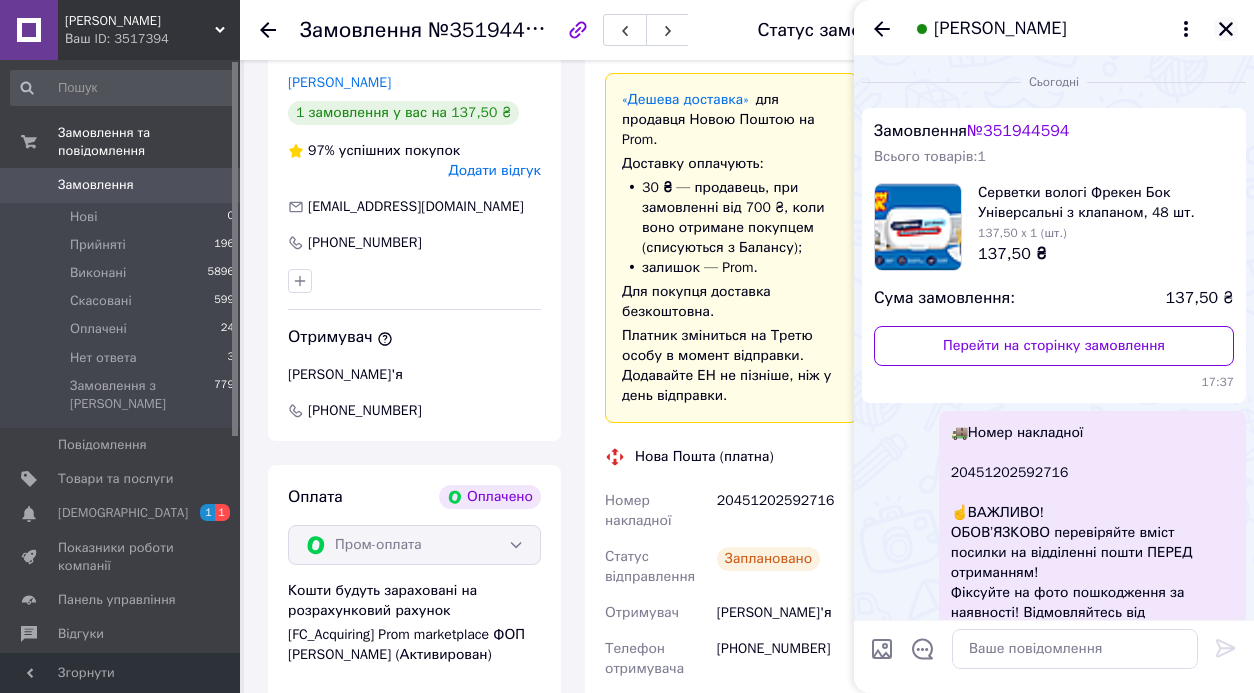 click 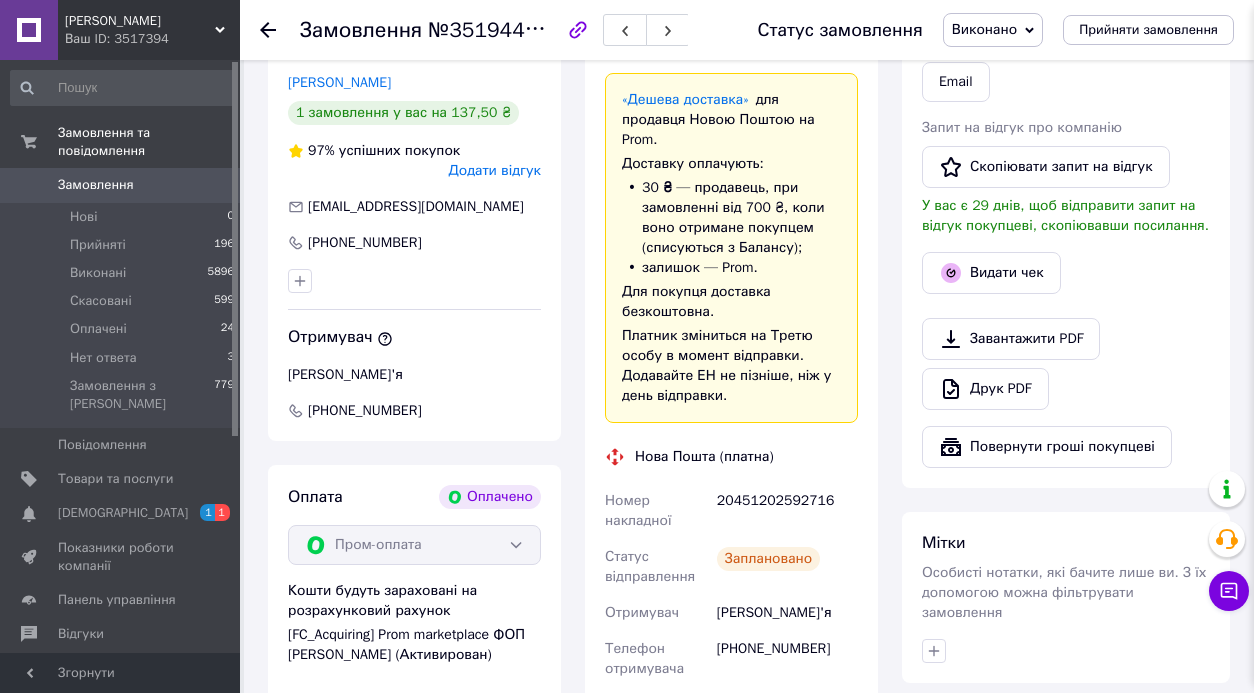scroll, scrollTop: 0, scrollLeft: 0, axis: both 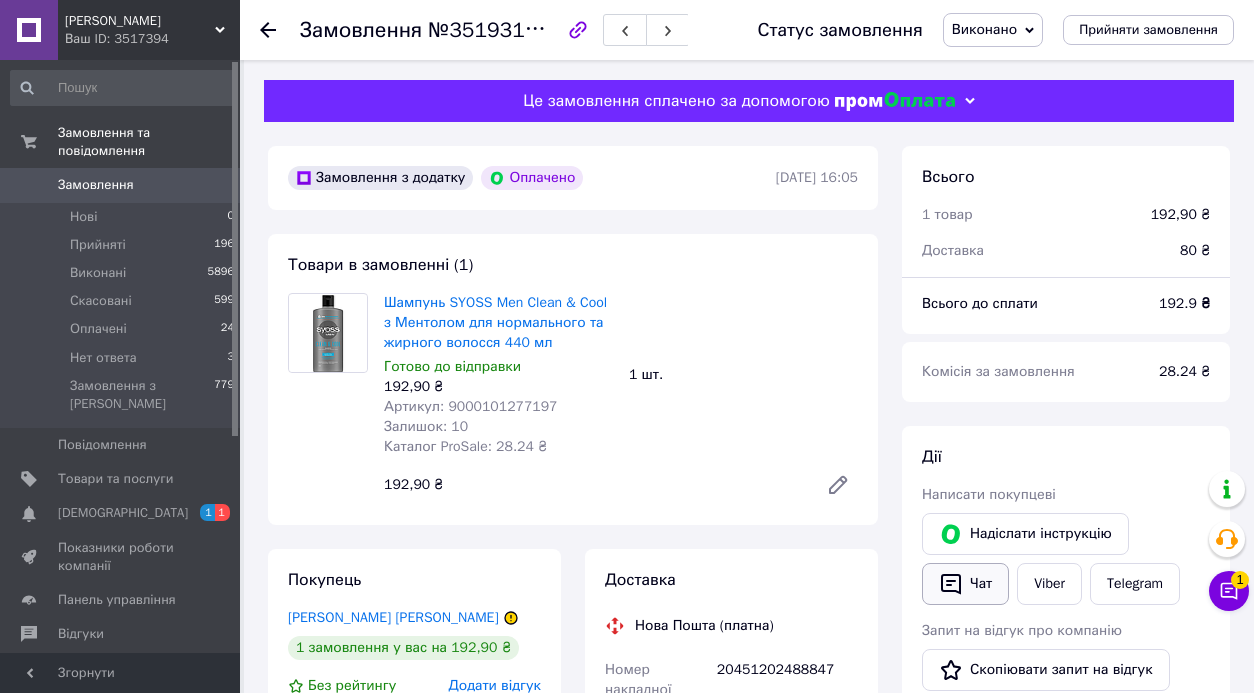 click on "Чат" at bounding box center (965, 584) 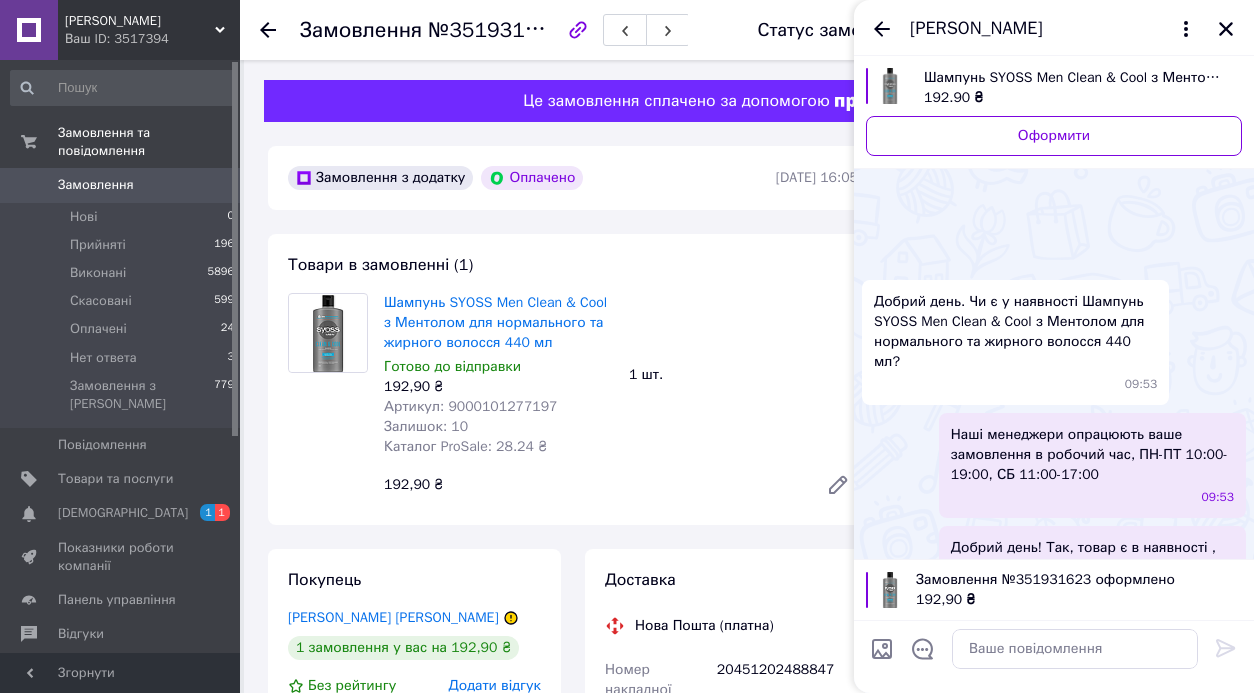 scroll, scrollTop: 791, scrollLeft: 0, axis: vertical 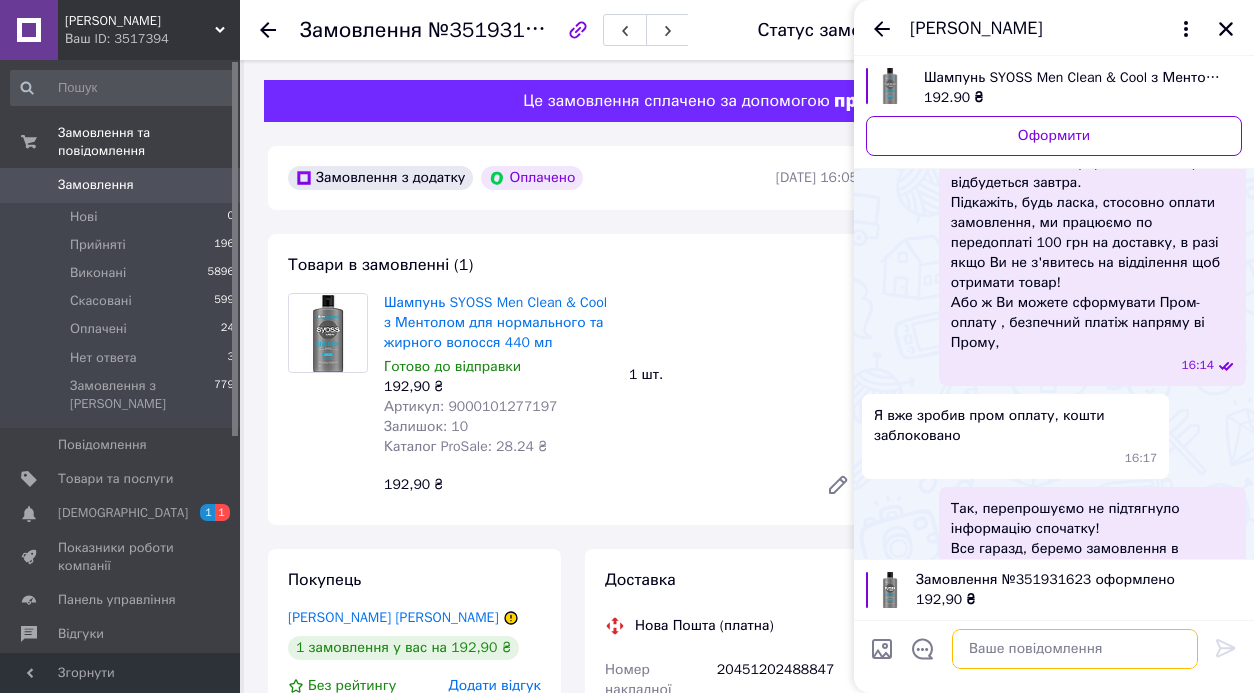 click at bounding box center [1075, 649] 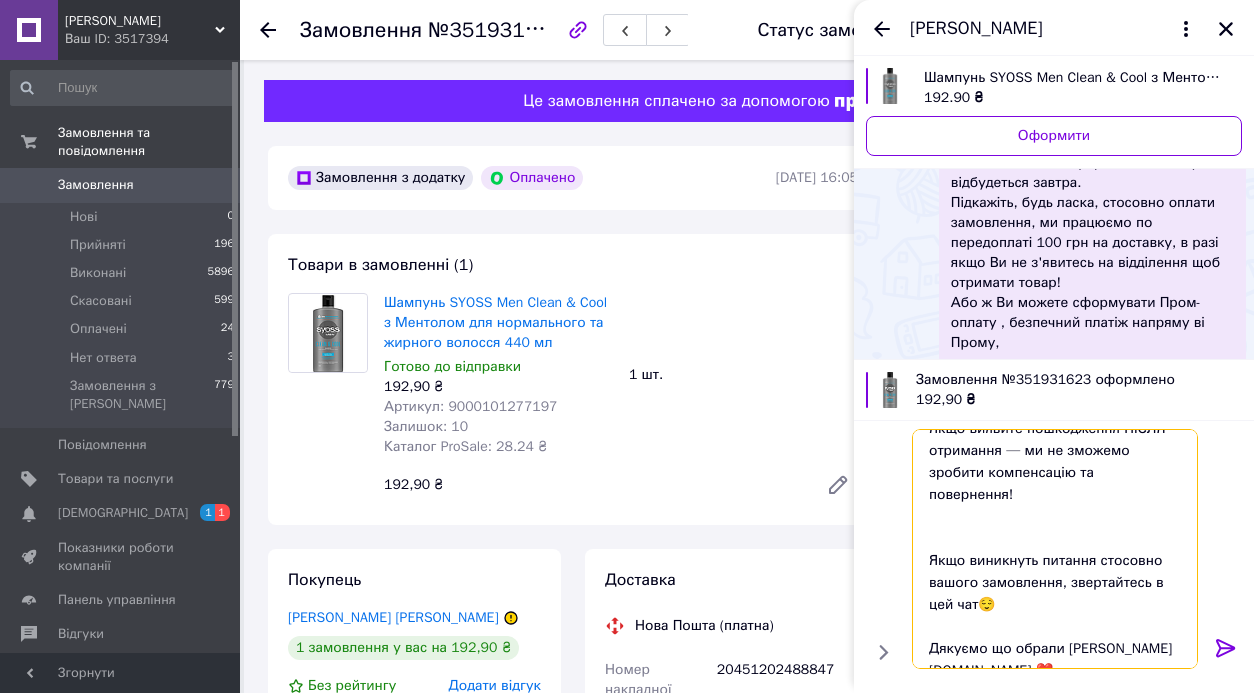 scroll, scrollTop: 317, scrollLeft: 0, axis: vertical 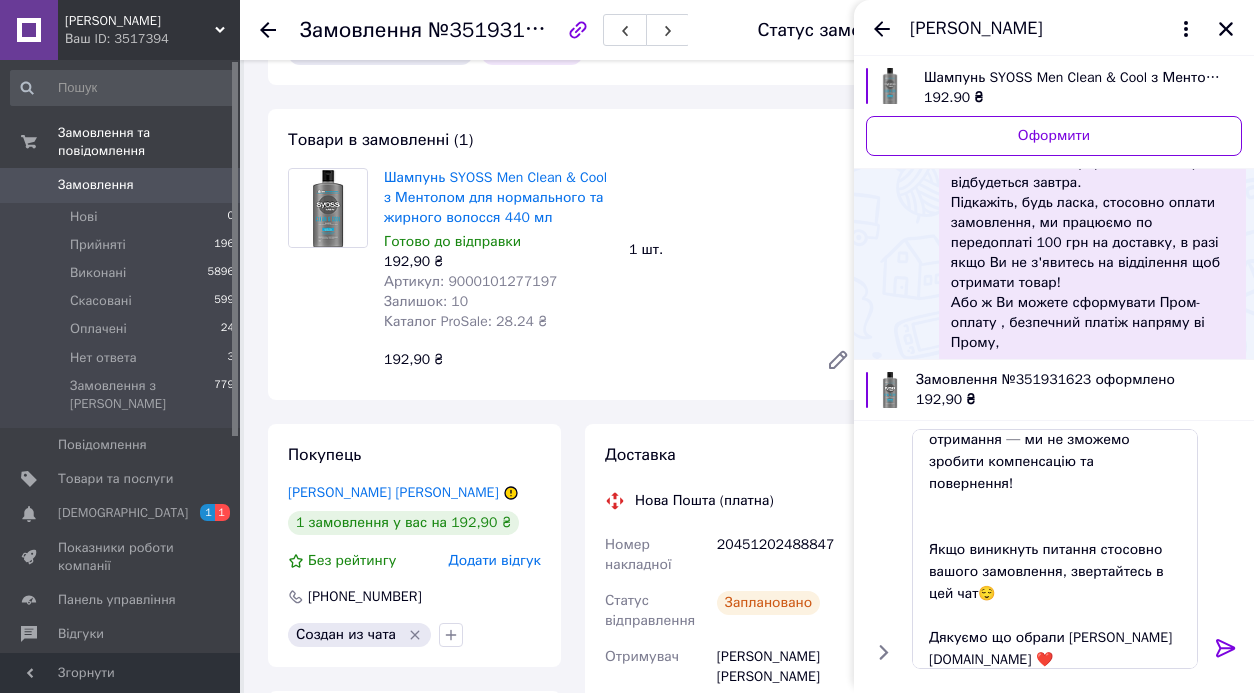 click on "20451202488847" at bounding box center (787, 555) 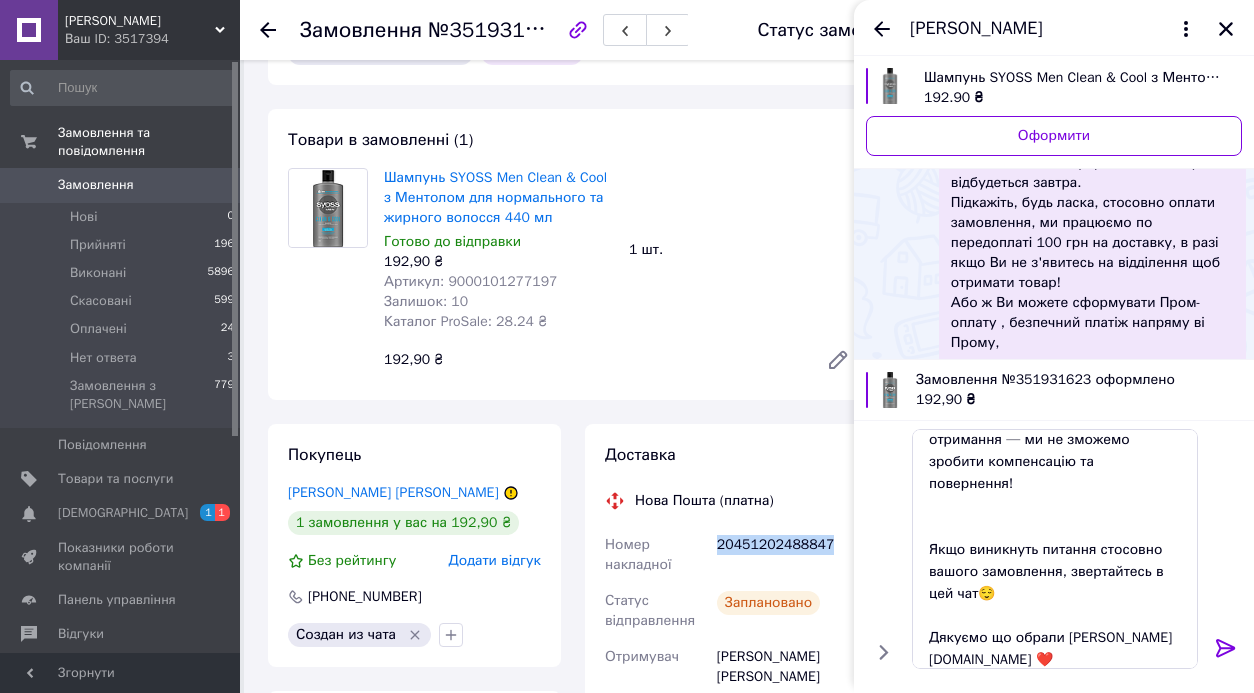 click on "20451202488847" at bounding box center (787, 555) 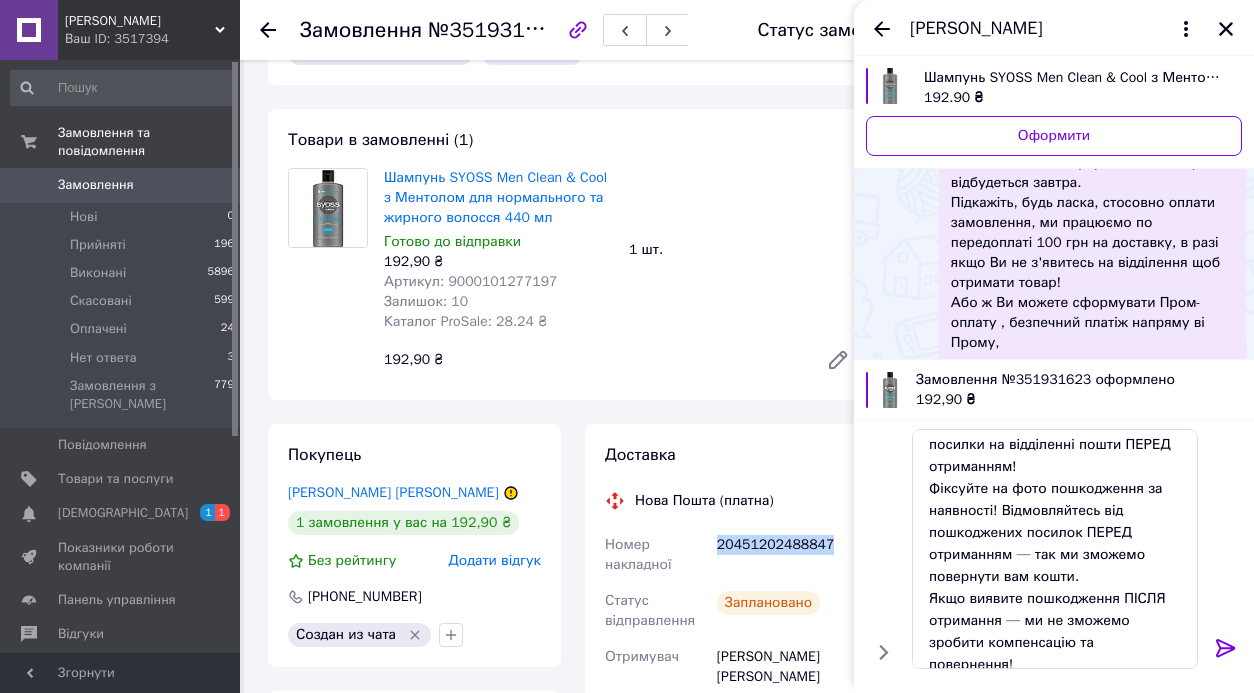 scroll, scrollTop: 0, scrollLeft: 0, axis: both 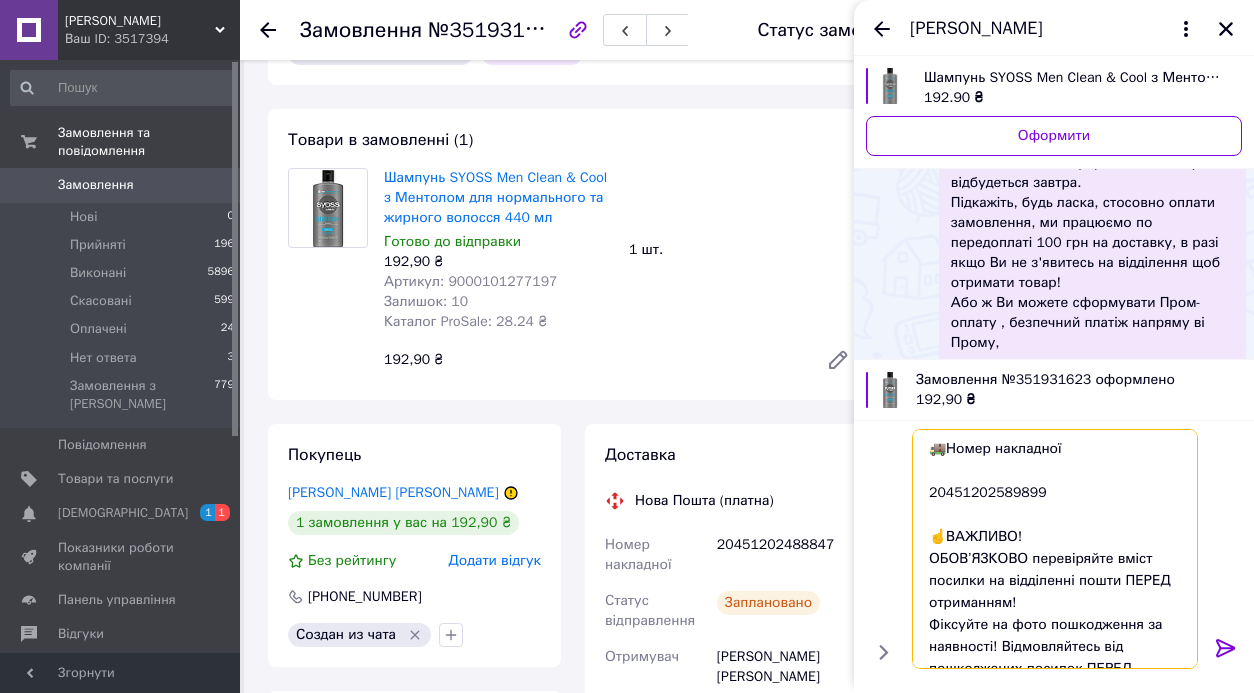 click on "🚚Номер накладної
20451202589899
☝️ВАЖЛИВО!
ОБОВ’ЯЗКОВО перевіряйте вміст посилки на відділенні пошти ПЕРЕД отриманням!
Фіксуйте на фото пошкодження за наявності! Відмовляйтесь від пошкоджених посилок ПЕРЕД отриманням — так ми зможемо повернути вам кошти.
Якщо виявите пошкодження ПІСЛЯ отримання — ми не зможемо зробити компенсацію та повернення!
Якщо виникнуть питання стосовно вашого замовлення, звертайтесь в цей чат😌
Дякуємо що обрали POROSHOK.COM.UA ❤️" at bounding box center [1055, 549] 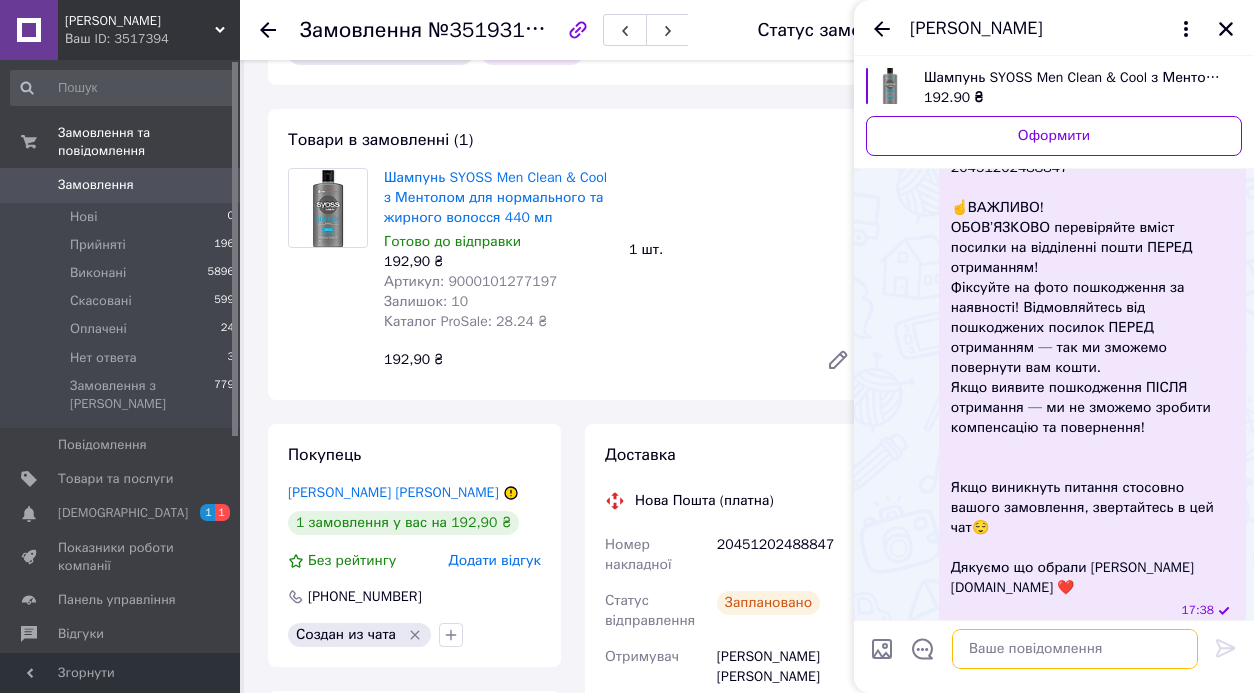 scroll, scrollTop: 1365, scrollLeft: 0, axis: vertical 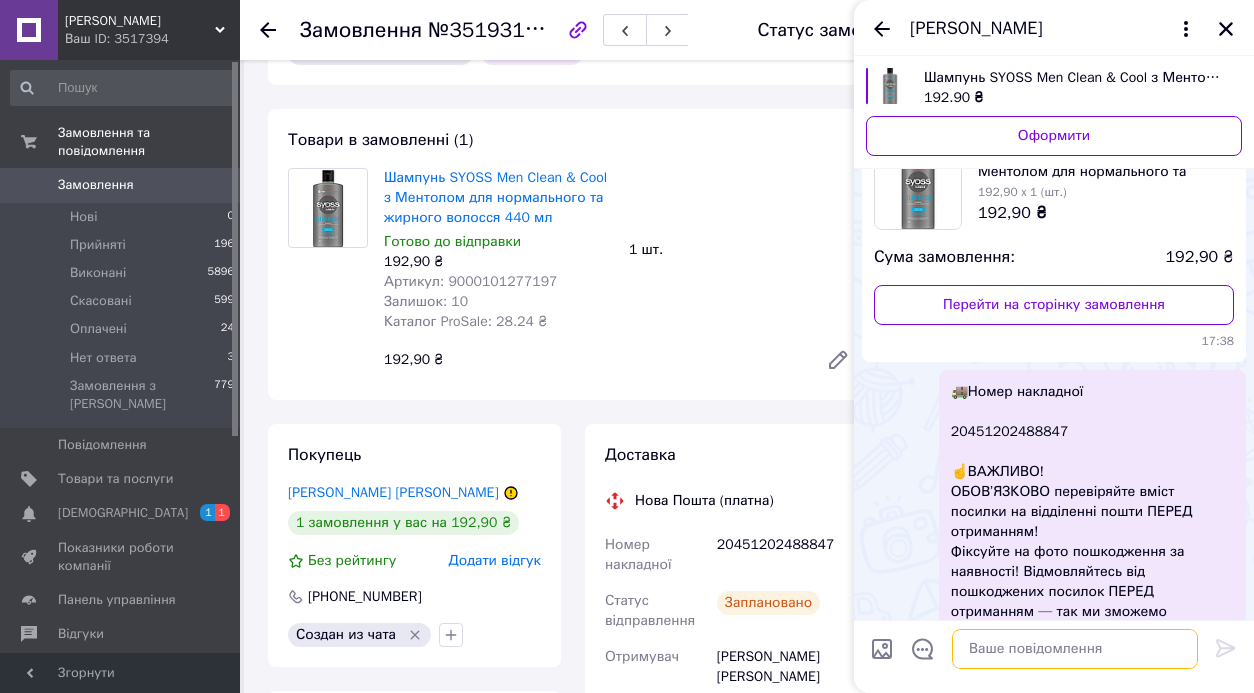 type 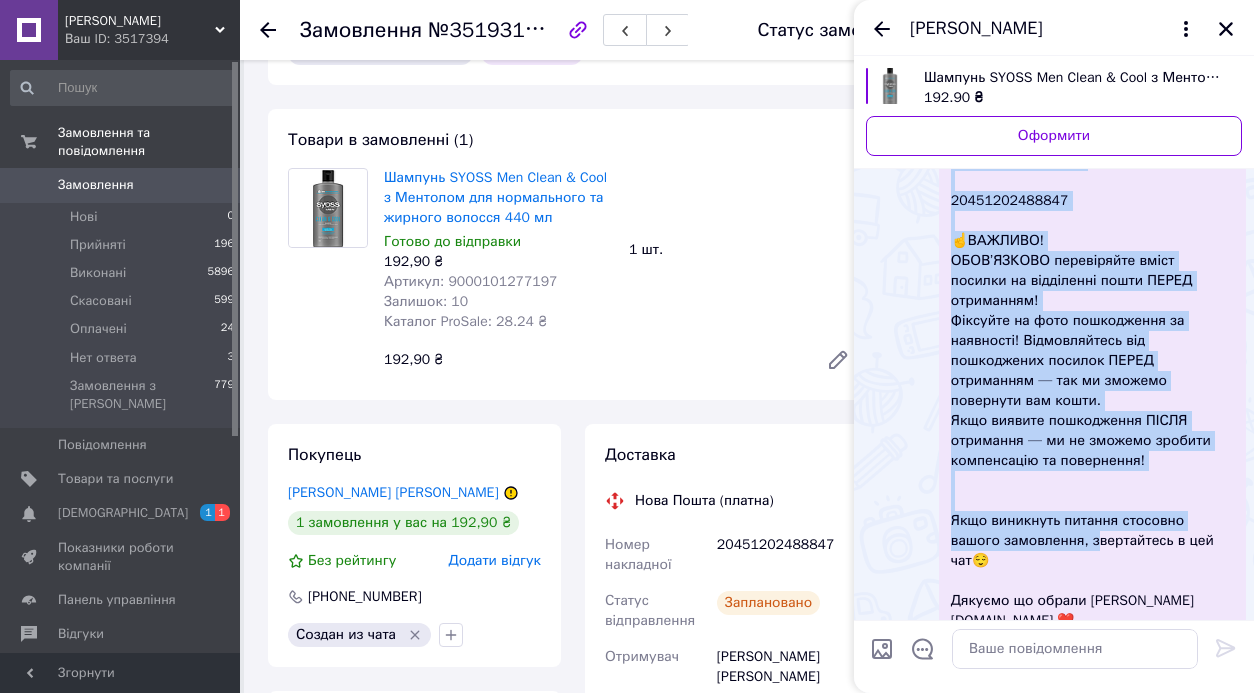 scroll, scrollTop: 1629, scrollLeft: 0, axis: vertical 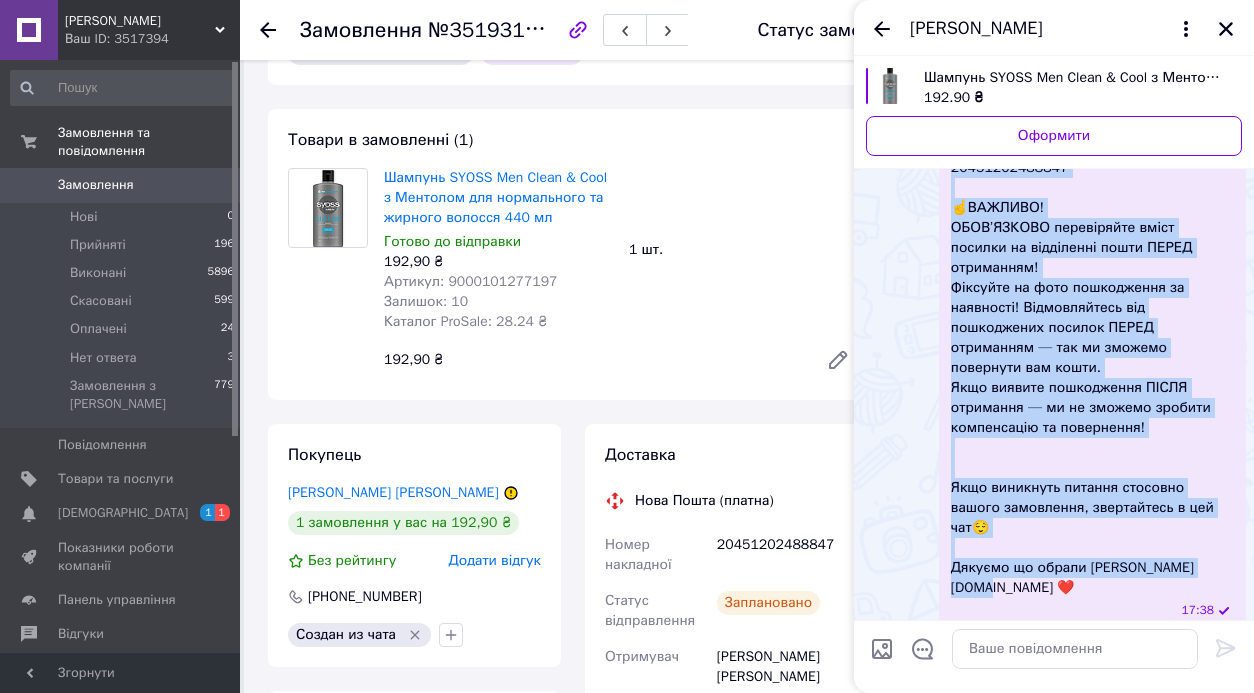copy on "🚚Номер накладної 20451202488847 ☝️ВАЖЛИВО!  ОБОВ’ЯЗКОВО перевіряйте вміст посилки на відділенні пошти ПЕРЕД отриманням!  Фіксуйте на фото пошкодження за наявності! Відмовляйтесь від пошкоджених посилок ПЕРЕД отриманням — так ми зможемо повернути вам кошти. Якщо виявите пошкодження ПІСЛЯ отримання — ми не зможемо зробити компенсацію та повернення! Якщо виникнуть питання стосовно вашого замовлення, звертайтесь в цей чат😌 Дякуємо що обрали POROSHOK.COM.UA ❤️" 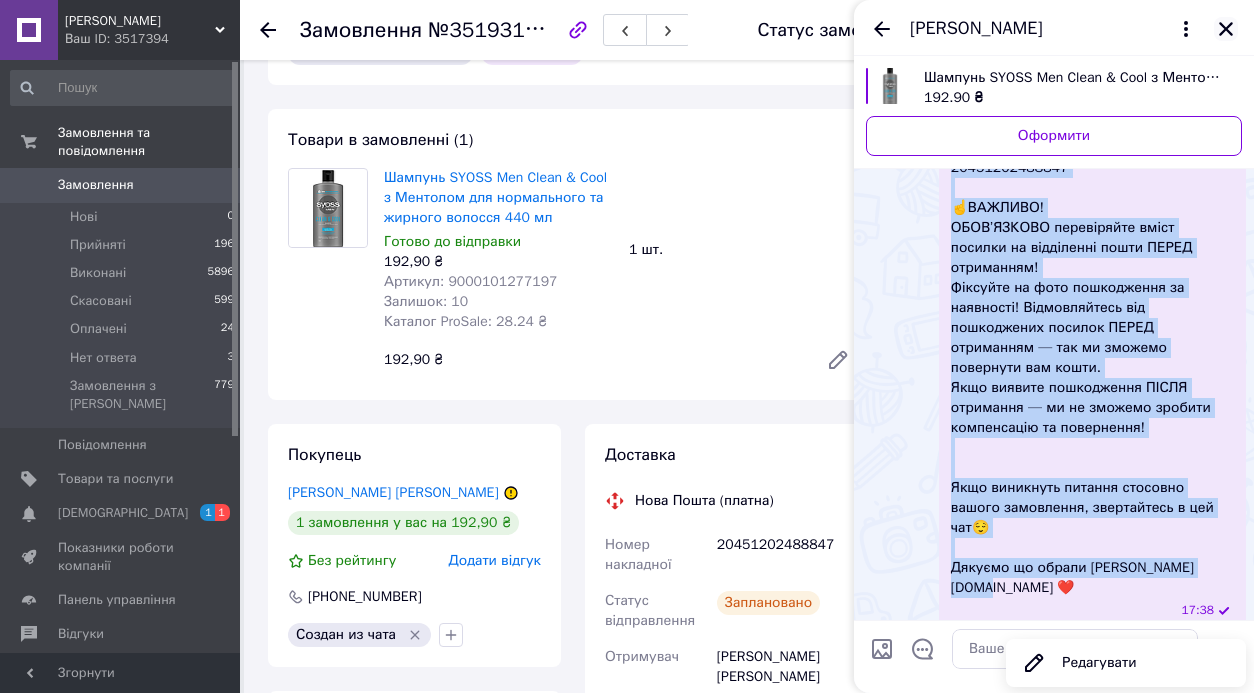click 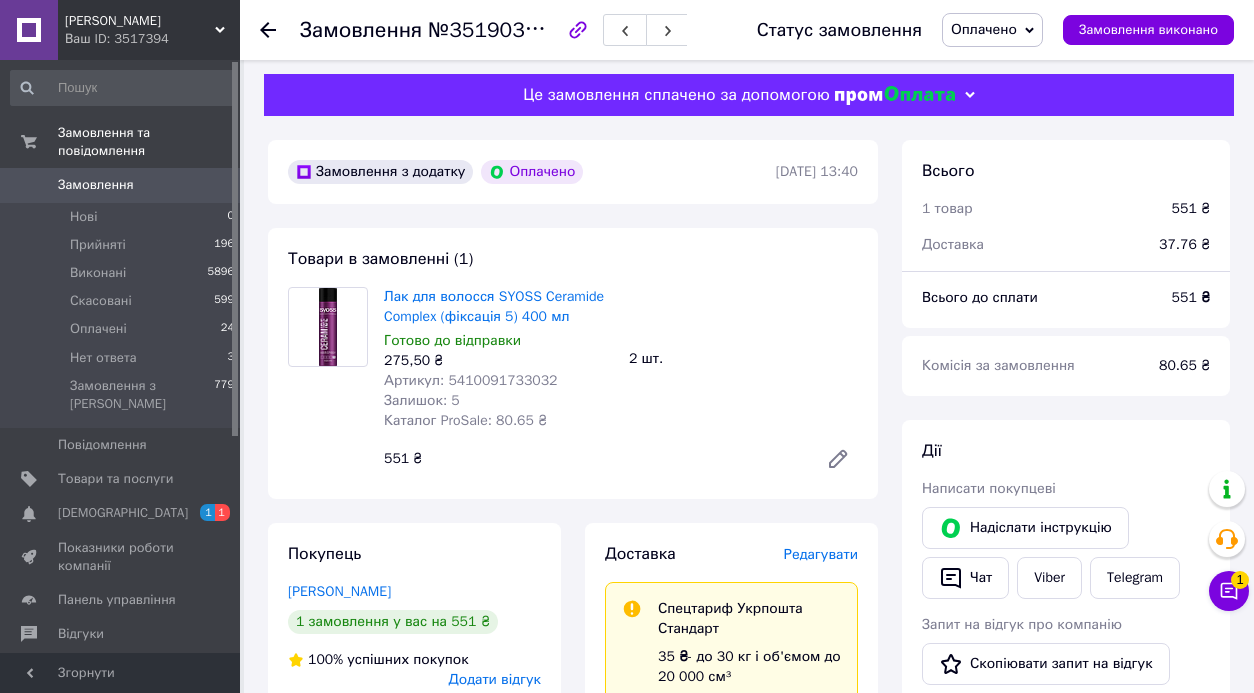scroll, scrollTop: 8, scrollLeft: 0, axis: vertical 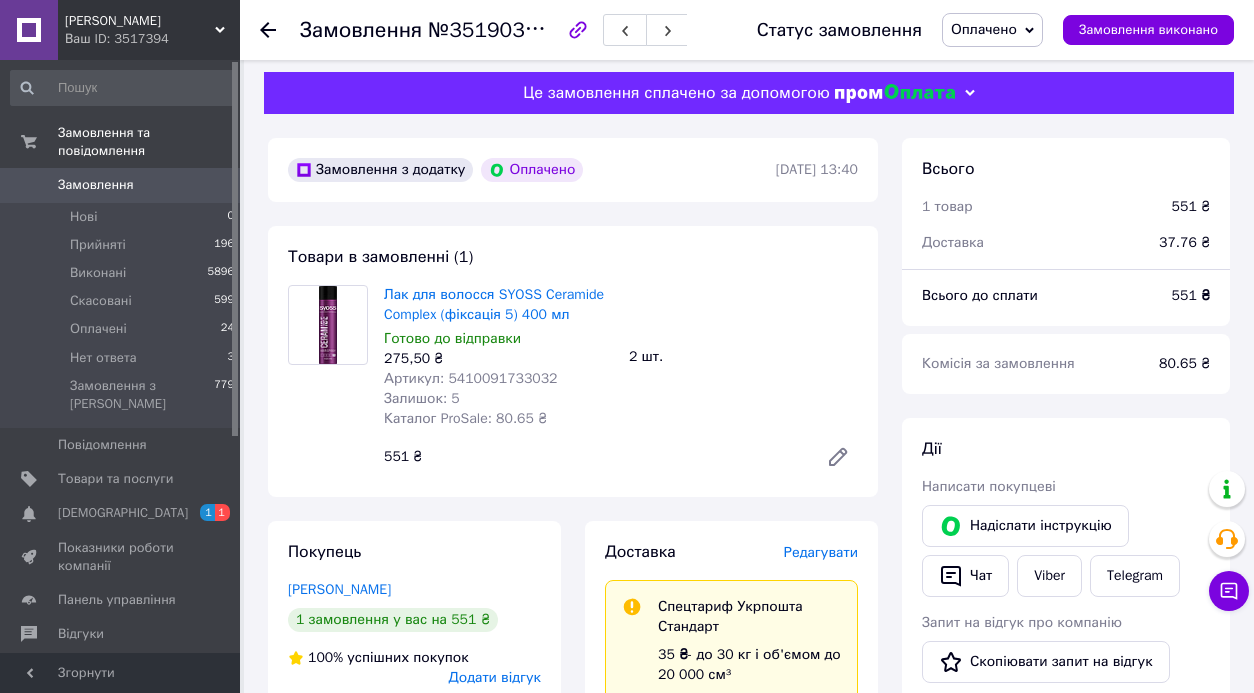 click on "Замовлення" at bounding box center [121, 185] 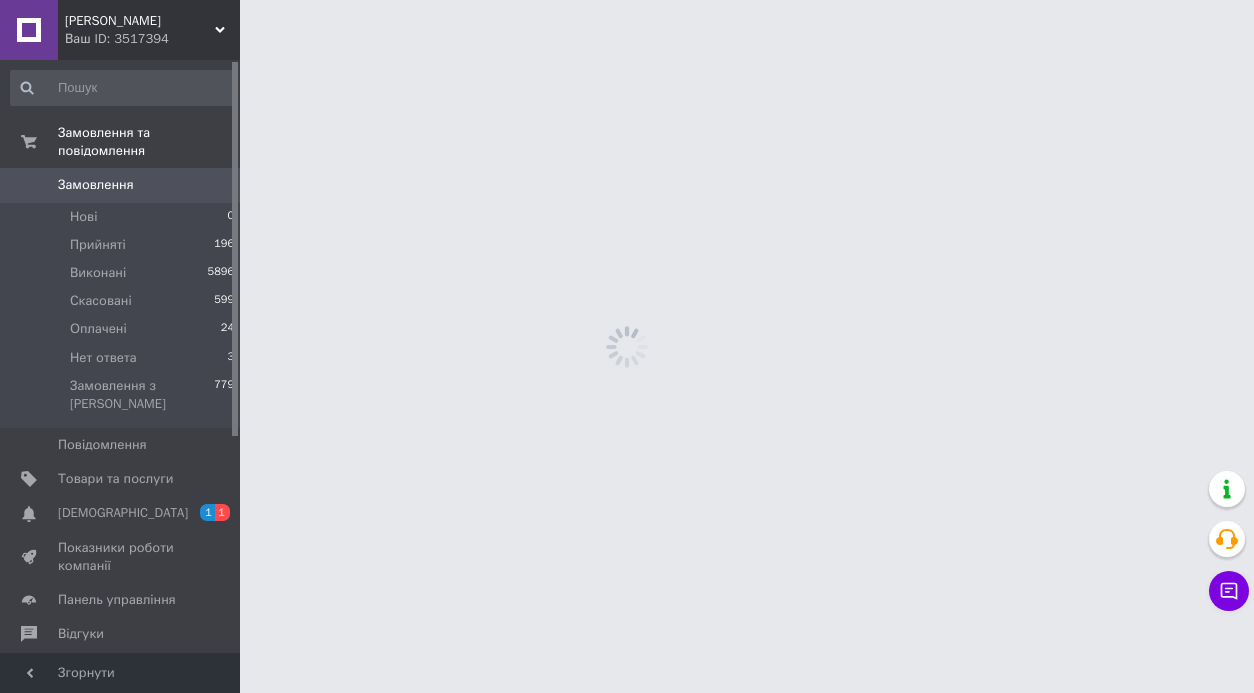 scroll, scrollTop: 0, scrollLeft: 0, axis: both 